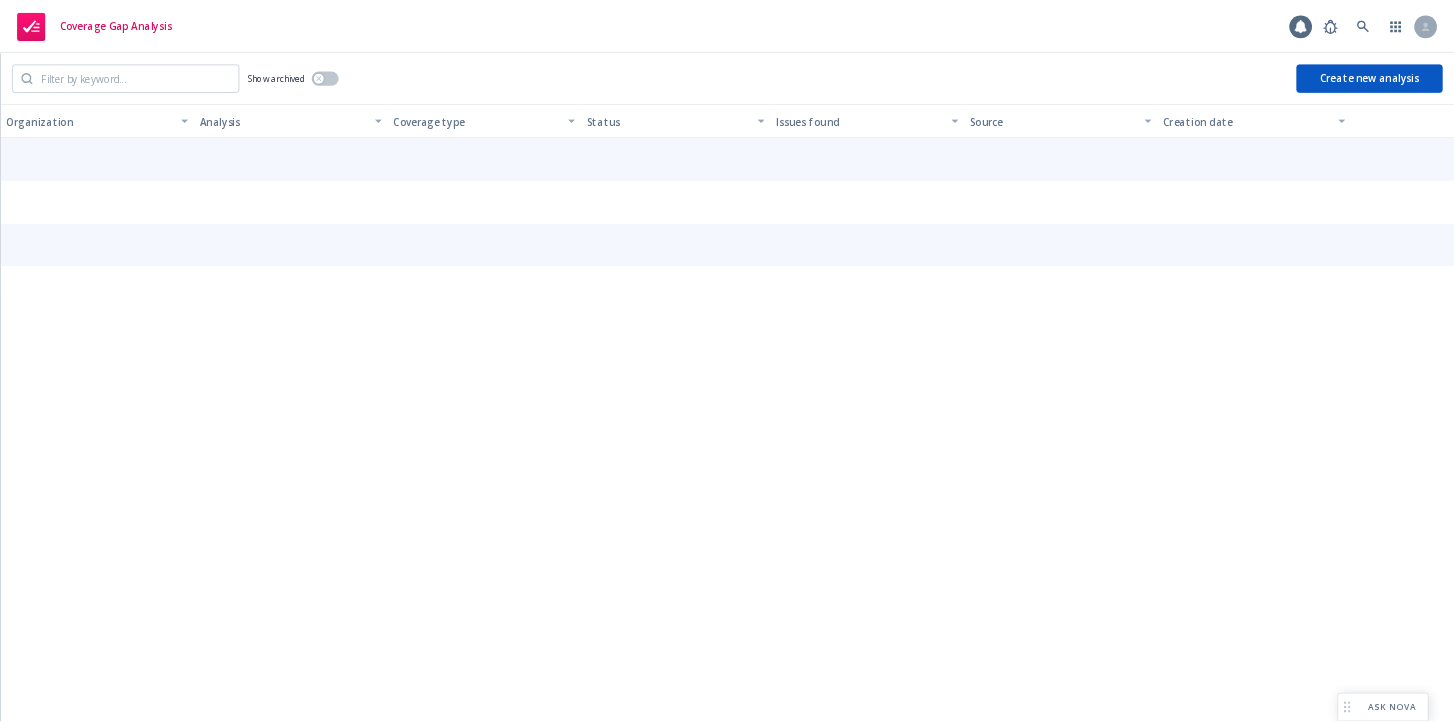 scroll, scrollTop: 0, scrollLeft: 0, axis: both 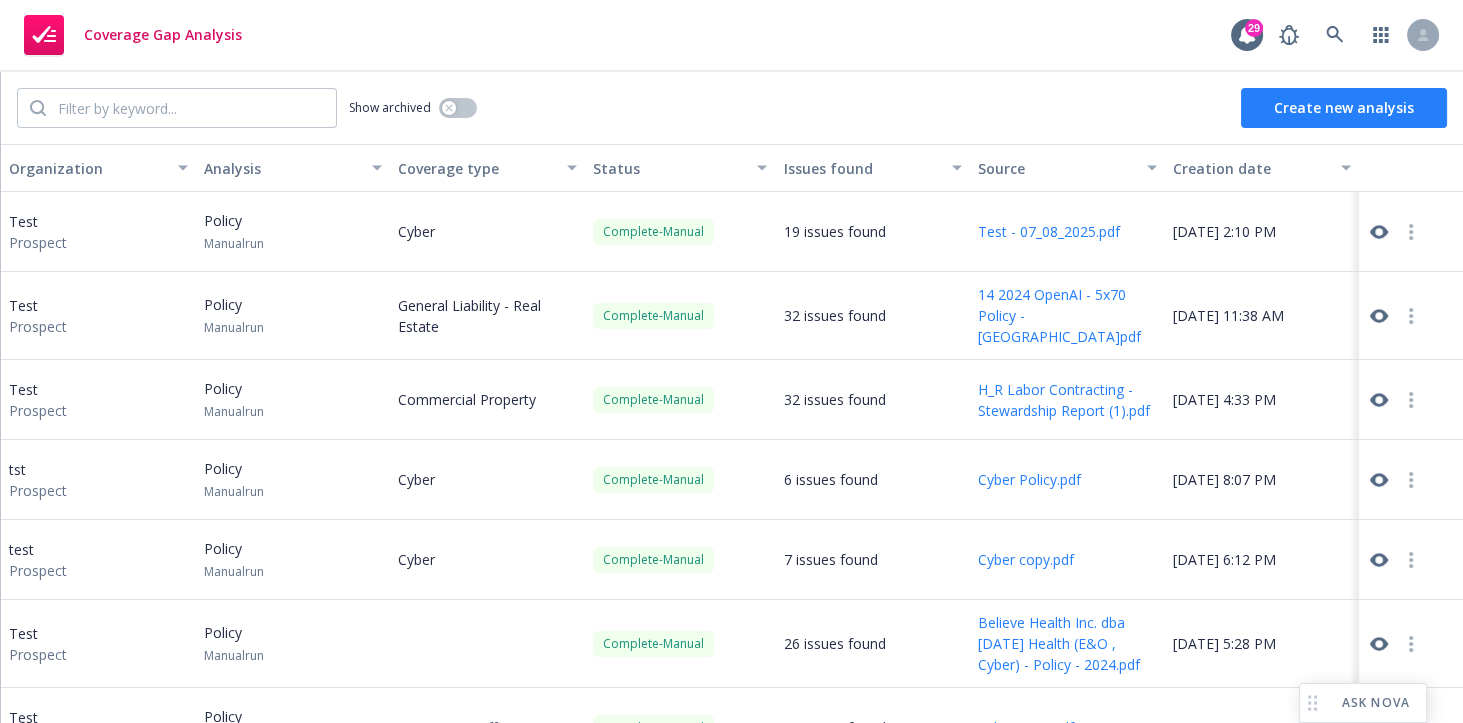 click on "Create new analysis" at bounding box center (1344, 108) 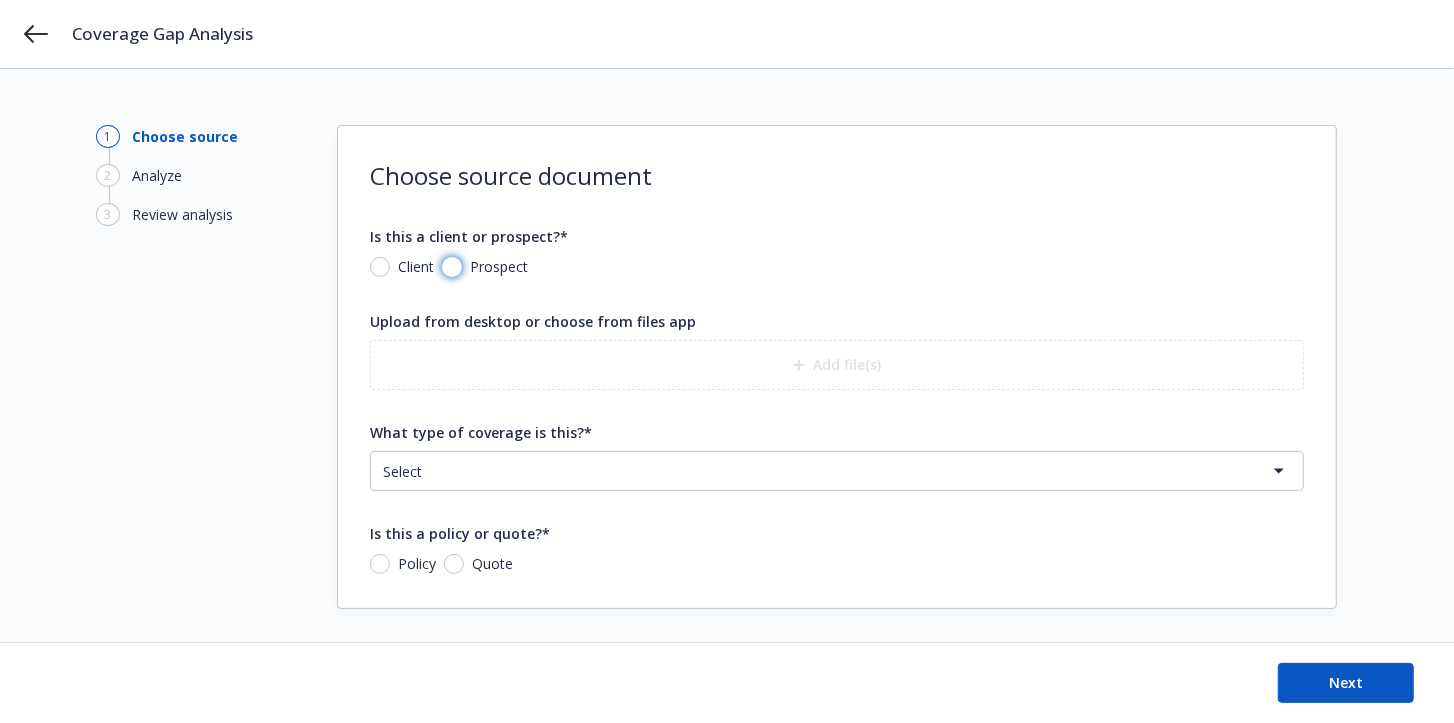 click on "Prospect" at bounding box center (452, 267) 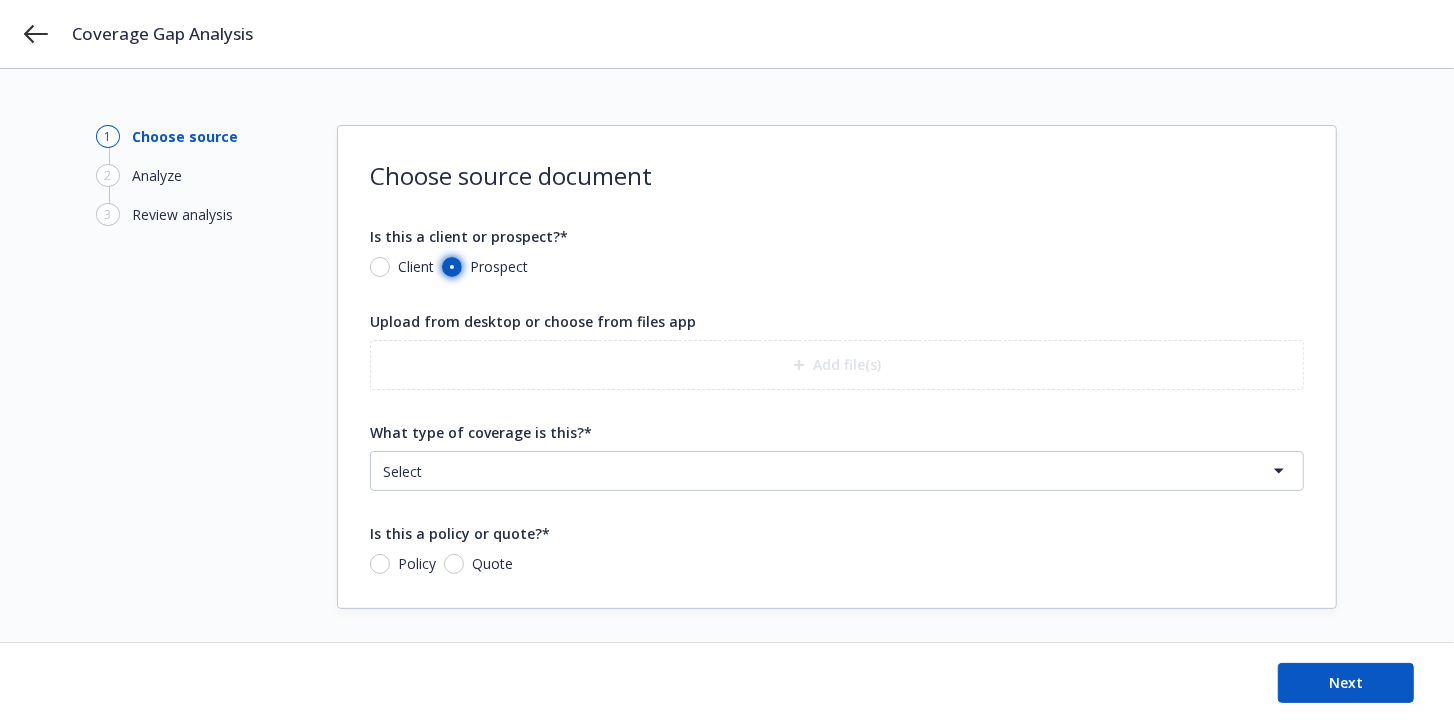 radio on "true" 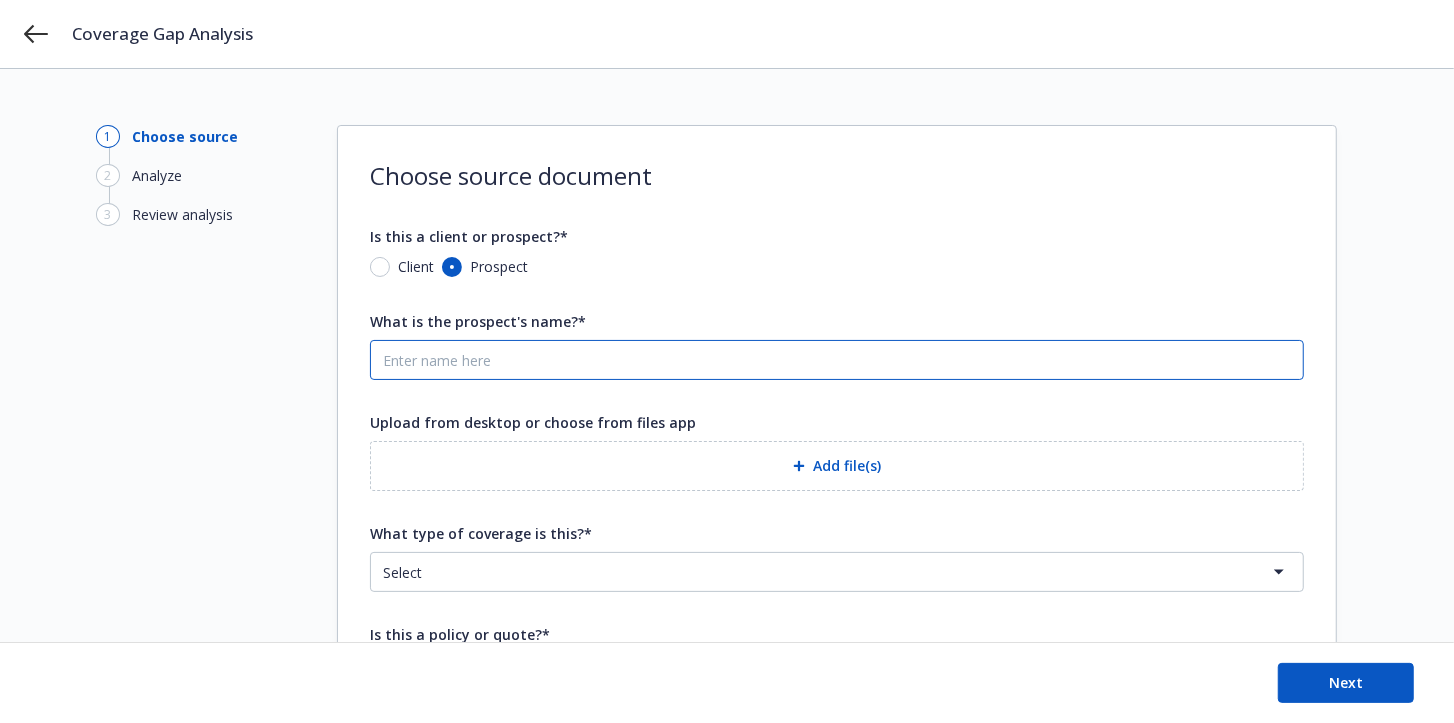 click on "What is the prospect's name?*" at bounding box center (837, 360) 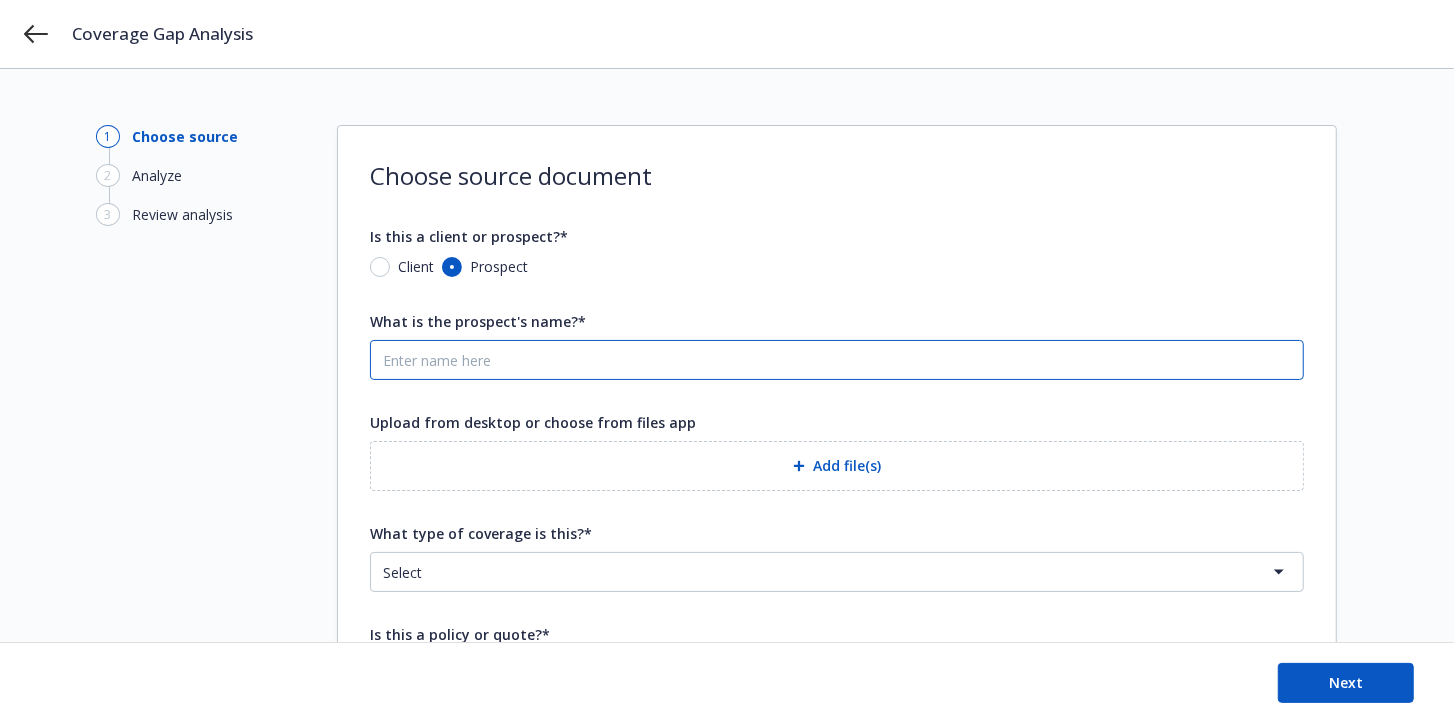 type on "Test" 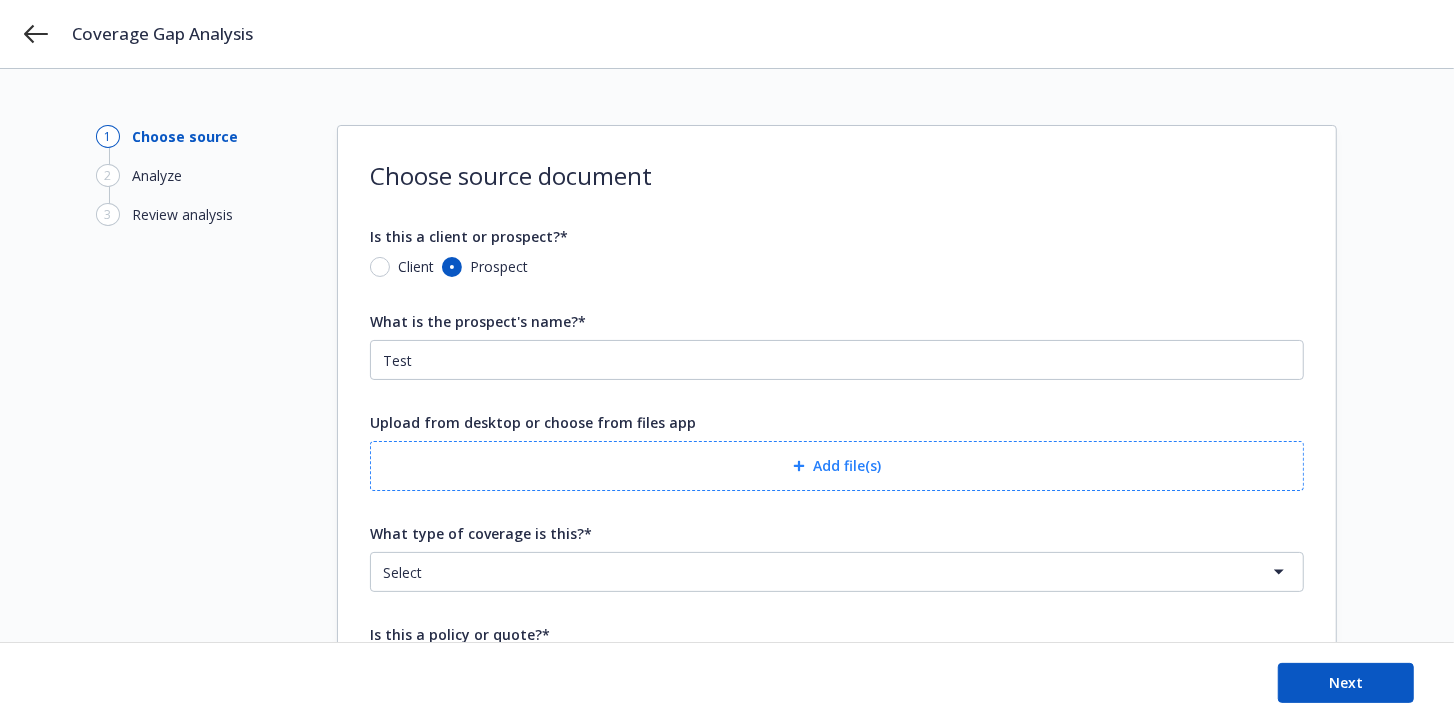 click on "Add file(s)" at bounding box center (837, 466) 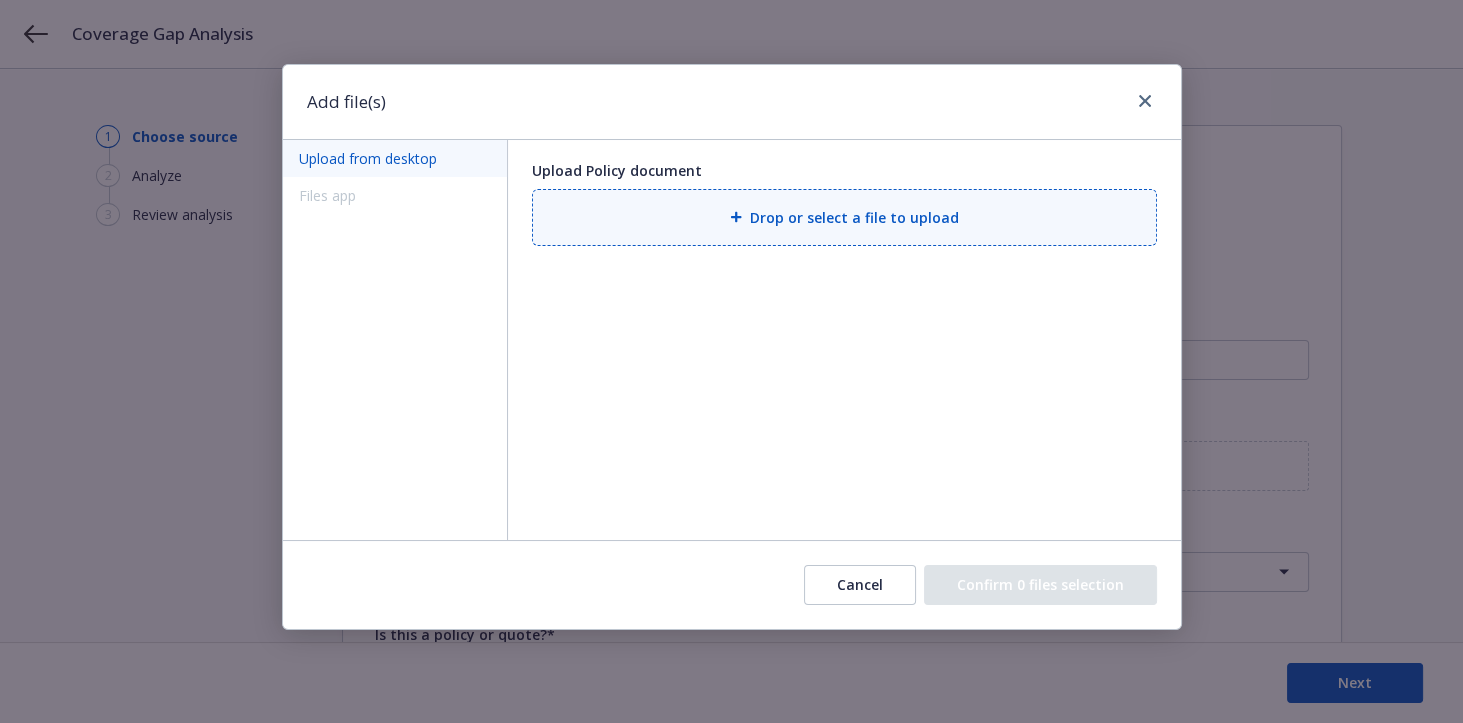 click on "Drop or select a file to upload" at bounding box center [844, 217] 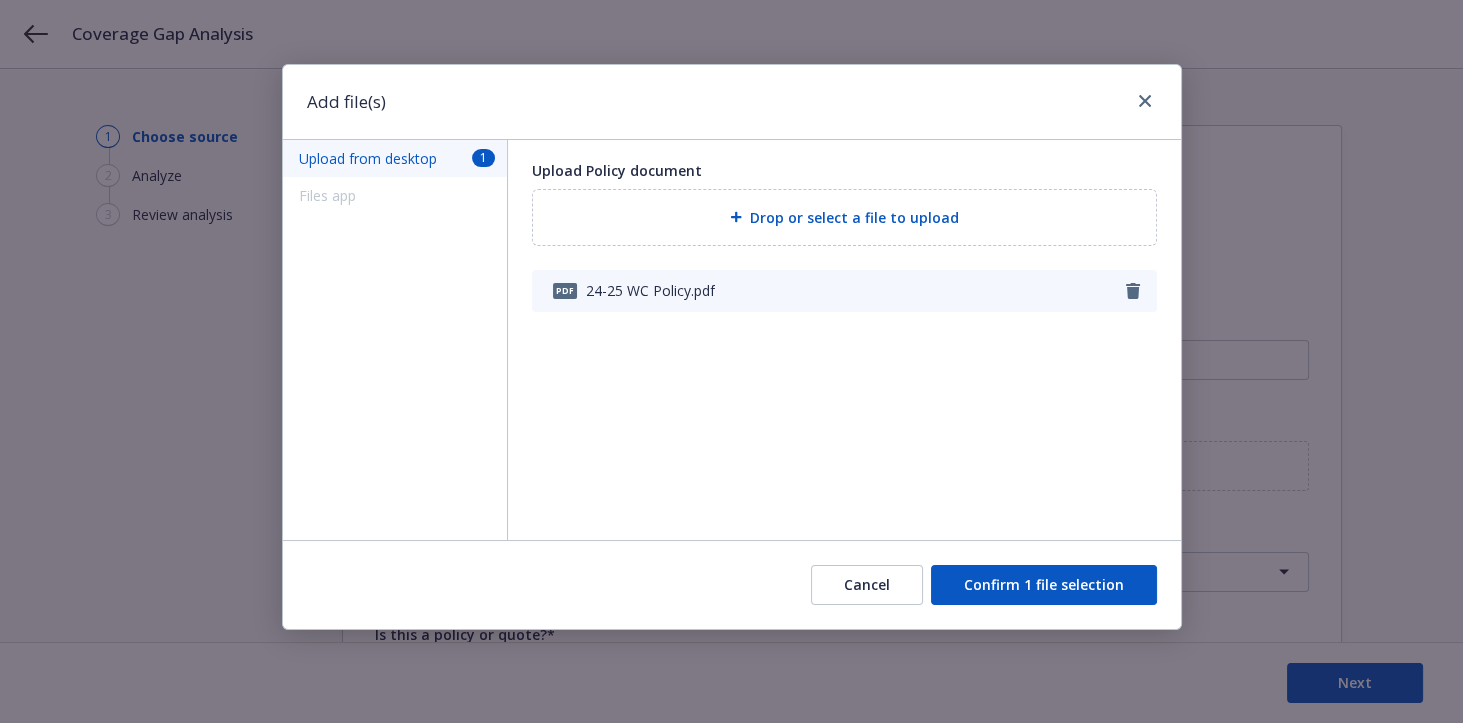 click on "Cancel Confirm 1 file selection" at bounding box center [732, 584] 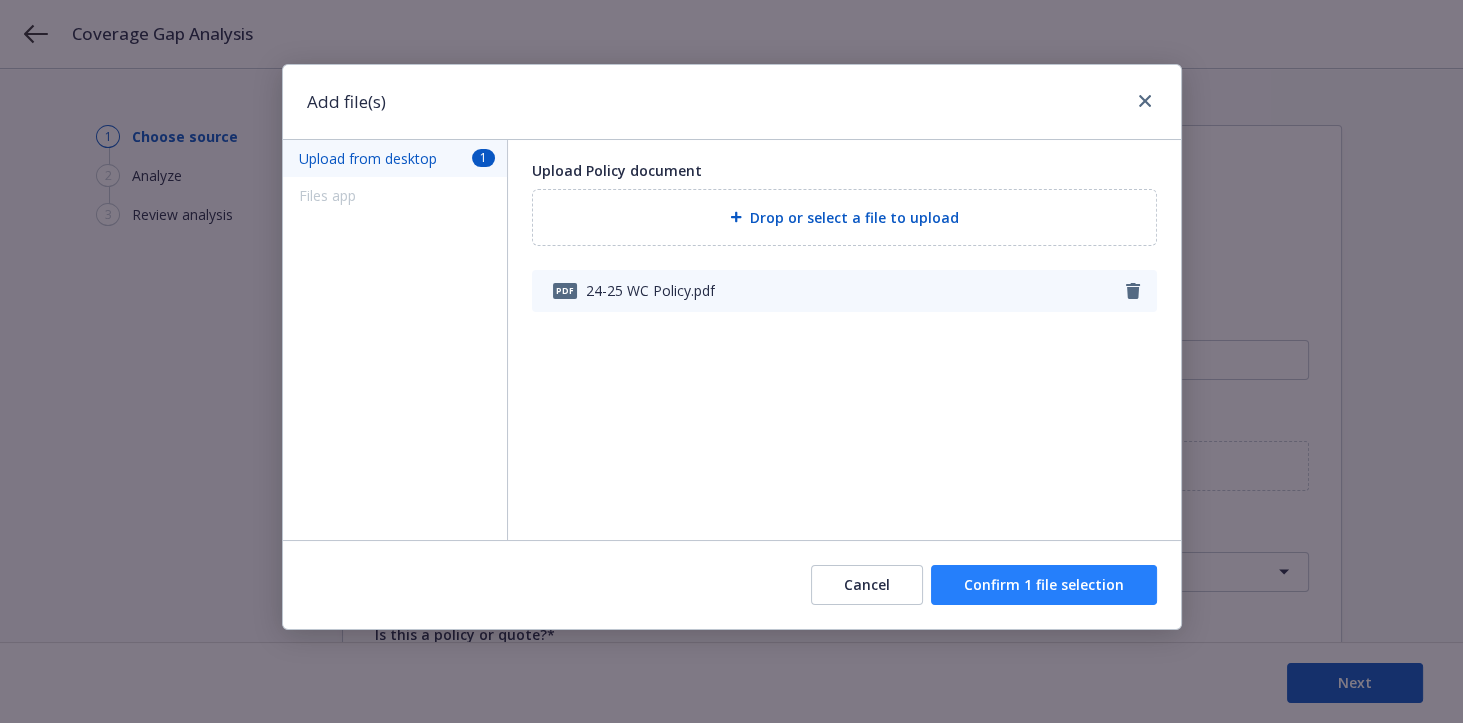 click on "Confirm 1 file selection" at bounding box center [1044, 585] 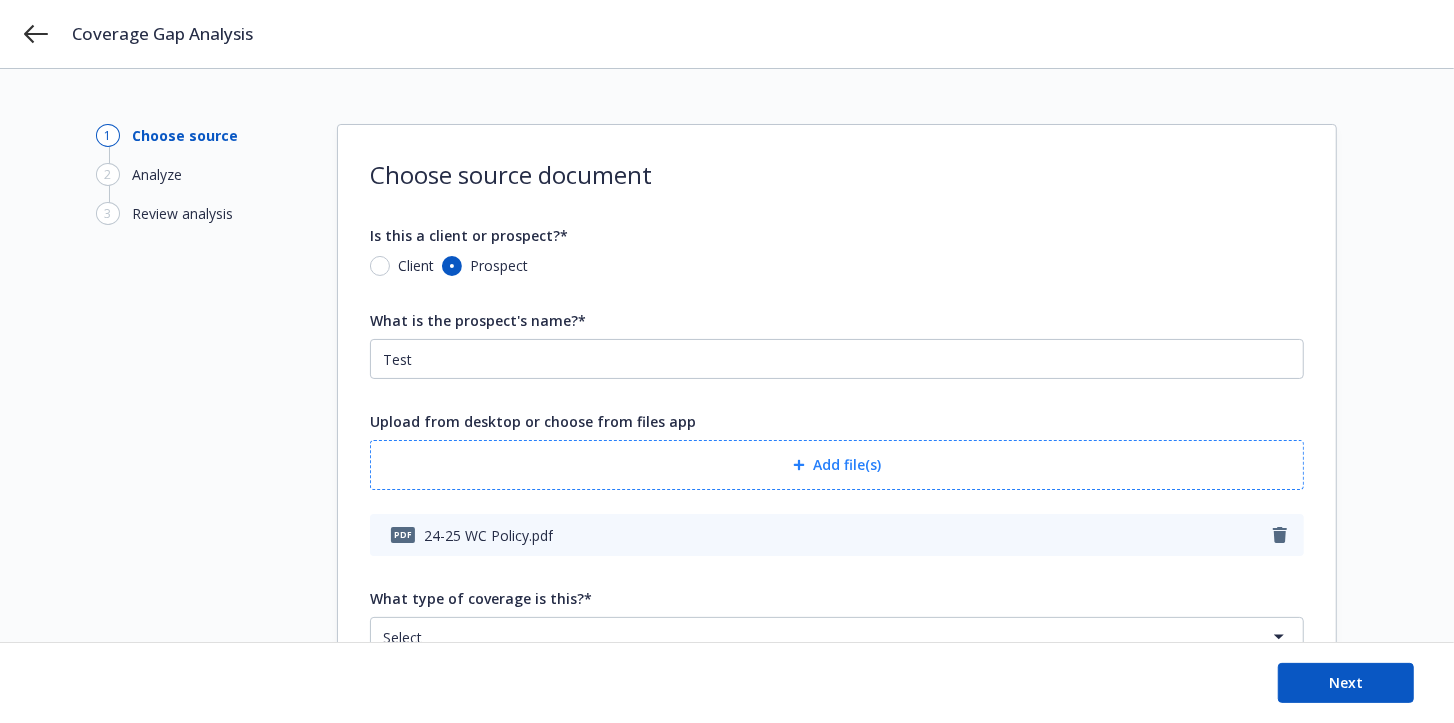 scroll, scrollTop: 2, scrollLeft: 0, axis: vertical 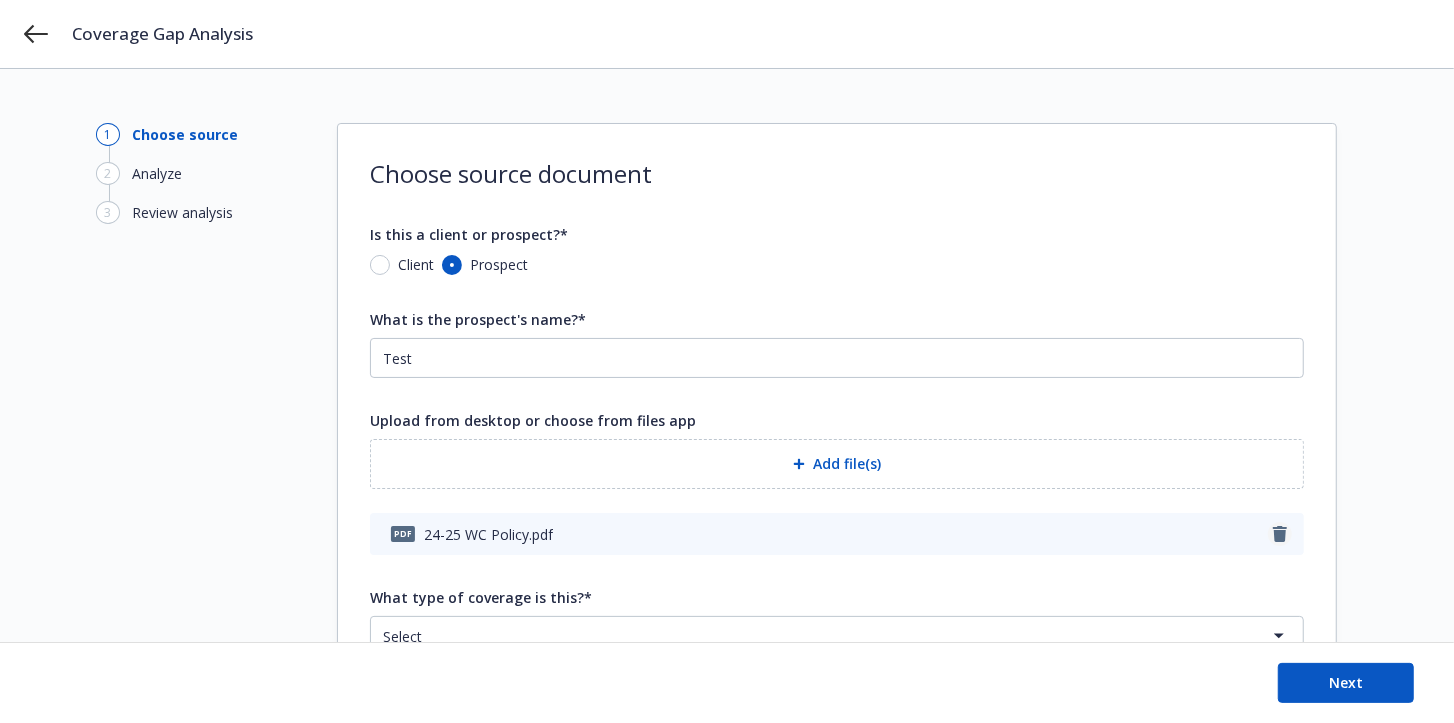 click 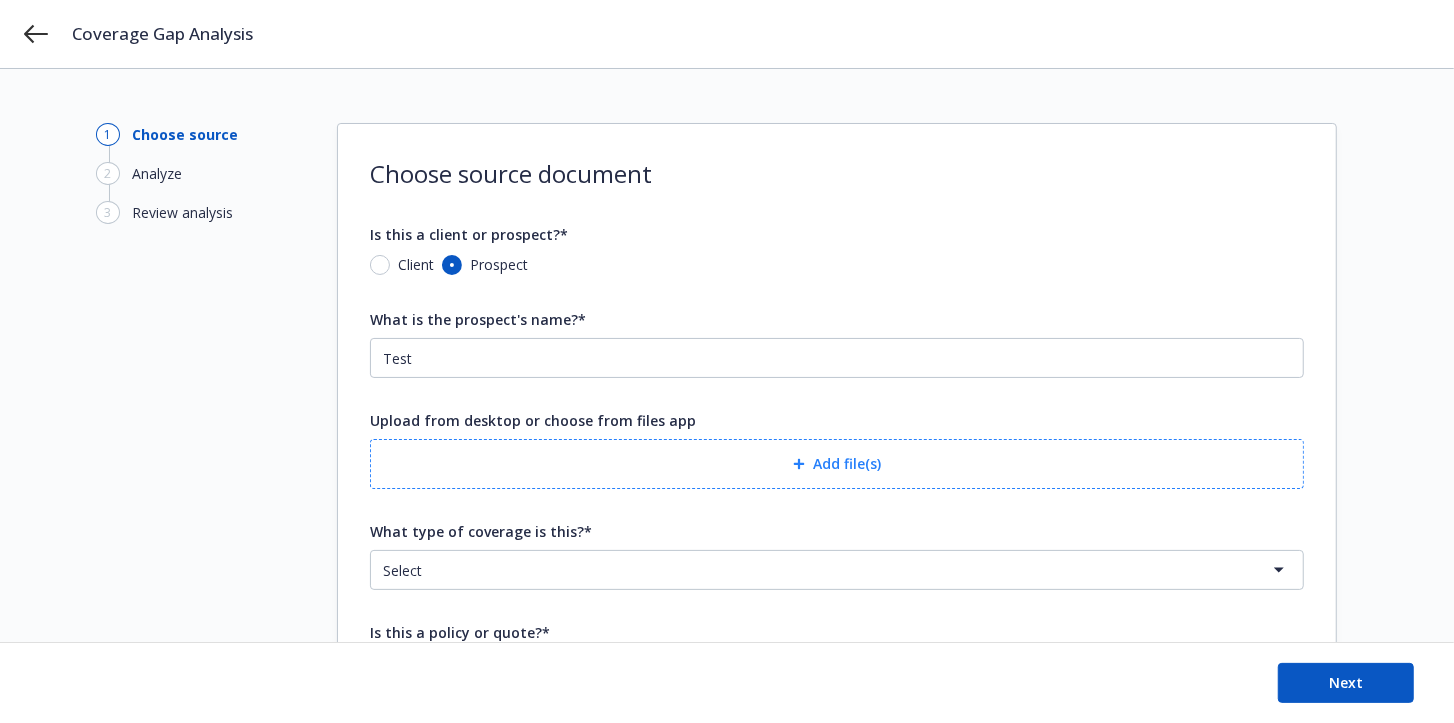 click on "Add file(s)" at bounding box center (837, 464) 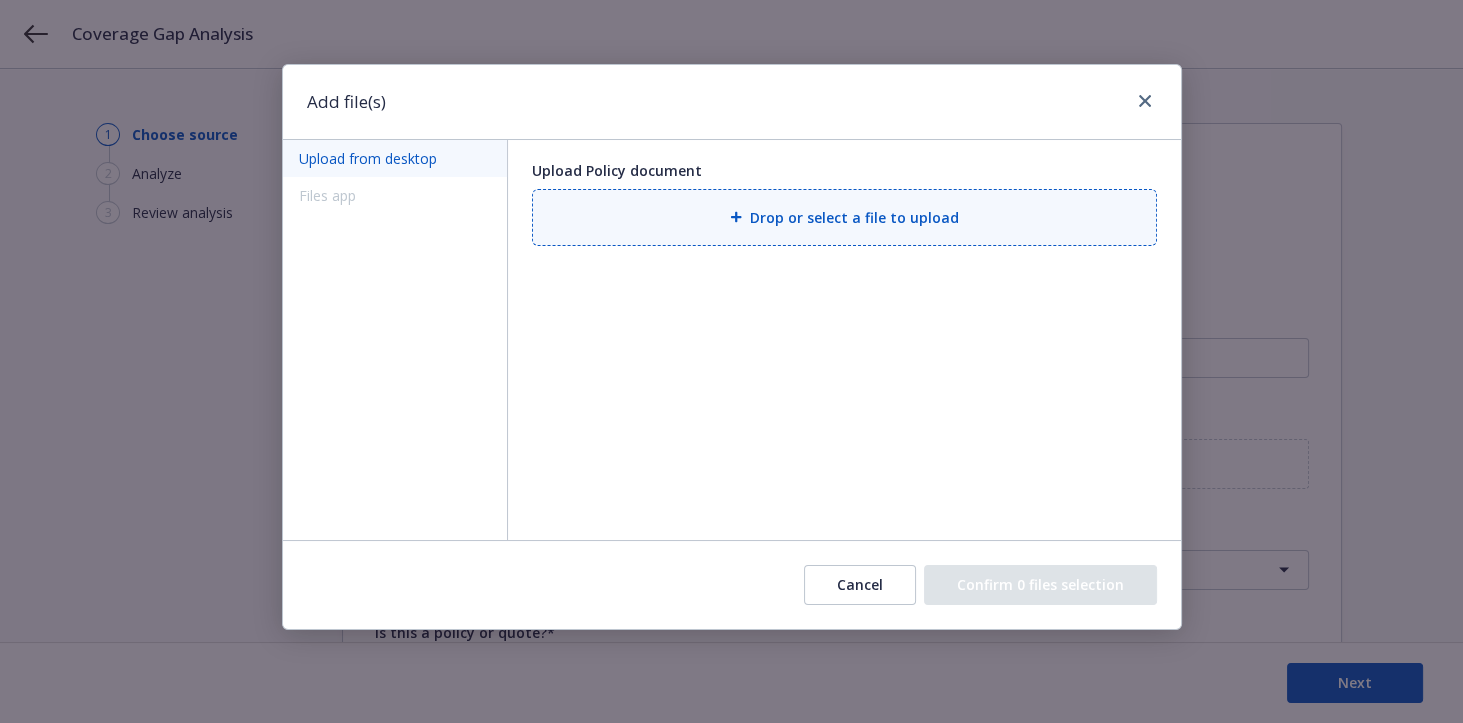 click on "Drop or select a file to upload" at bounding box center (854, 217) 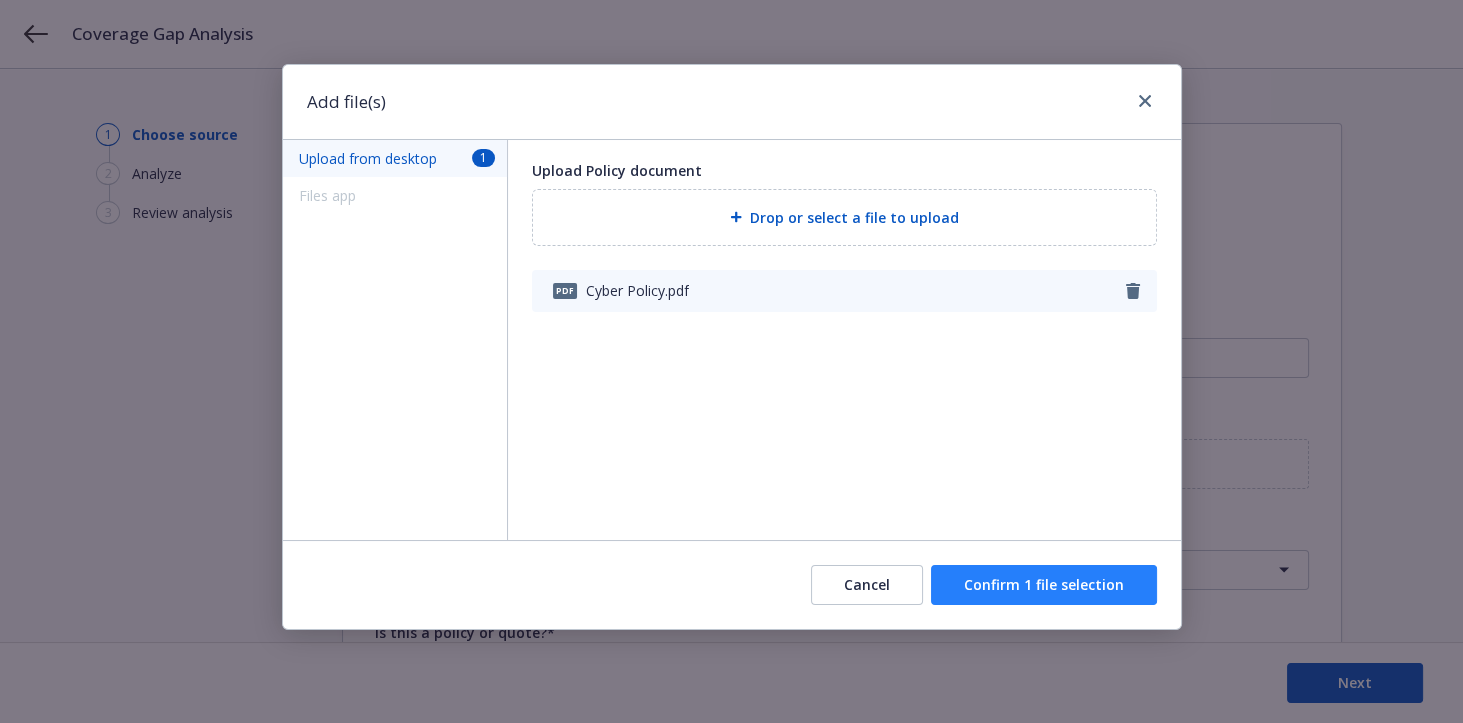 click on "Confirm 1 file selection" at bounding box center (1044, 585) 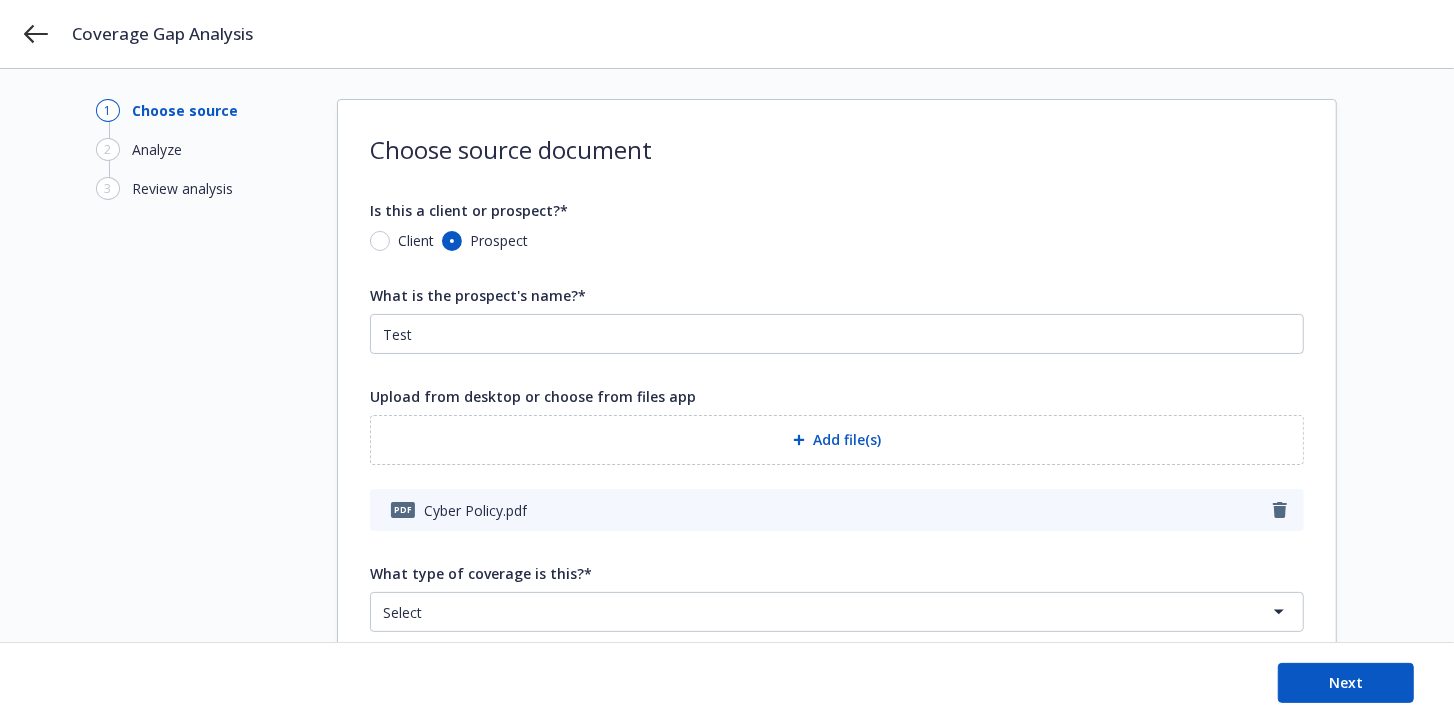 scroll, scrollTop: 186, scrollLeft: 0, axis: vertical 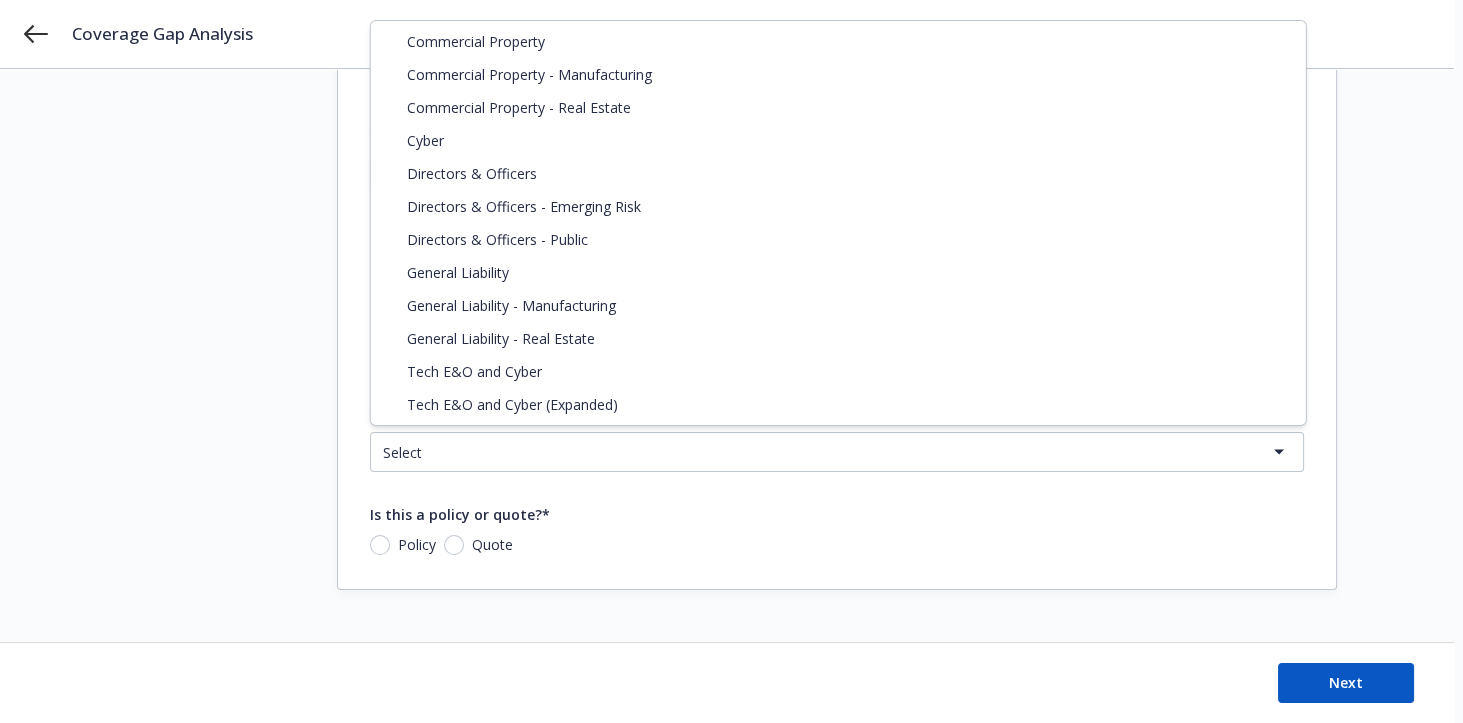 click on "Coverage Gap Analysis 1 Choose source 2 Analyze 3 Review analysis Choose source document Is this a client or prospect?* Client Prospect What is the prospect's name?* Test Upload from desktop or choose from files app Add file(s) pdf Cyber Policy.pdf What type of coverage is this?* Select Commercial Property Commercial Property - Manufacturing Commercial Property - Real Estate Cyber Directors & Officers Directors & Officers - Emerging Risk Directors & Officers - Public General Liability General Liability - Manufacturing General Liability - Real Estate Tech E&O and Cyber Tech E&O and Cyber (Expanded) Is this a policy or quote?* Policy Quote Next   Coverage Gap Analysis - Workflow ASK NOVA Commercial Property Commercial Property - Manufacturing Commercial Property - Real Estate Cyber Directors & Officers Directors & Officers - Emerging Risk Directors & Officers - Public General Liability General Liability - Manufacturing General Liability - Real Estate Tech E&O and Cyber Tech E&O and Cyber (Expanded)" at bounding box center (731, 175) 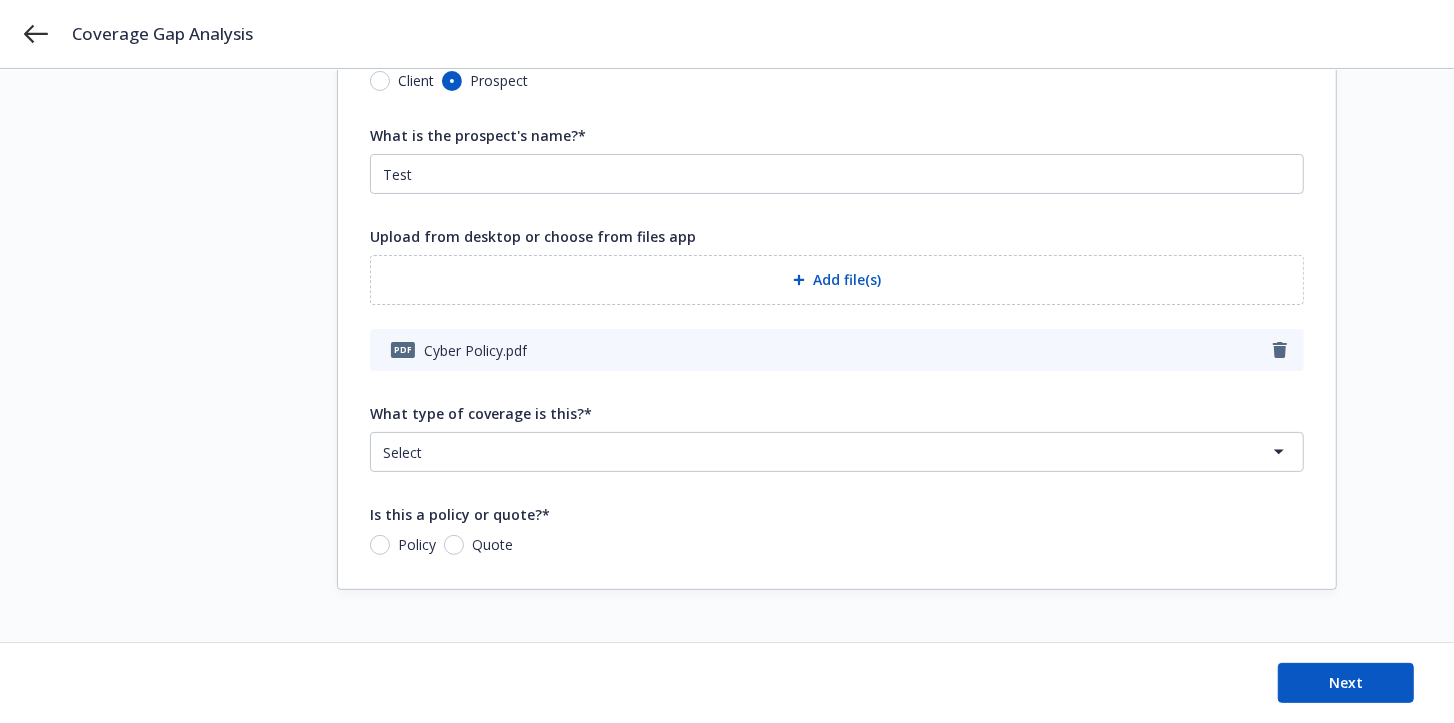 click on "Coverage Gap Analysis 1 Choose source 2 Analyze 3 Review analysis Choose source document Is this a client or prospect?* Client Prospect What is the prospect's name?* Test Upload from desktop or choose from files app Add file(s) pdf Cyber Policy.pdf What type of coverage is this?* Select Commercial Property Commercial Property - Manufacturing Commercial Property - Real Estate Cyber Directors & Officers Directors & Officers - Emerging Risk Directors & Officers - Public General Liability General Liability - Manufacturing General Liability - Real Estate Tech E&O and Cyber Tech E&O and Cyber (Expanded) Is this a policy or quote?* Policy Quote Next   Coverage Gap Analysis - Workflow ASK NOVA" at bounding box center (727, 175) 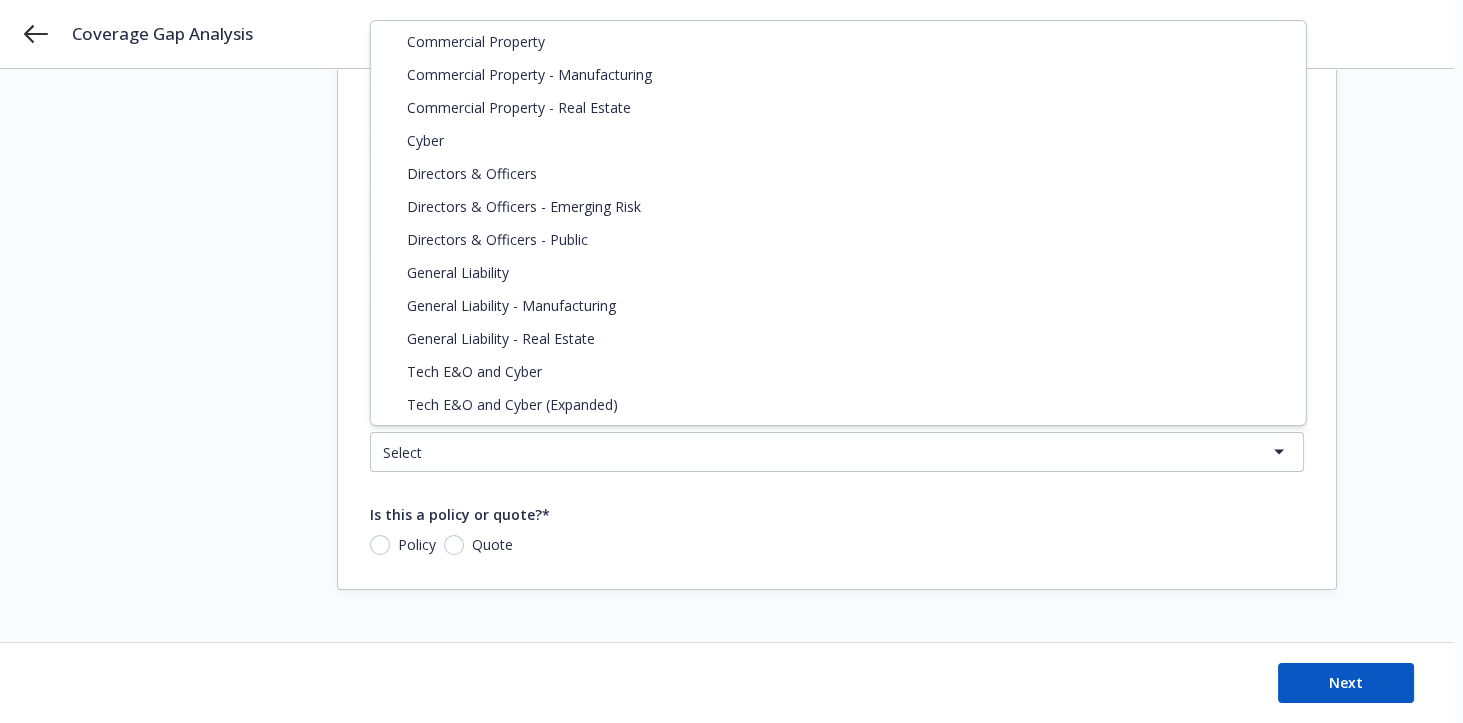 select on "CYBER" 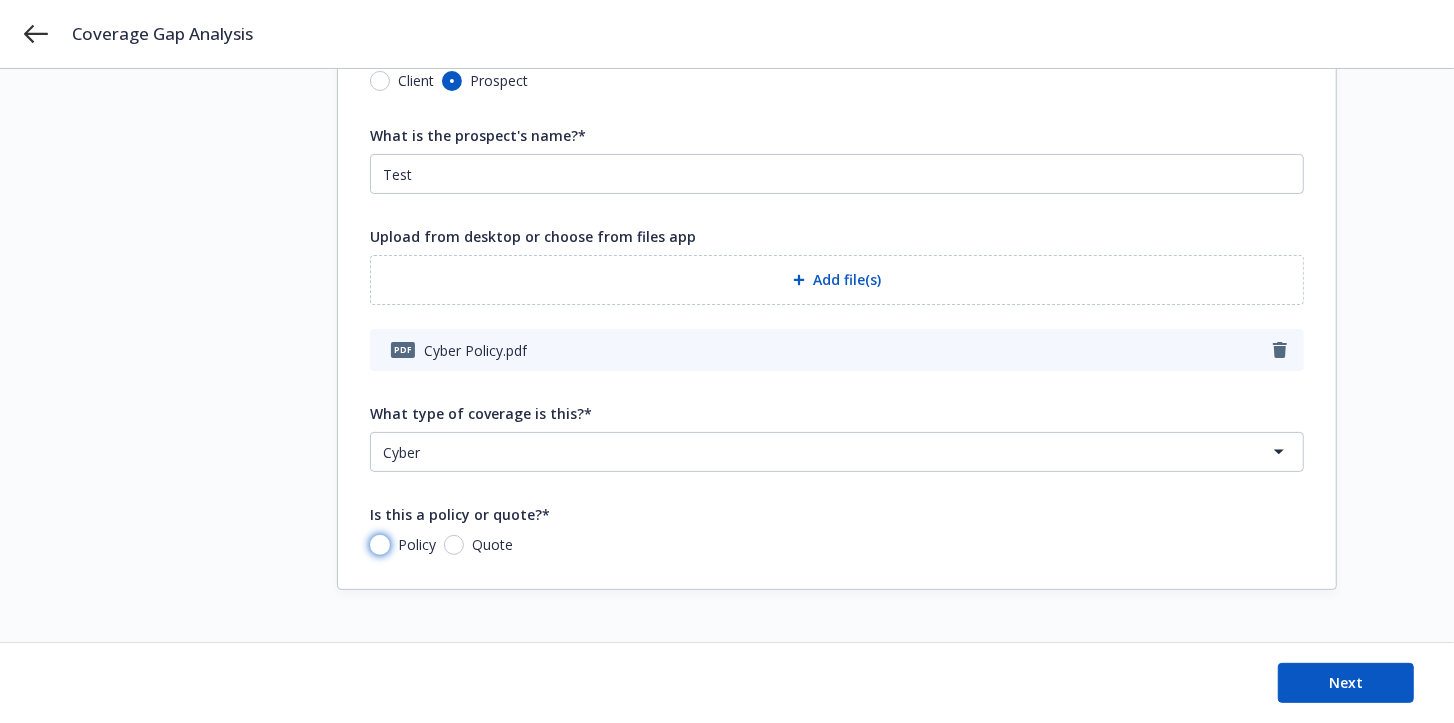 click on "Policy" at bounding box center (380, 545) 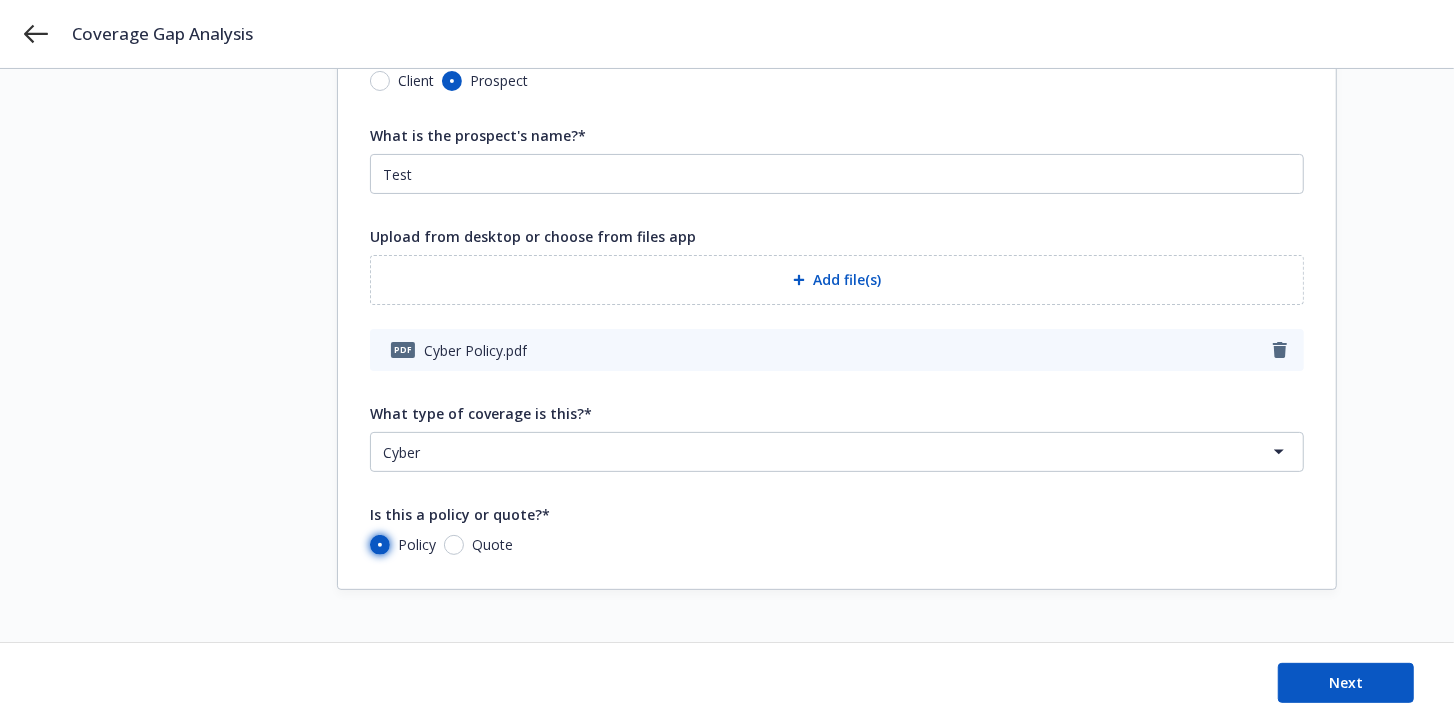 radio on "true" 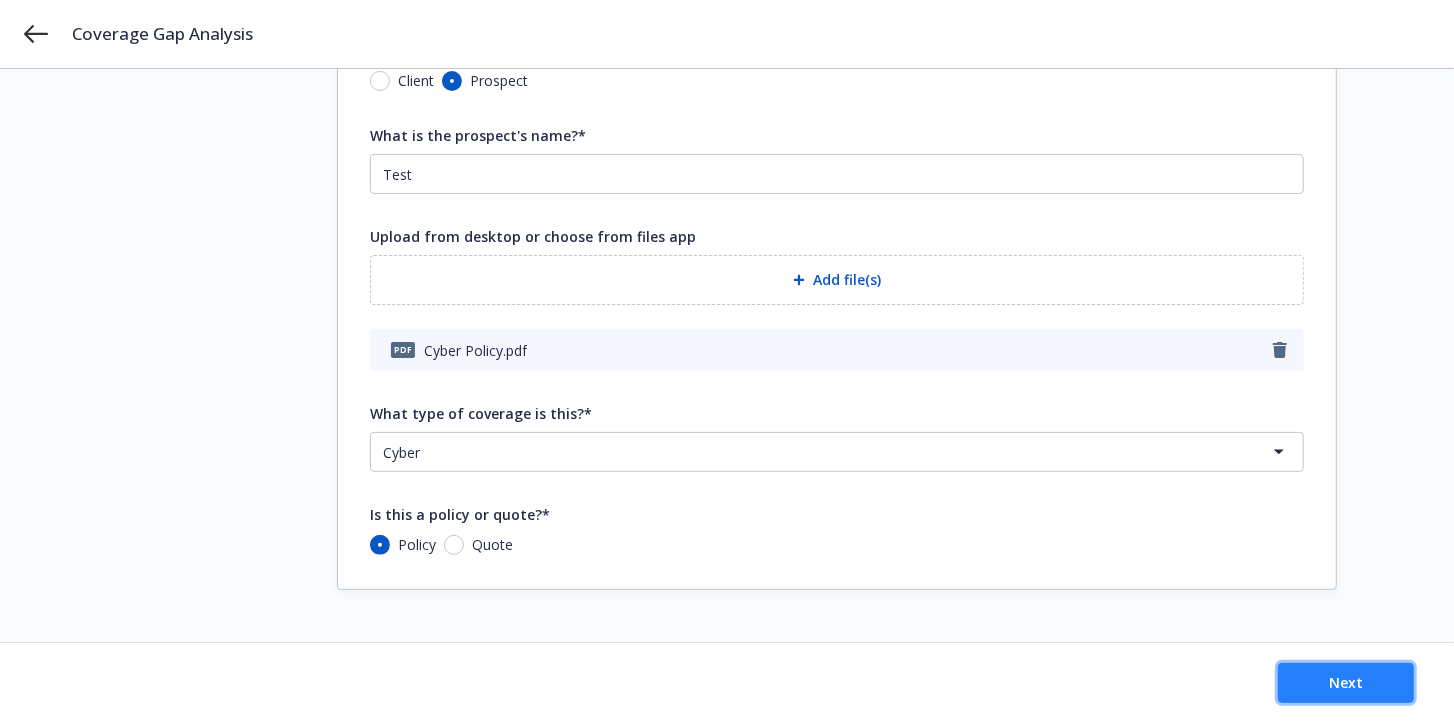 click on "Next" at bounding box center [1346, 683] 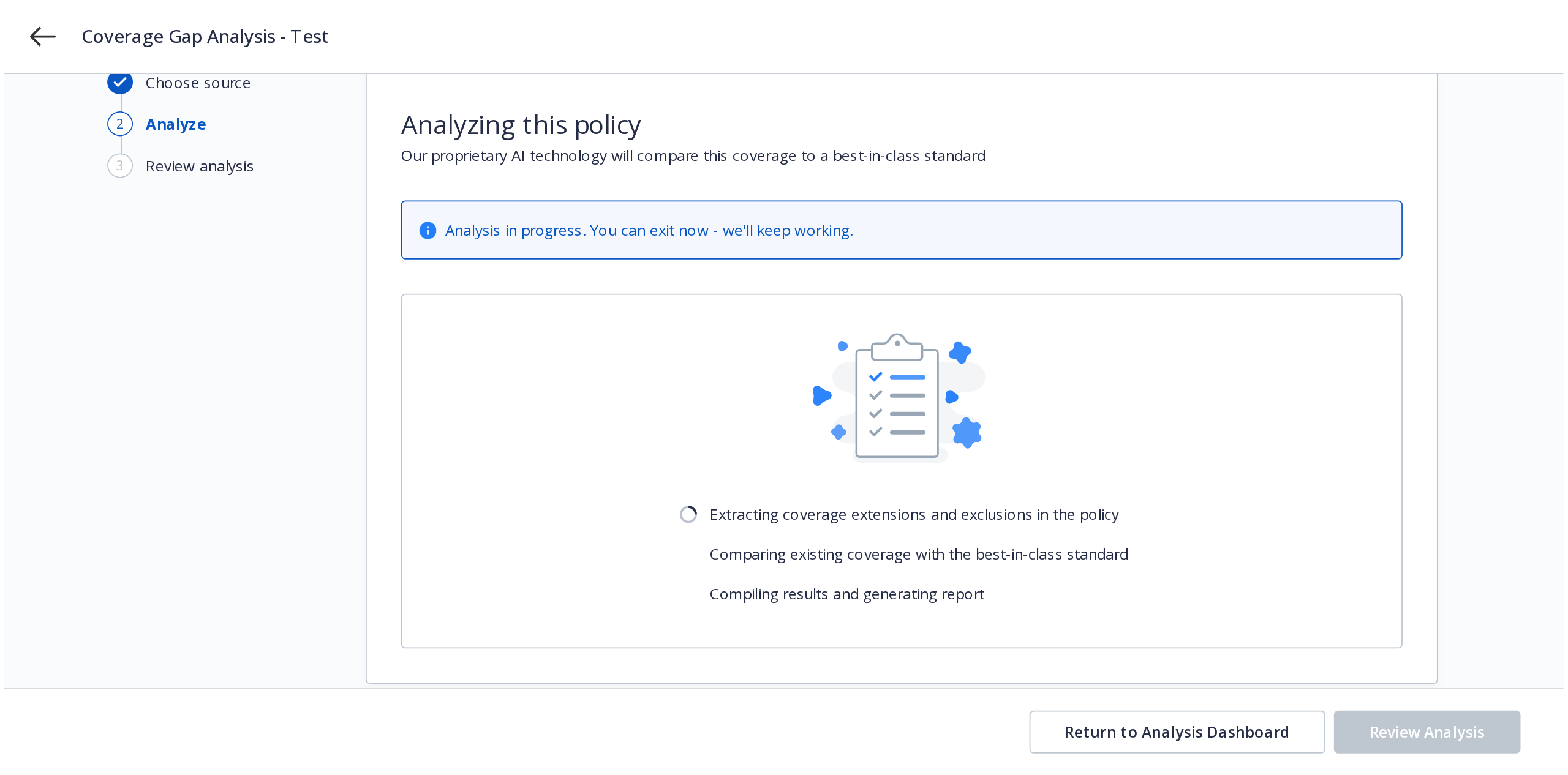 scroll, scrollTop: 0, scrollLeft: 0, axis: both 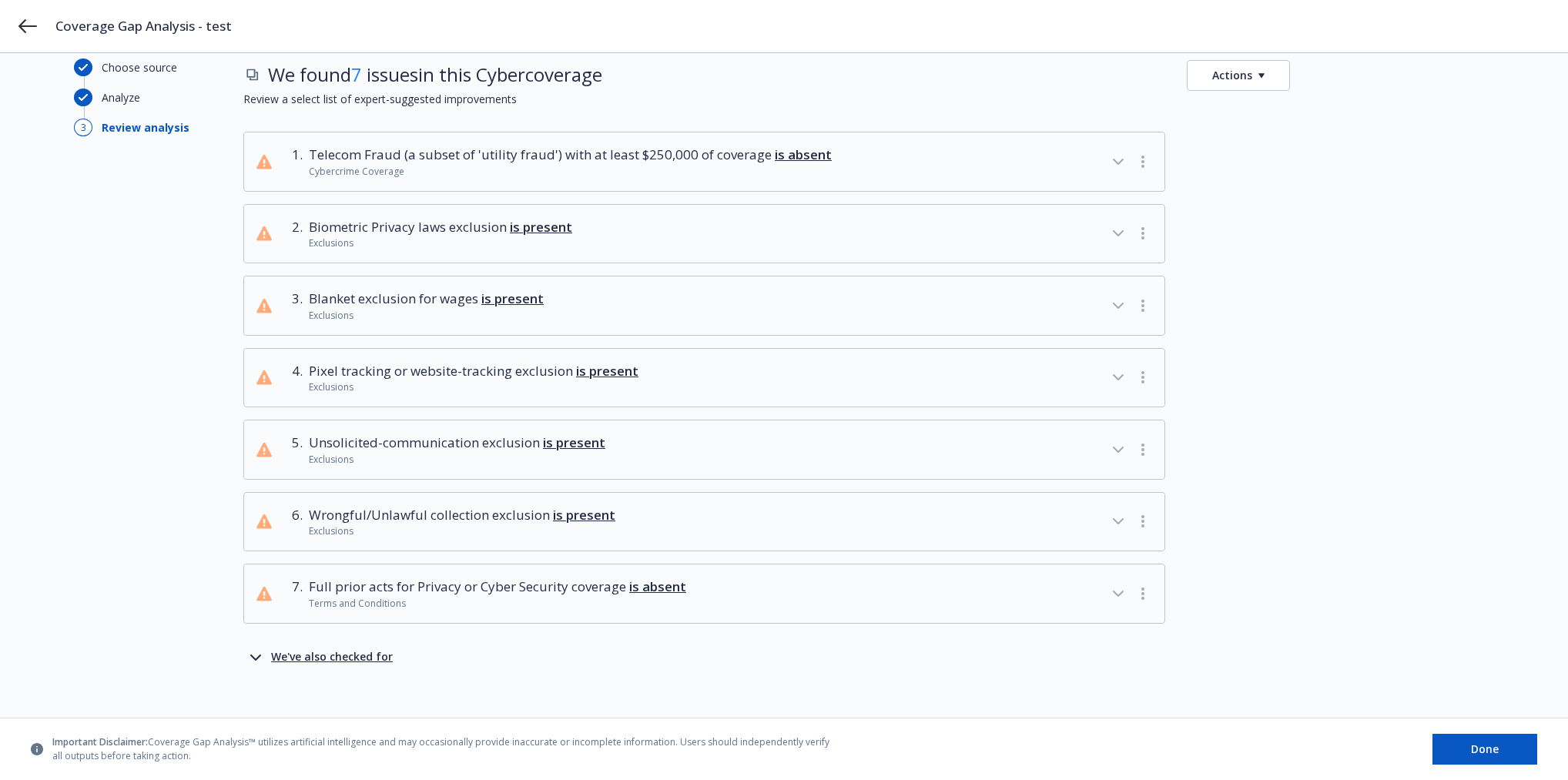 click on "We've also checked for" at bounding box center [332, 658] 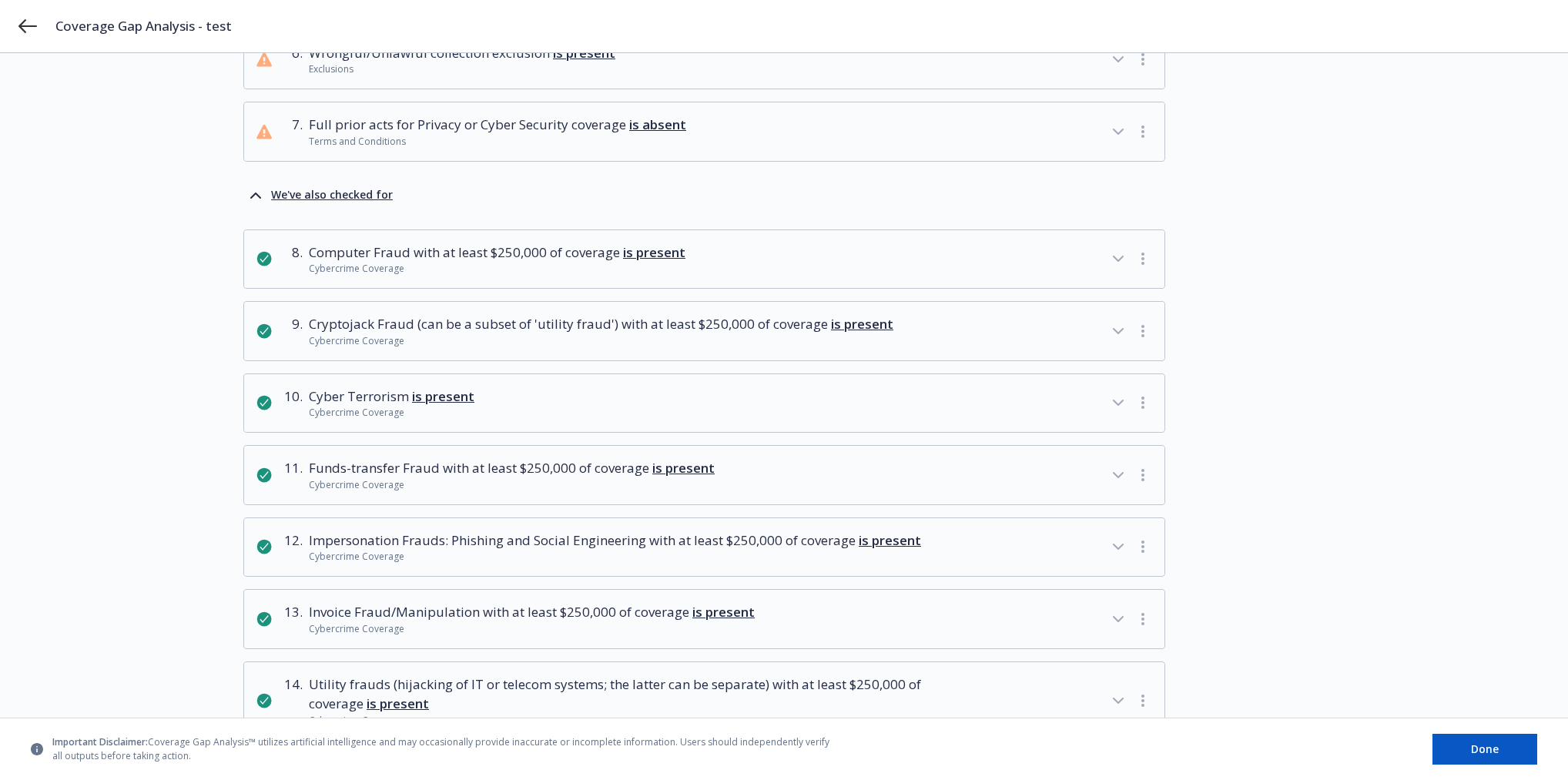 scroll, scrollTop: 0, scrollLeft: 0, axis: both 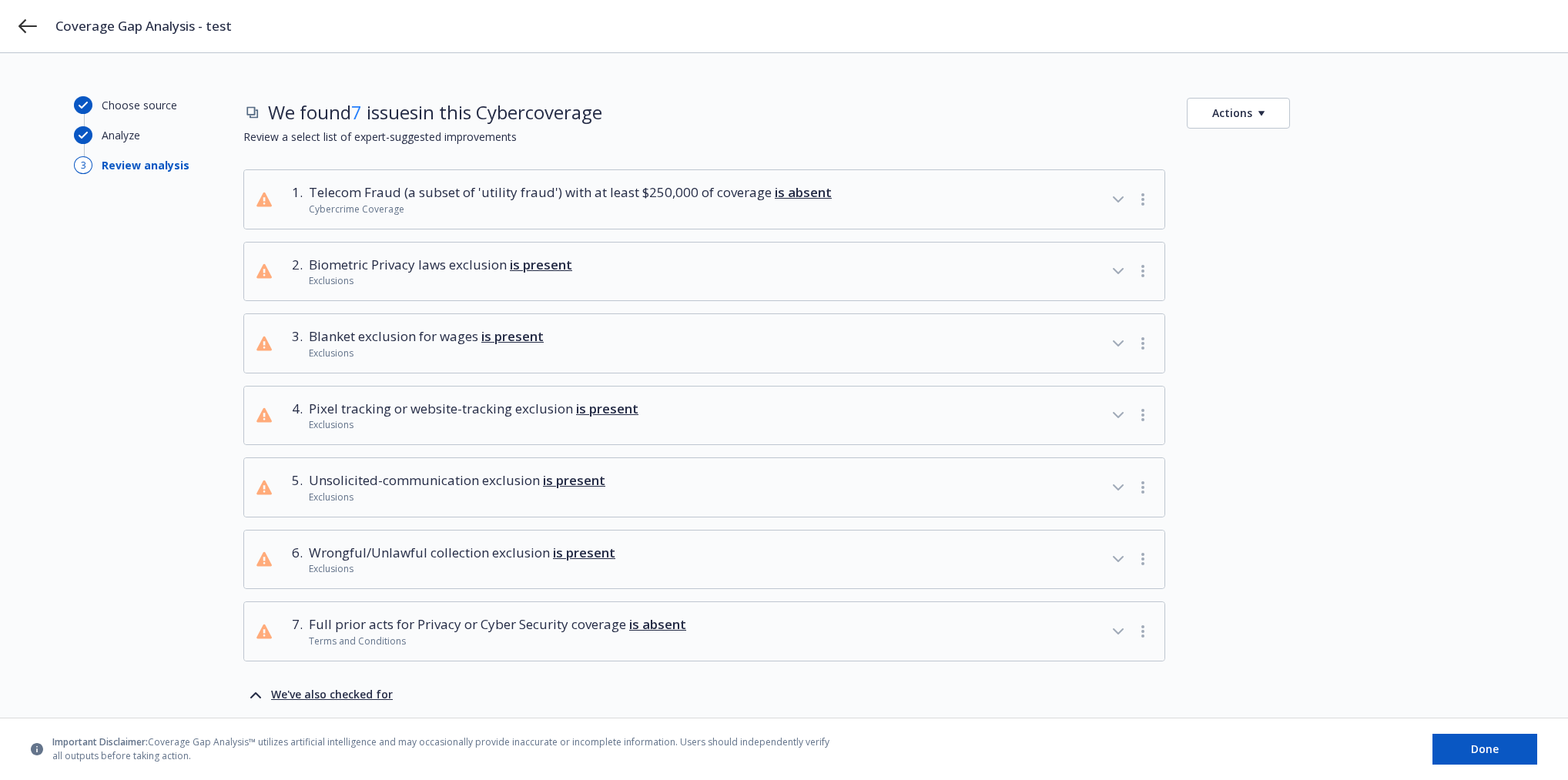 click on "Cybercrime Coverage" at bounding box center [570, 209] 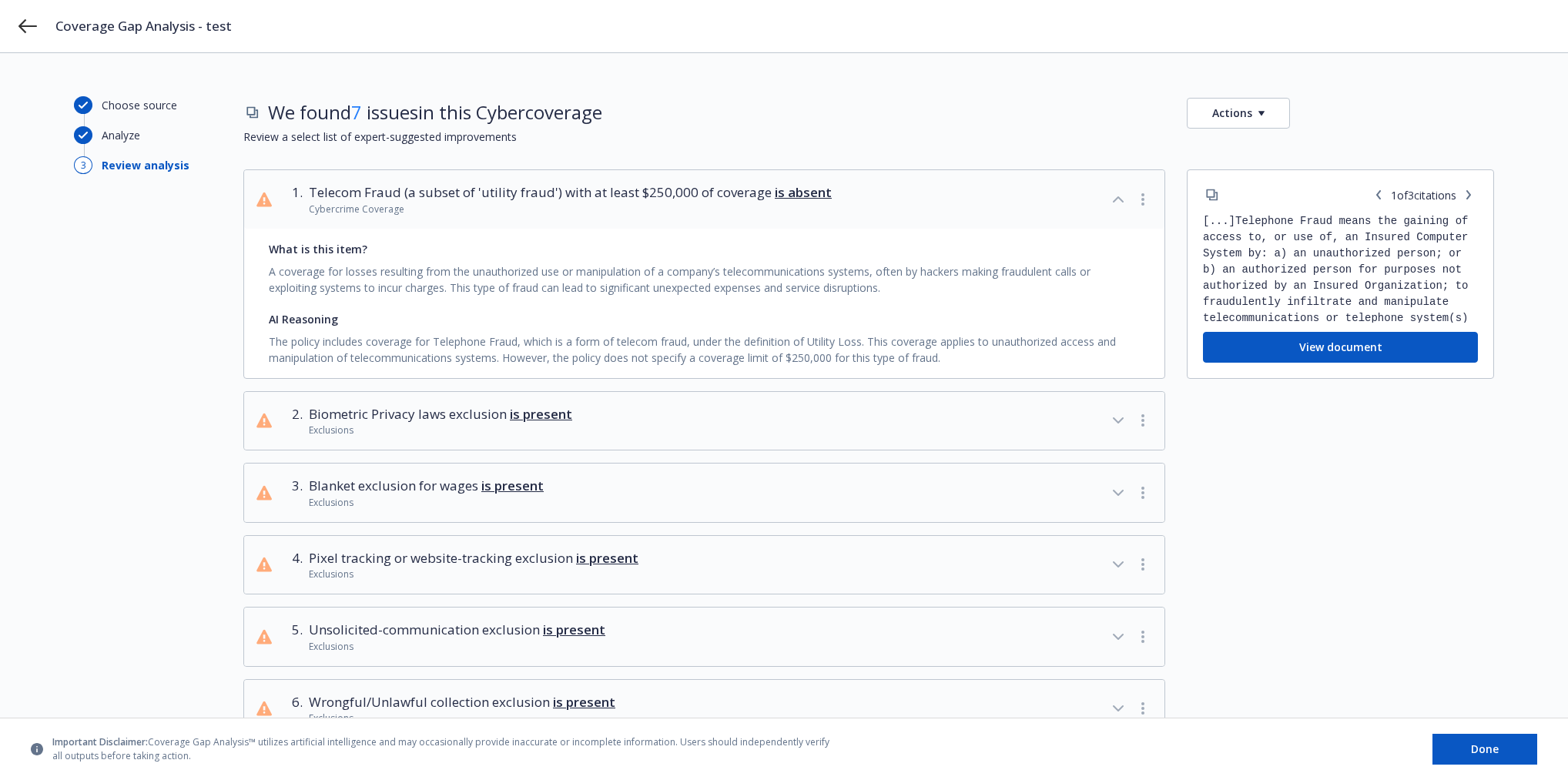 type 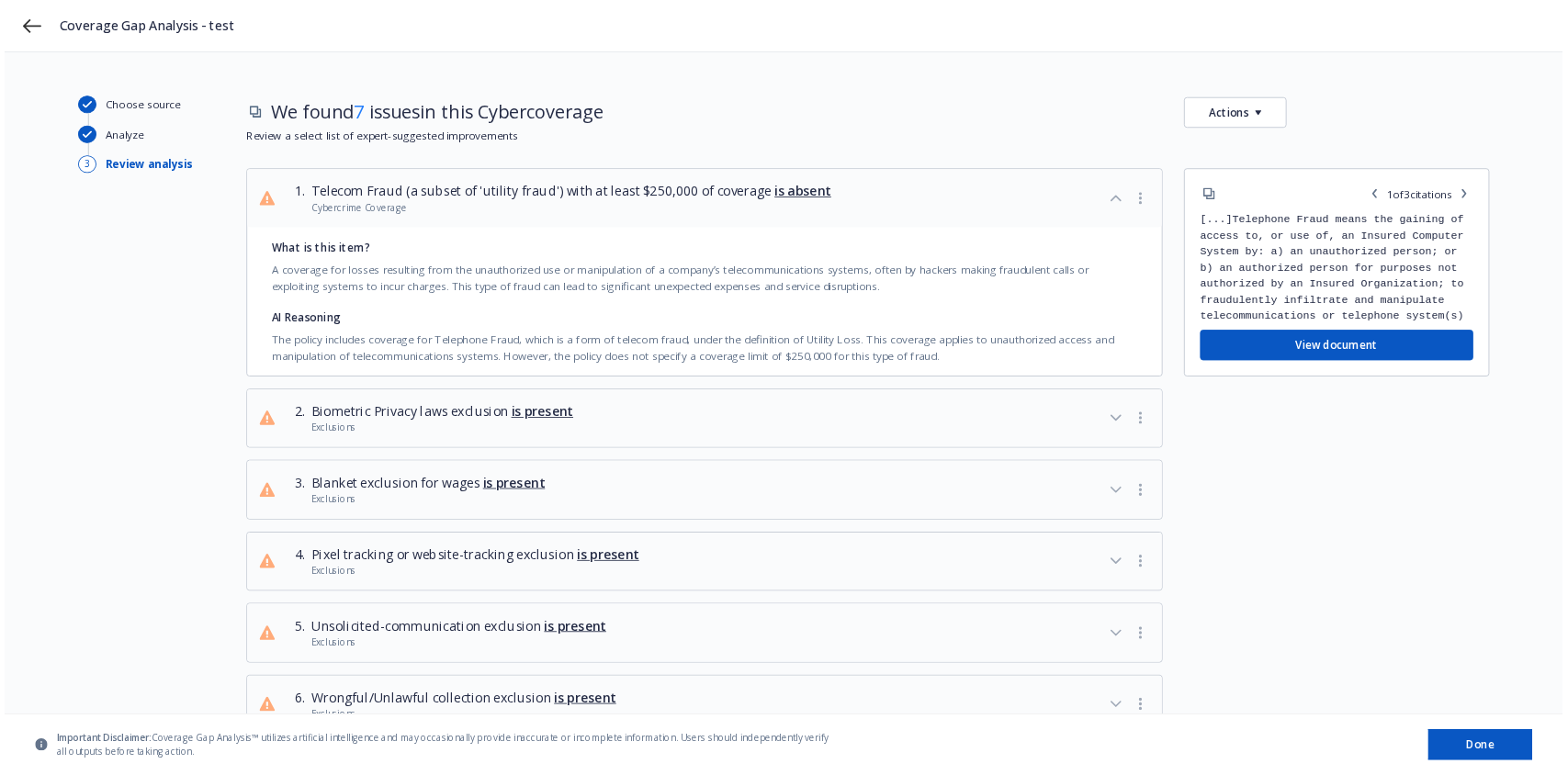 scroll, scrollTop: 0, scrollLeft: 0, axis: both 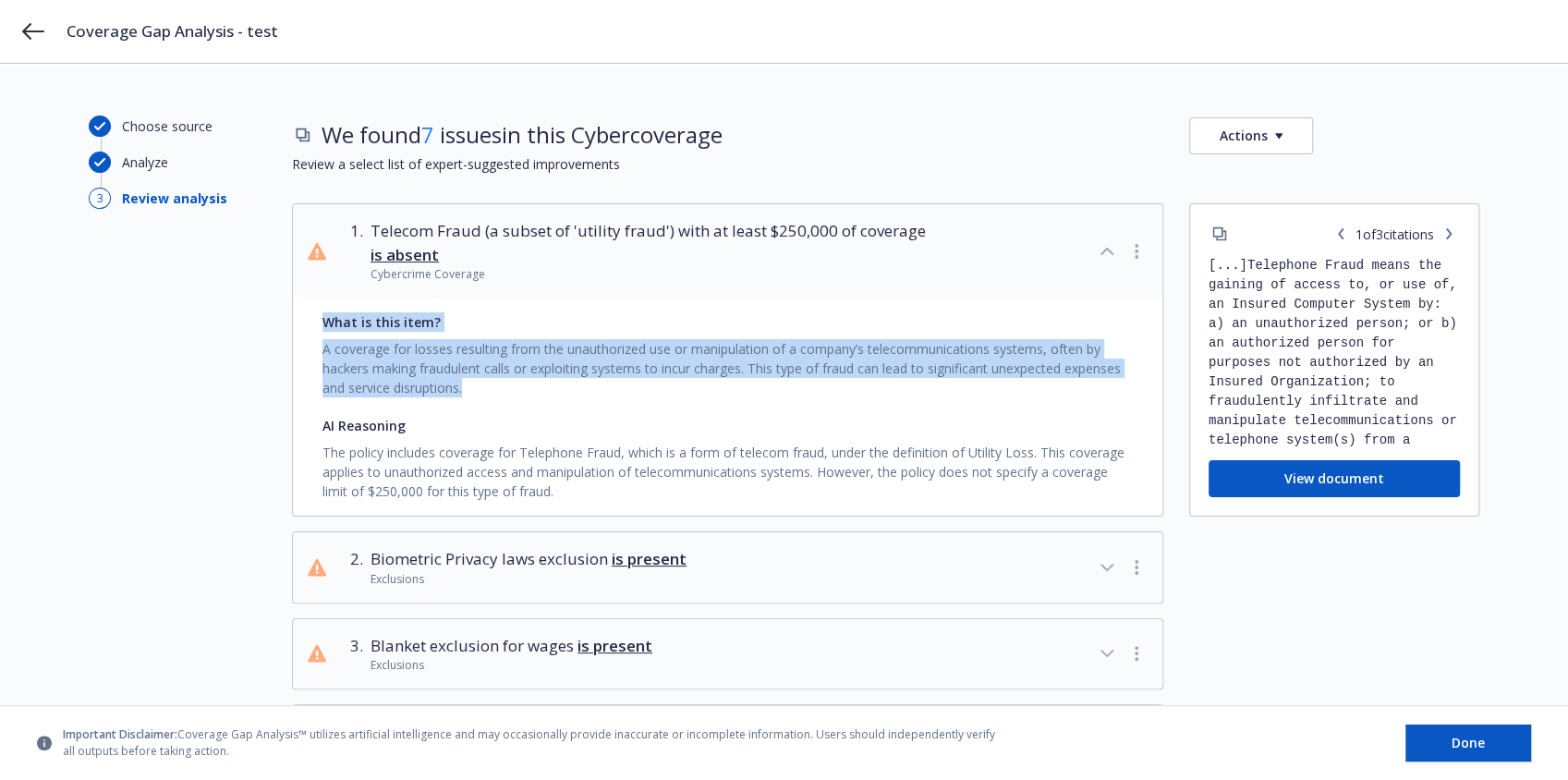 drag, startPoint x: 330, startPoint y: 322, endPoint x: 496, endPoint y: 381, distance: 176.17321 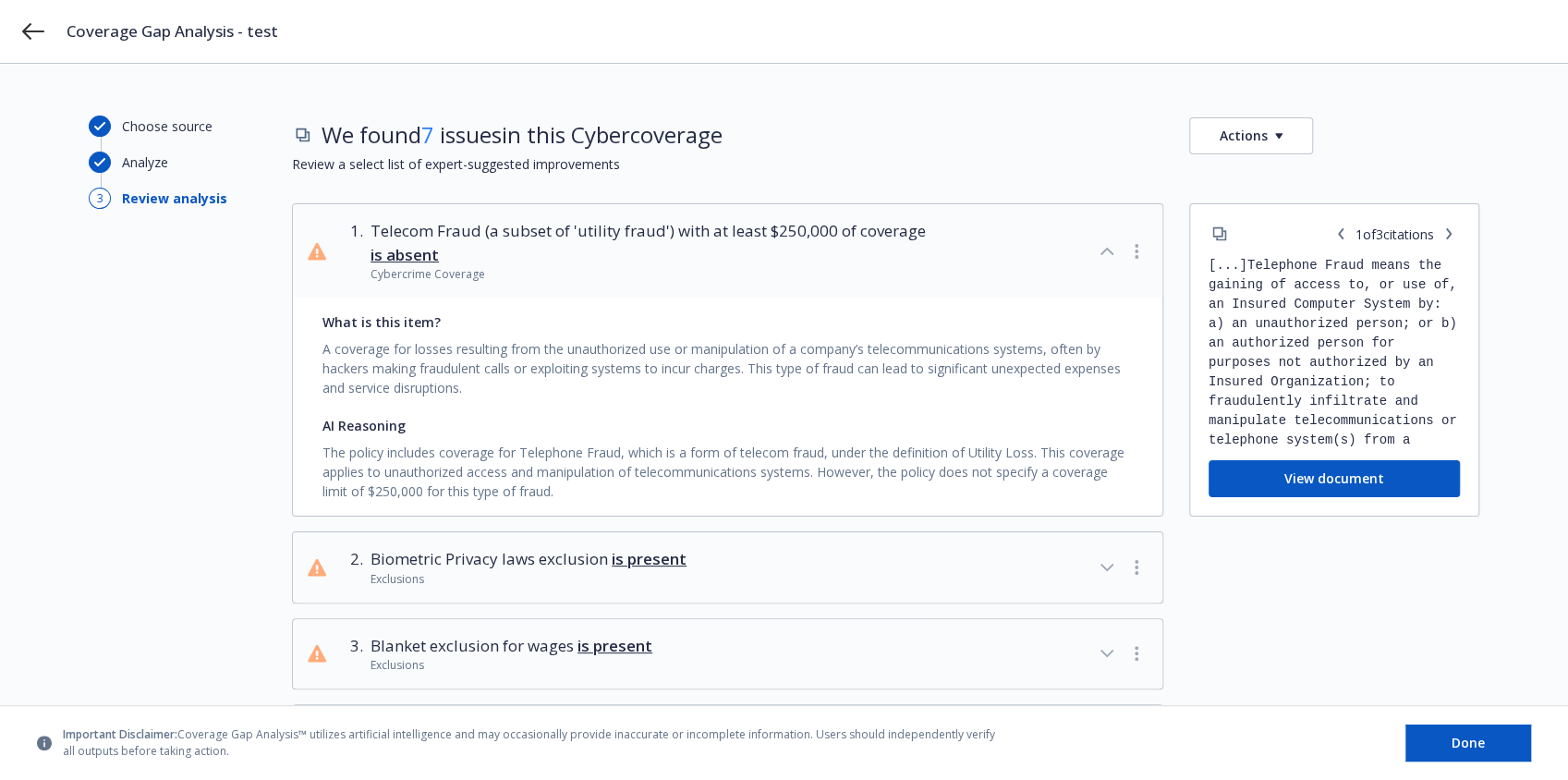 click on "AI Reasoning" at bounding box center [727, 425] 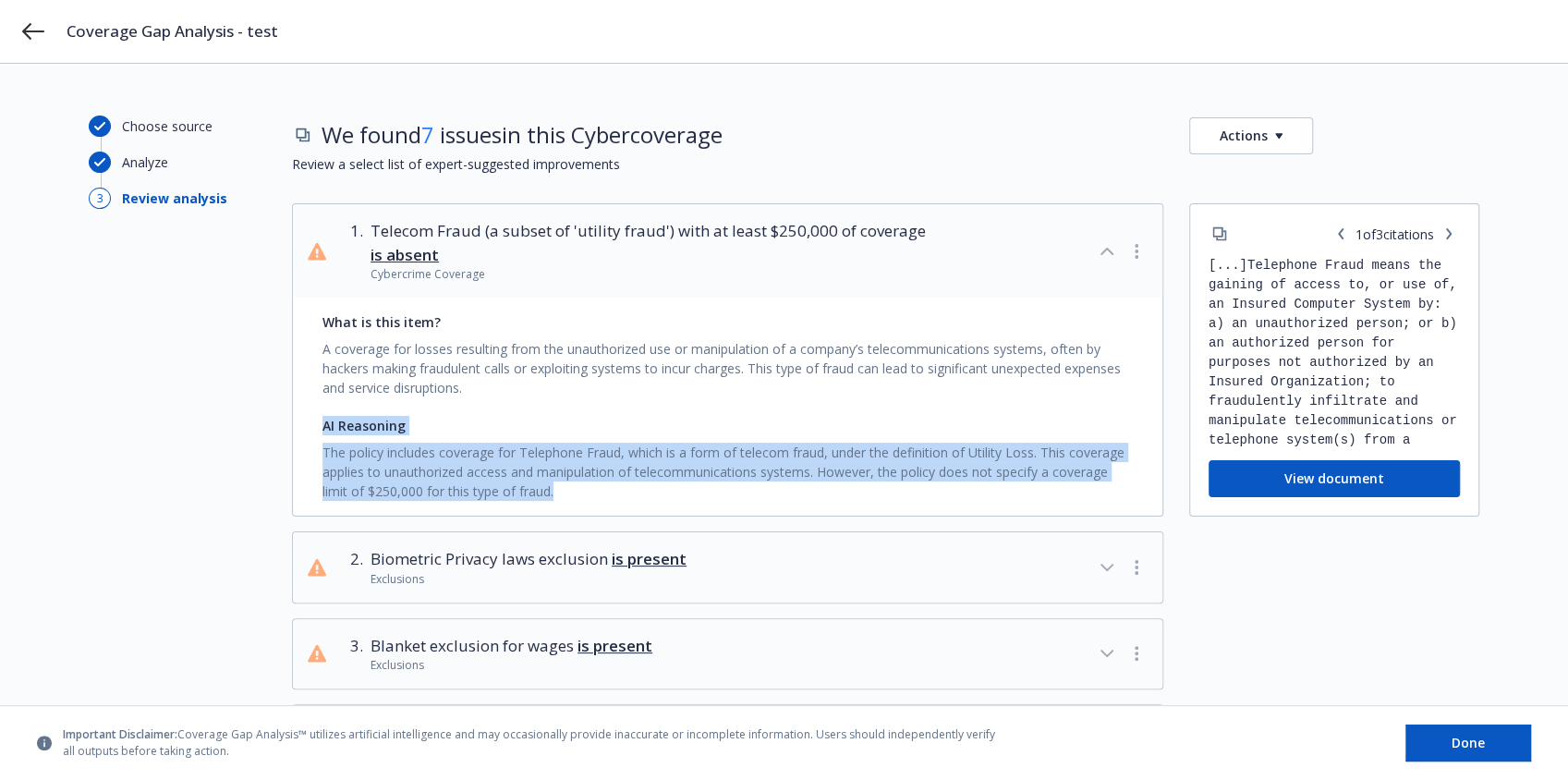 drag, startPoint x: 319, startPoint y: 420, endPoint x: 610, endPoint y: 521, distance: 308.02922 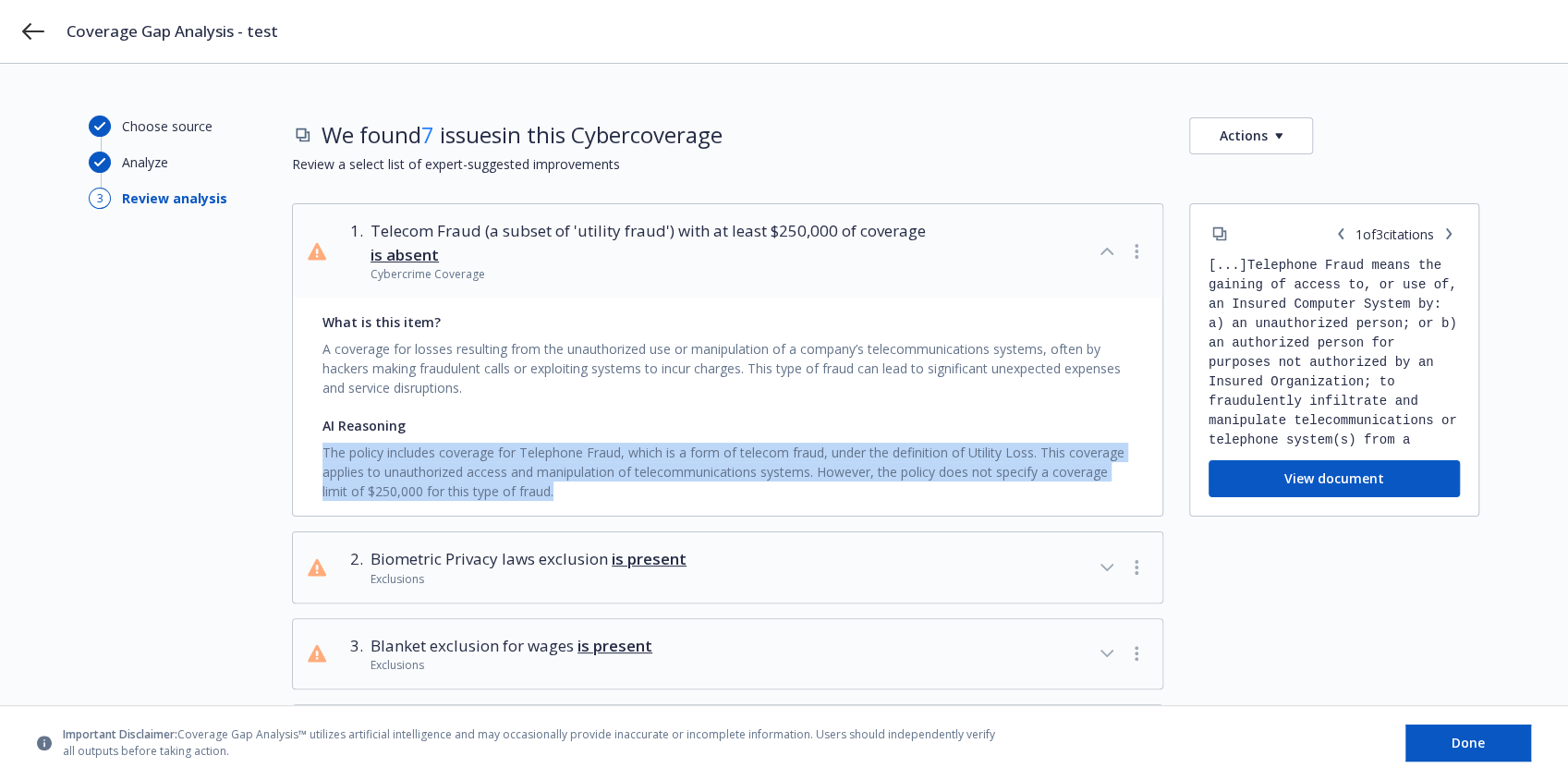 drag, startPoint x: 626, startPoint y: 502, endPoint x: 316, endPoint y: 442, distance: 315.7531 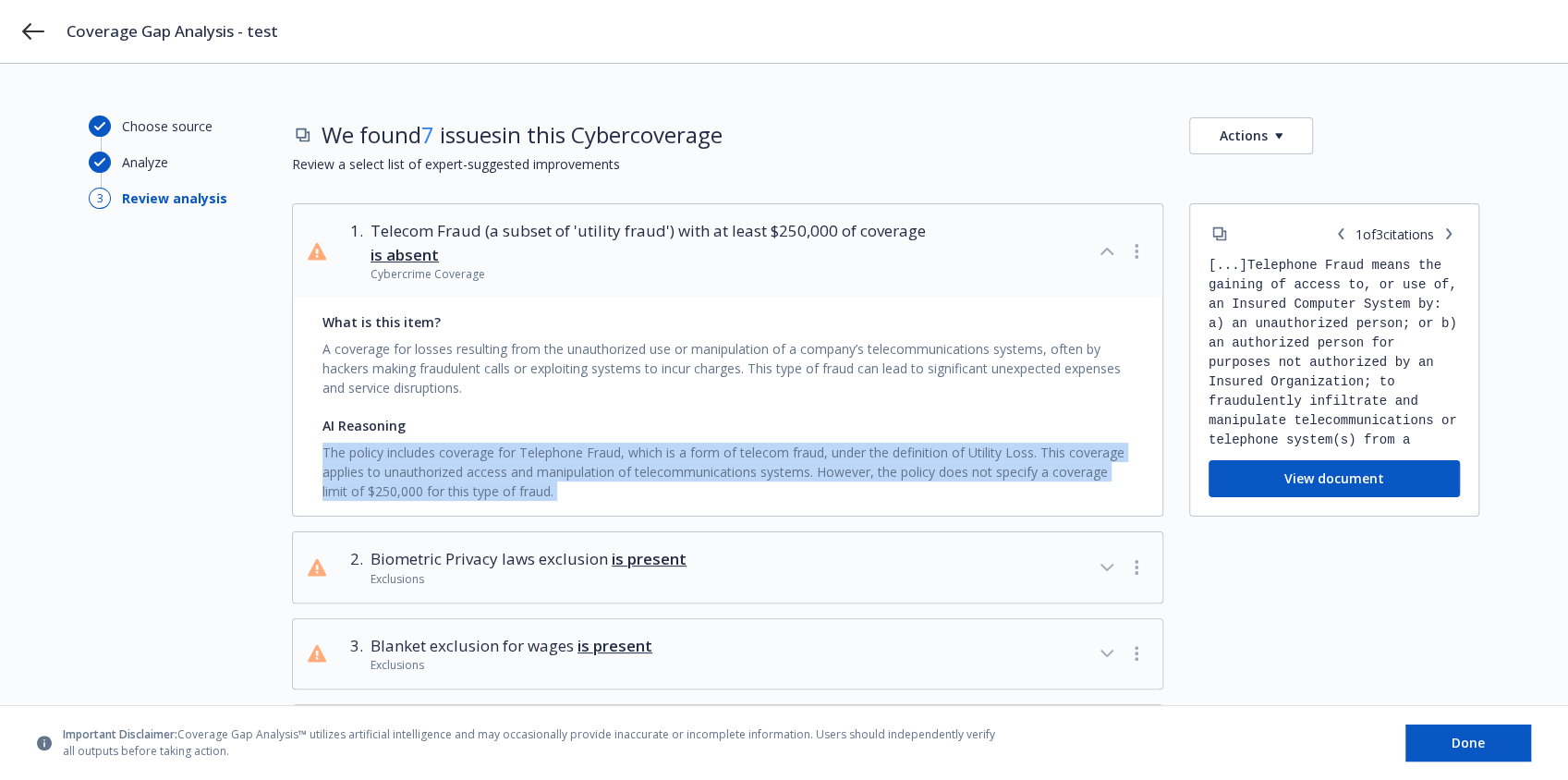 drag, startPoint x: 324, startPoint y: 449, endPoint x: 590, endPoint y: 494, distance: 269.77954 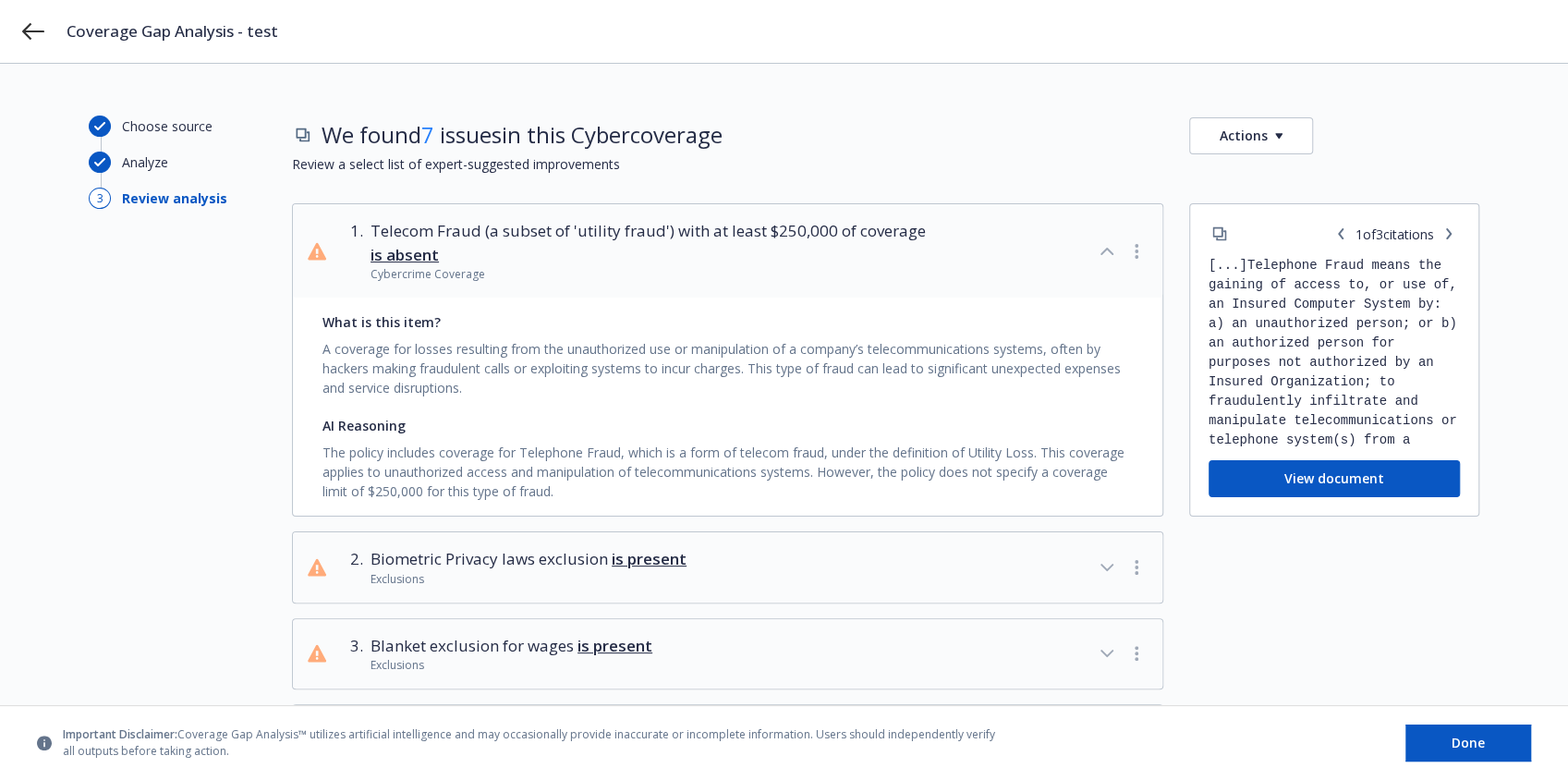 click on "The policy includes coverage for Telephone Fraud, which is a form of telecom fraud, under the definition of Utility Loss. This coverage applies to unauthorized access and manipulation of telecommunications systems. However, the policy does not specify a coverage limit of $250,000 for this type of fraud." at bounding box center (727, 468) 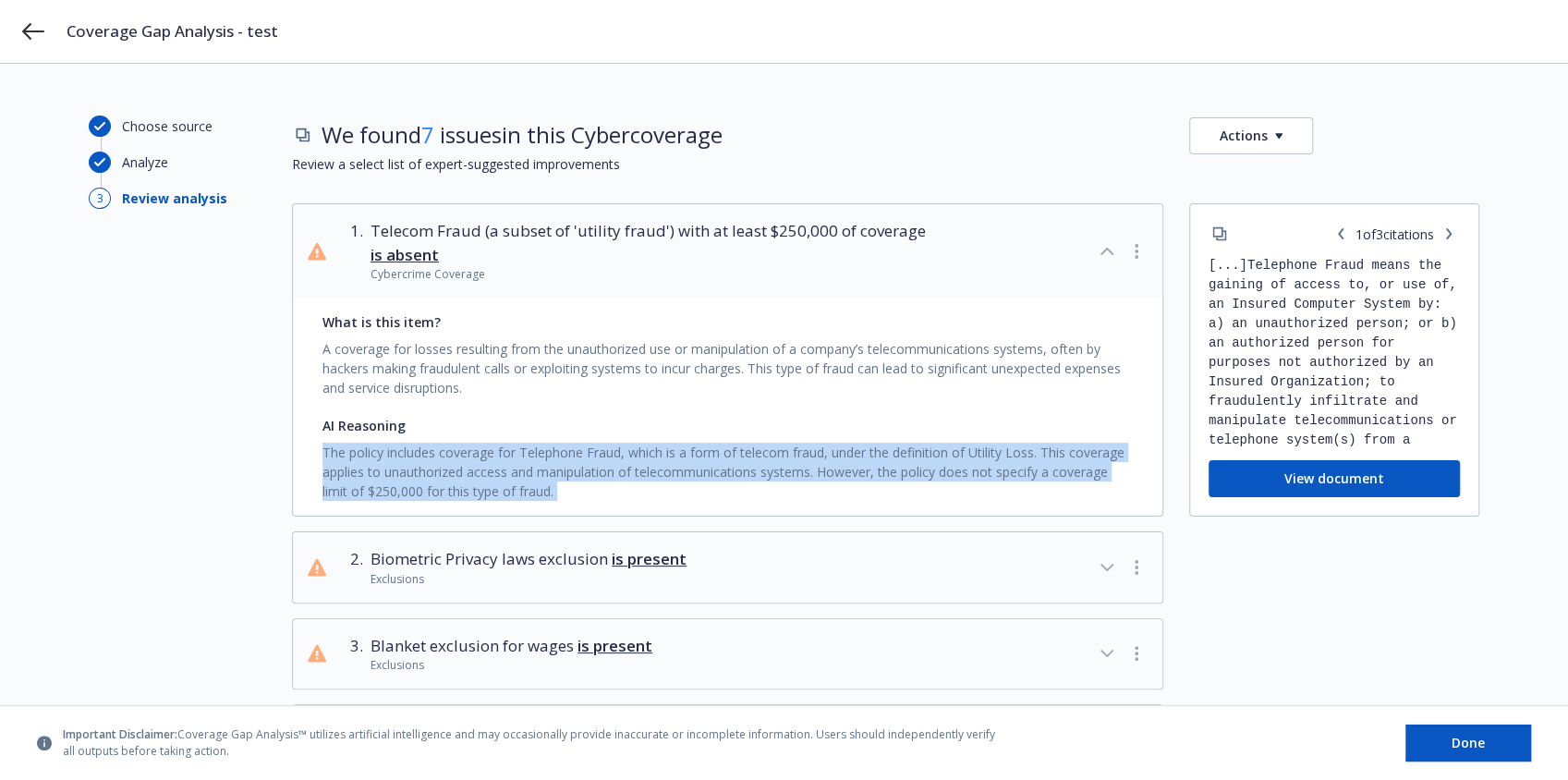 click on "The policy includes coverage for Telephone Fraud, which is a form of telecom fraud, under the definition of Utility Loss. This coverage applies to unauthorized access and manipulation of telecommunications systems. However, the policy does not specify a coverage limit of $250,000 for this type of fraud." at bounding box center [727, 468] 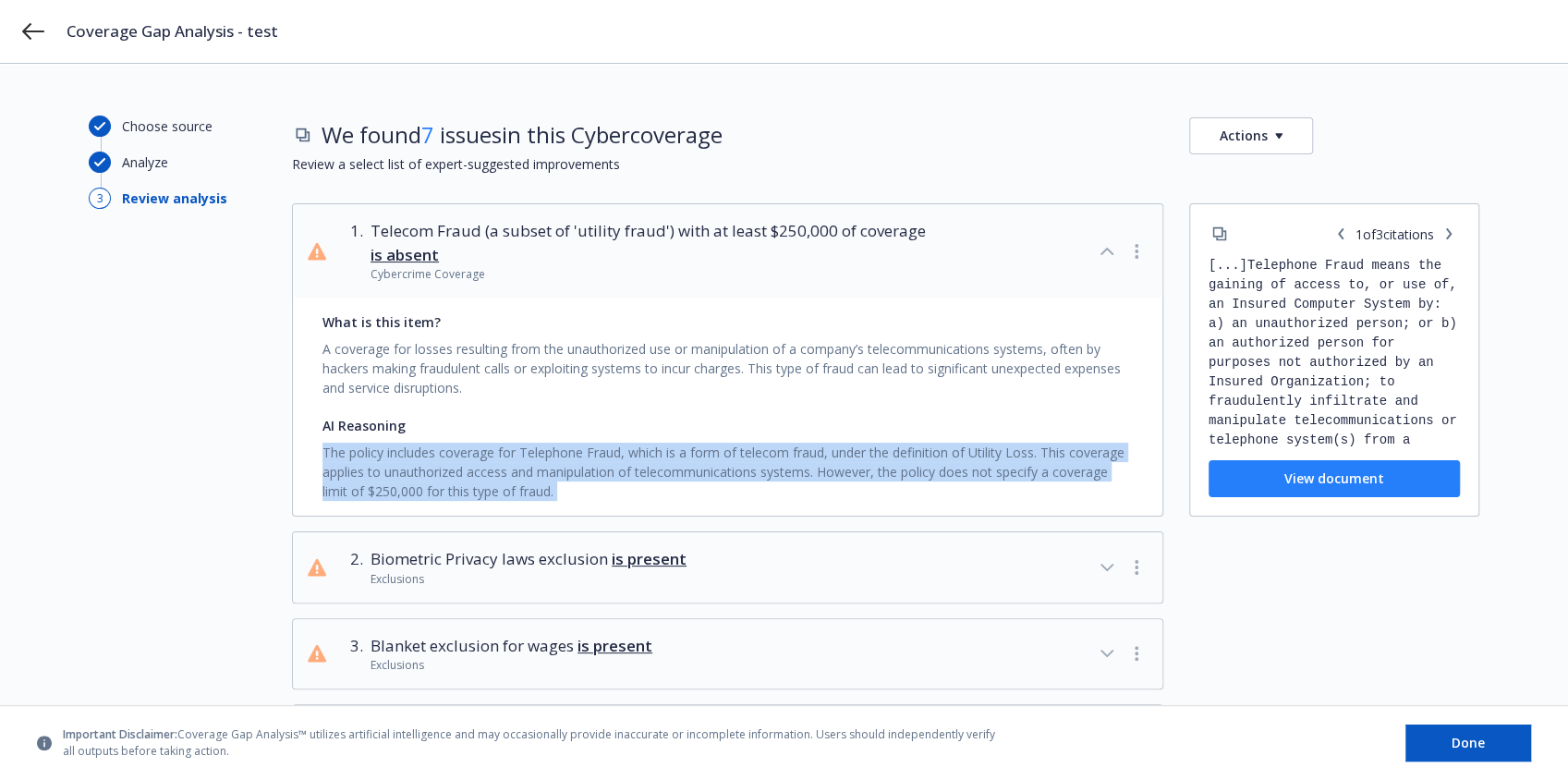 click on "View document" at bounding box center [1334, 479] 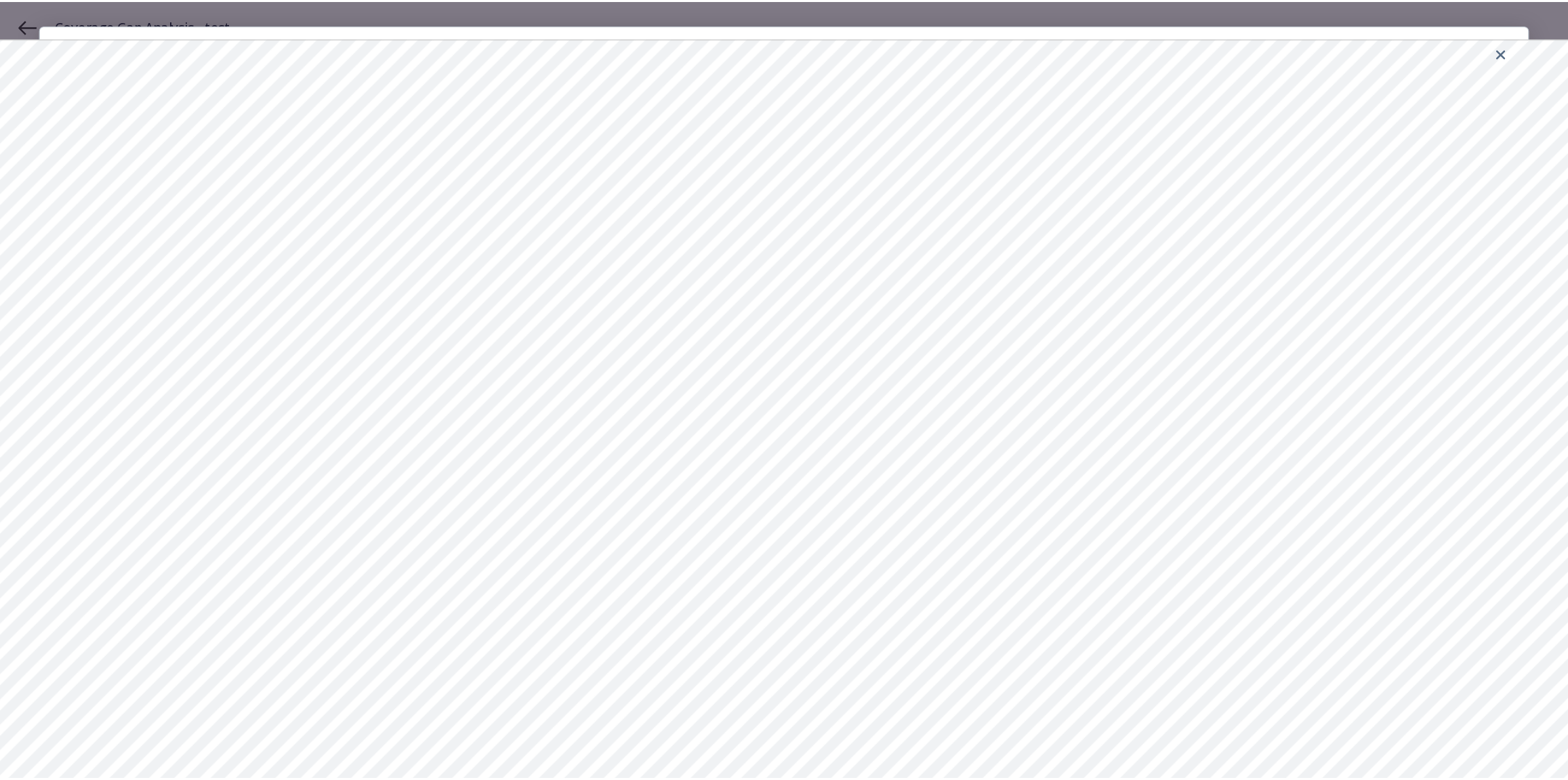 scroll, scrollTop: 0, scrollLeft: 0, axis: both 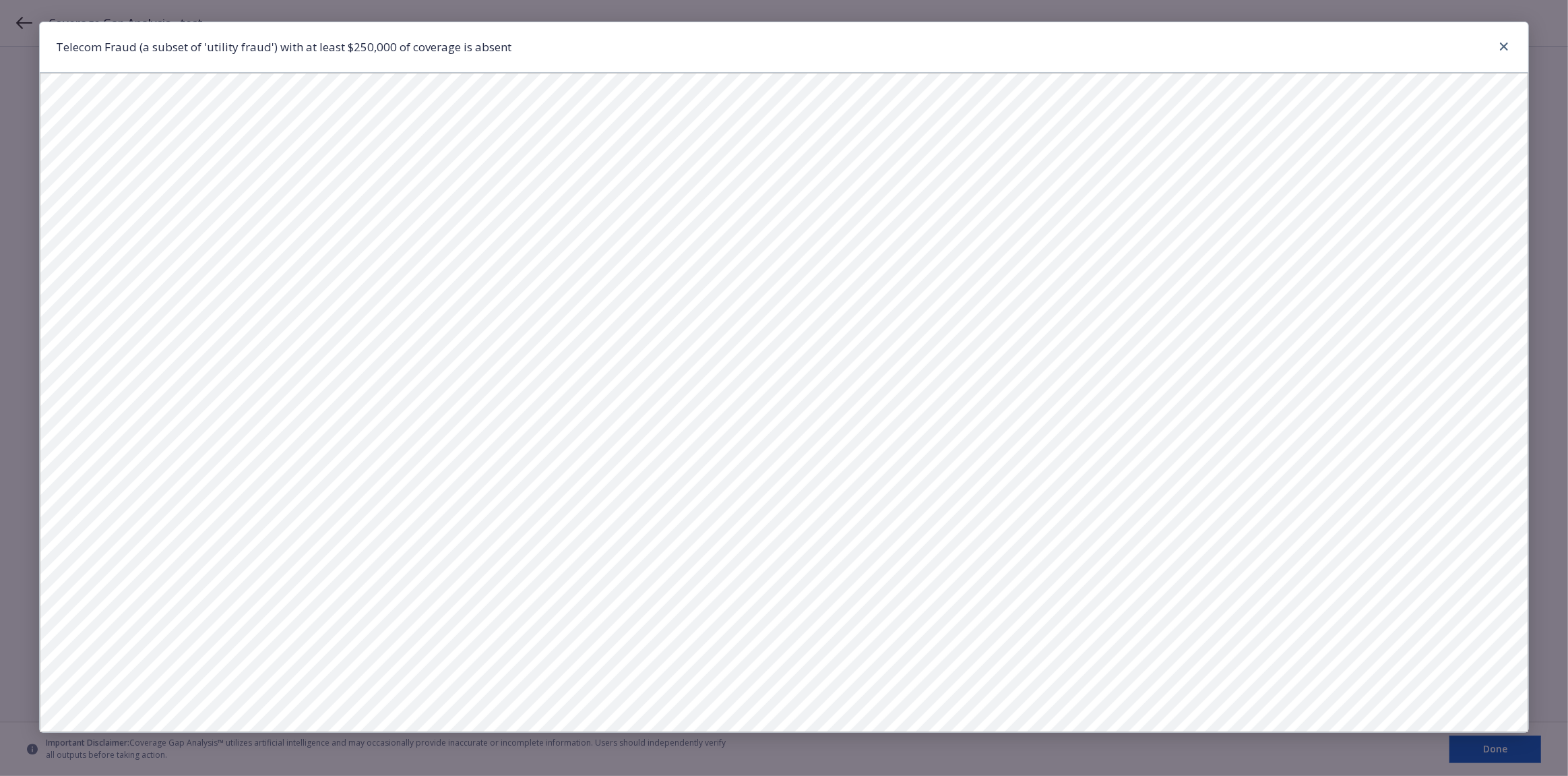 click at bounding box center [1501, 47] 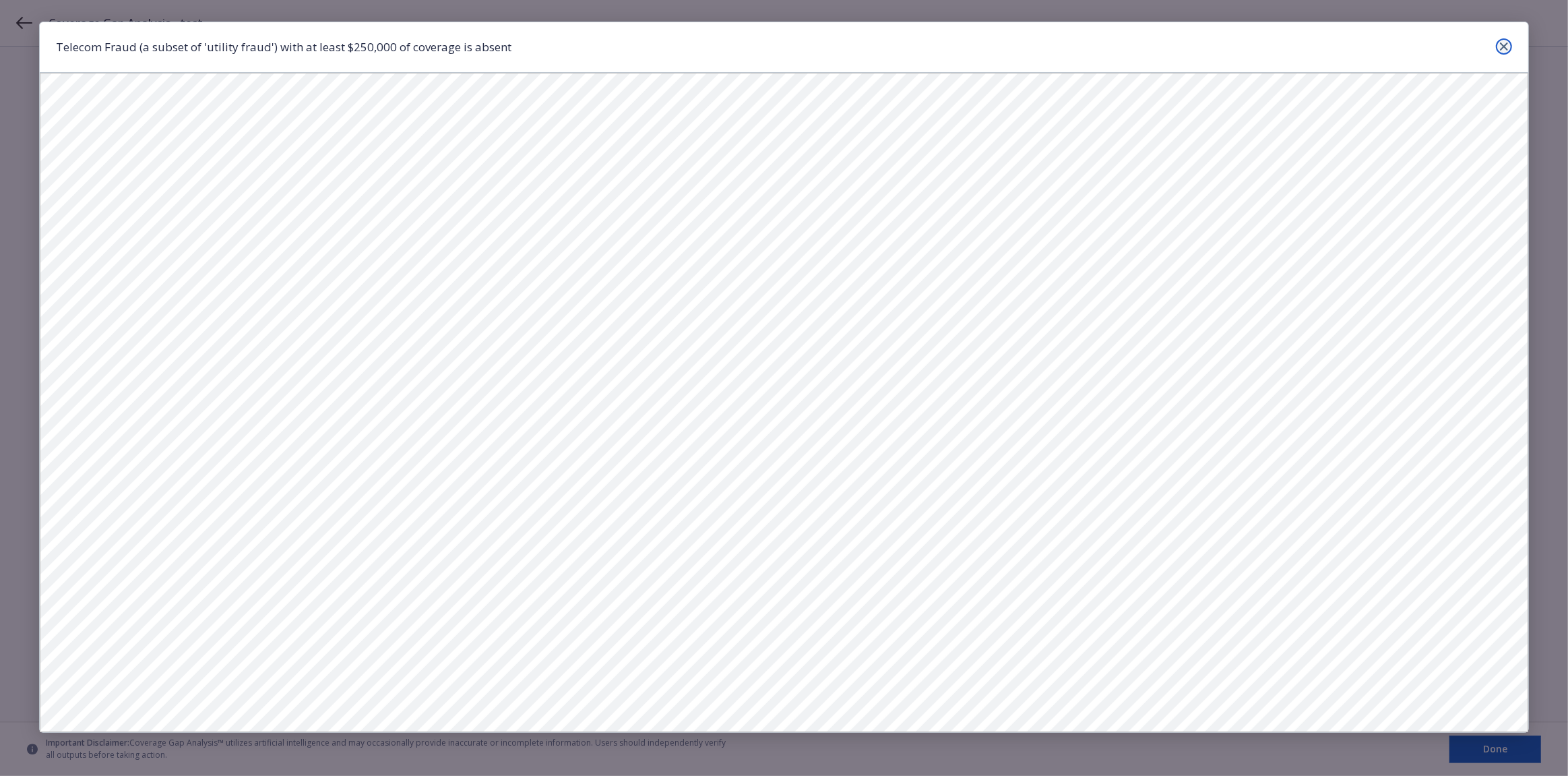 click 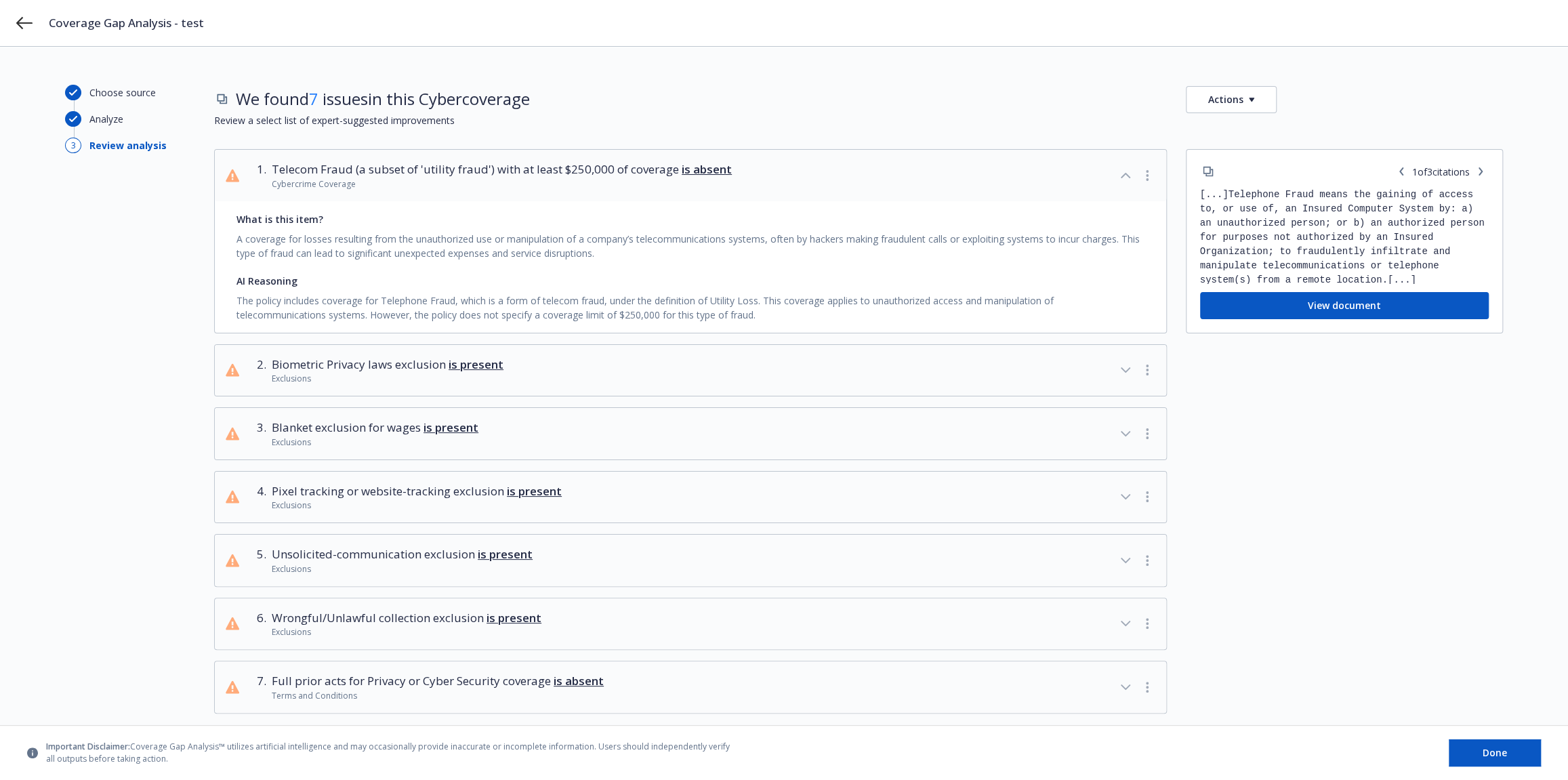 click on "1 . Telecom Fraud (a subset of 'utility fraud') with at least $250,000 of coverage   is absent Cybercrime Coverage" at bounding box center [690, 176] 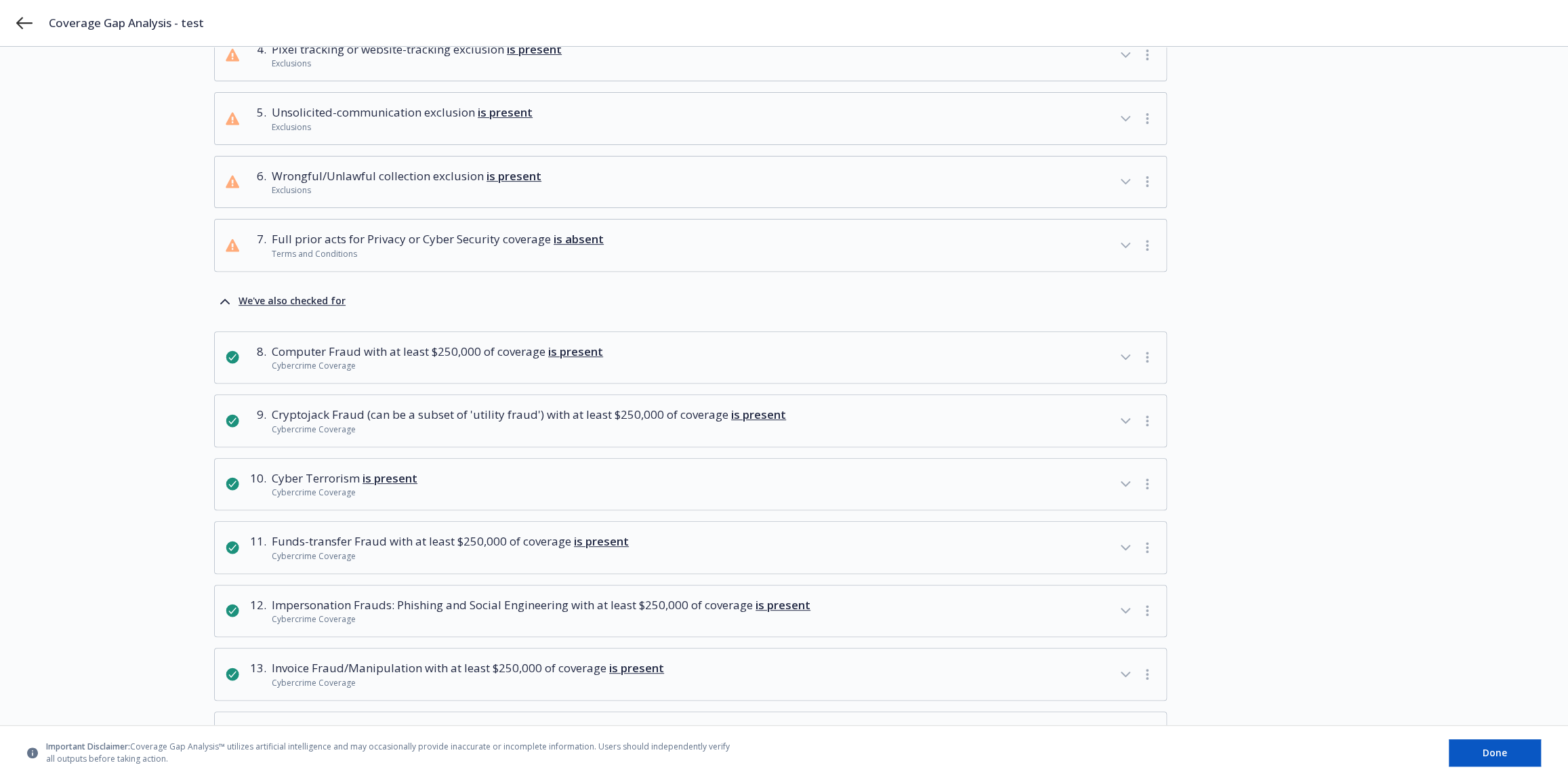 scroll, scrollTop: 0, scrollLeft: 0, axis: both 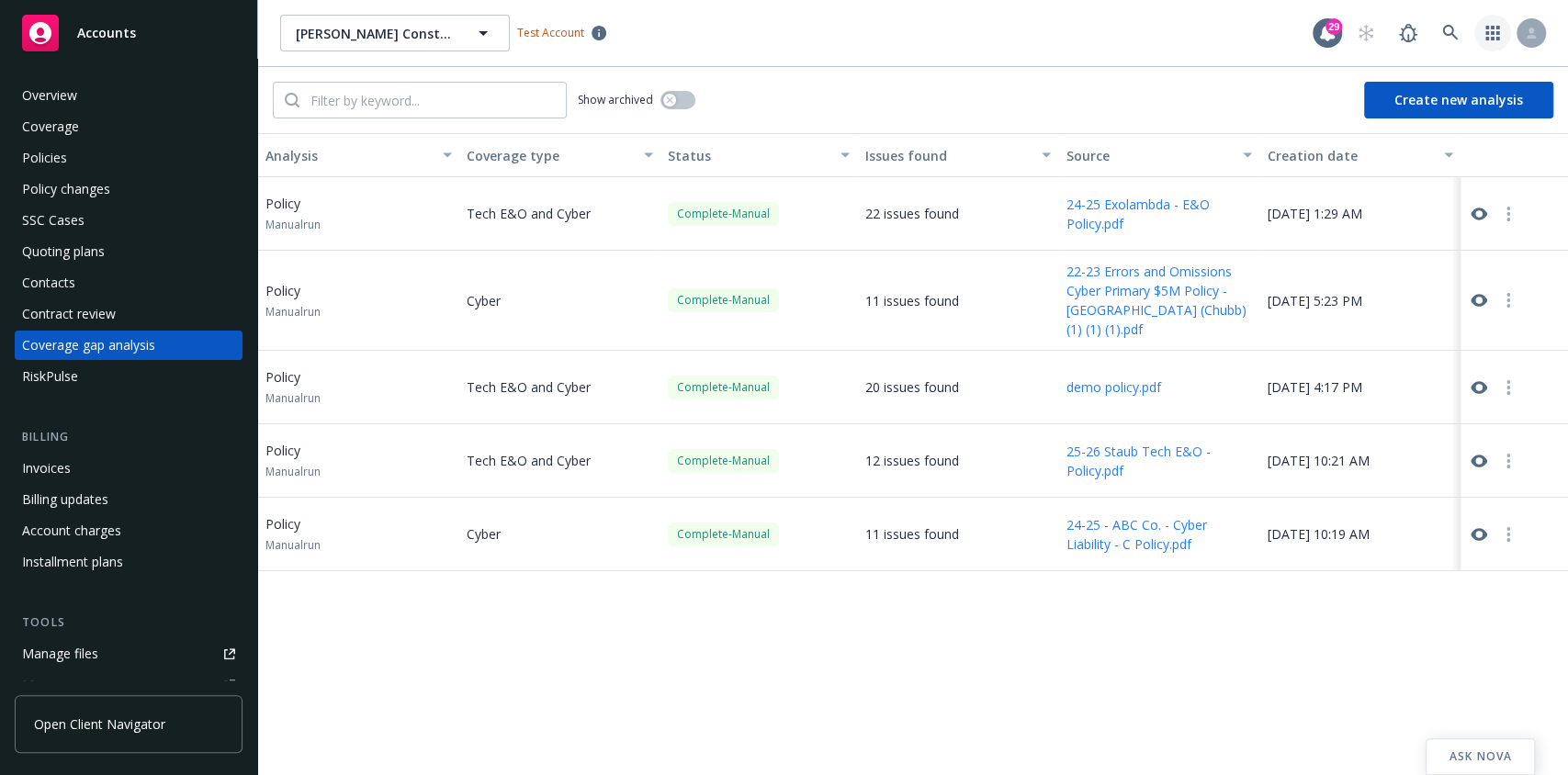 click 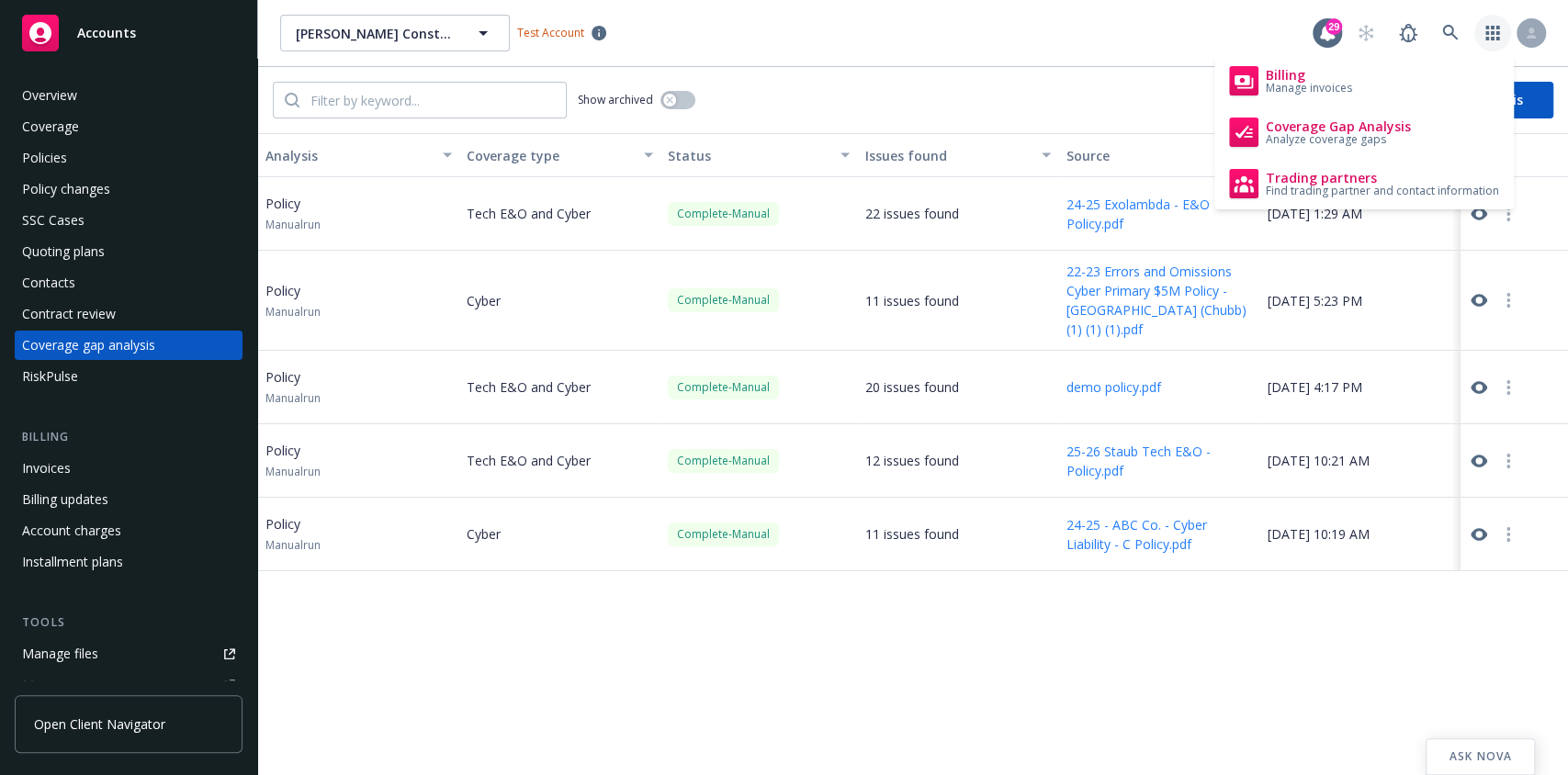 click on "Staub-Eckert Construction Staub-Eckert Construction Test Account 29" at bounding box center (913, 33) 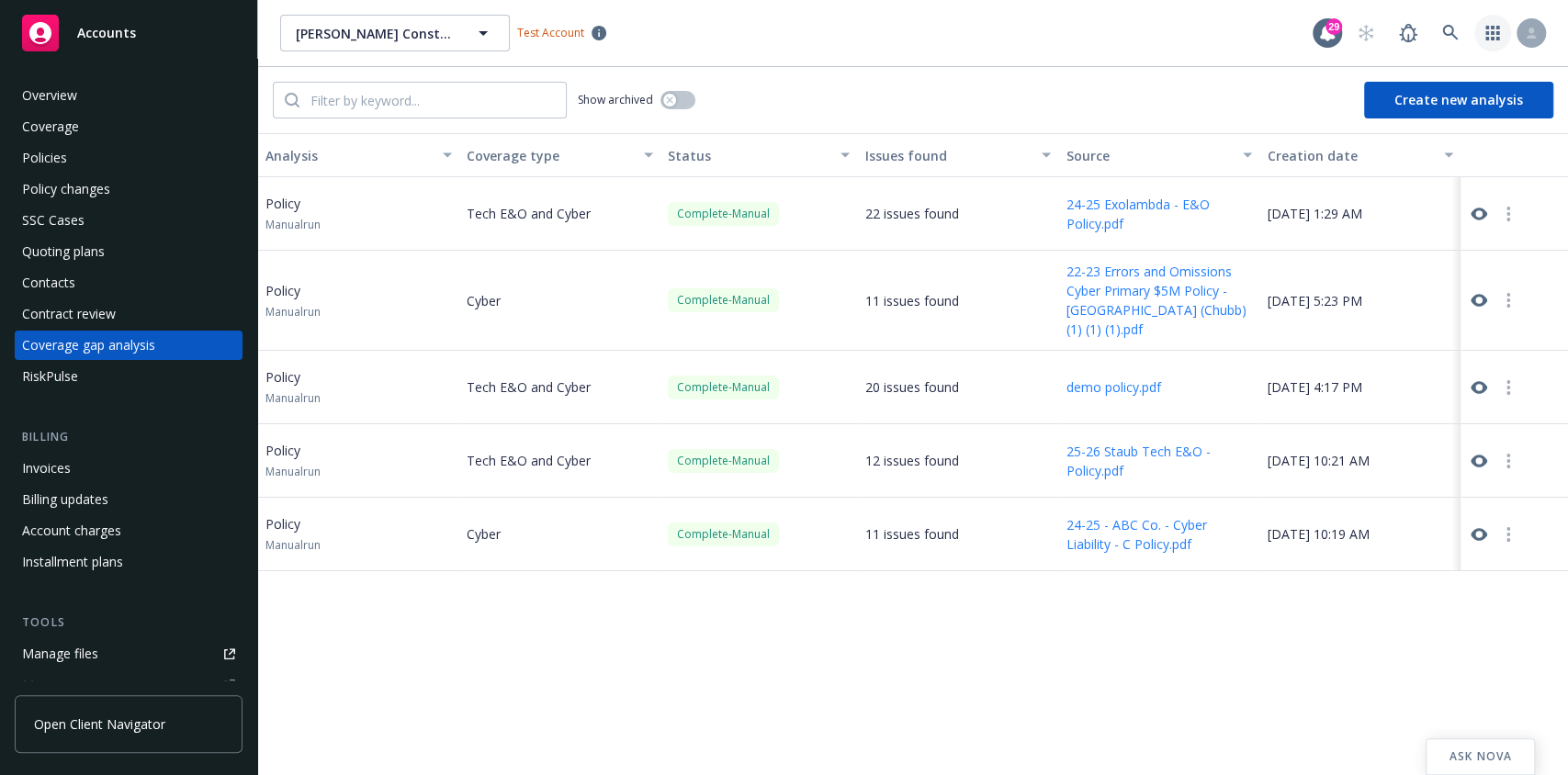 click 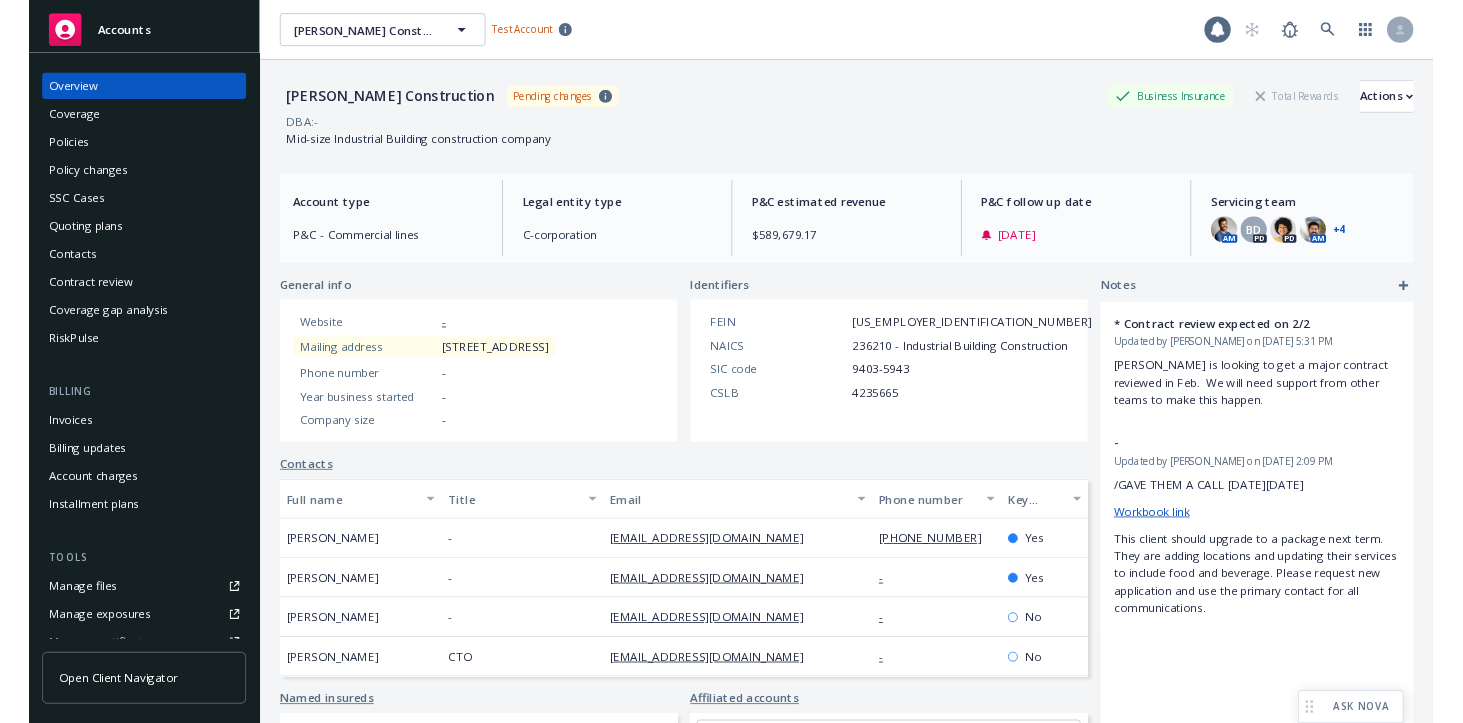 scroll, scrollTop: 0, scrollLeft: 0, axis: both 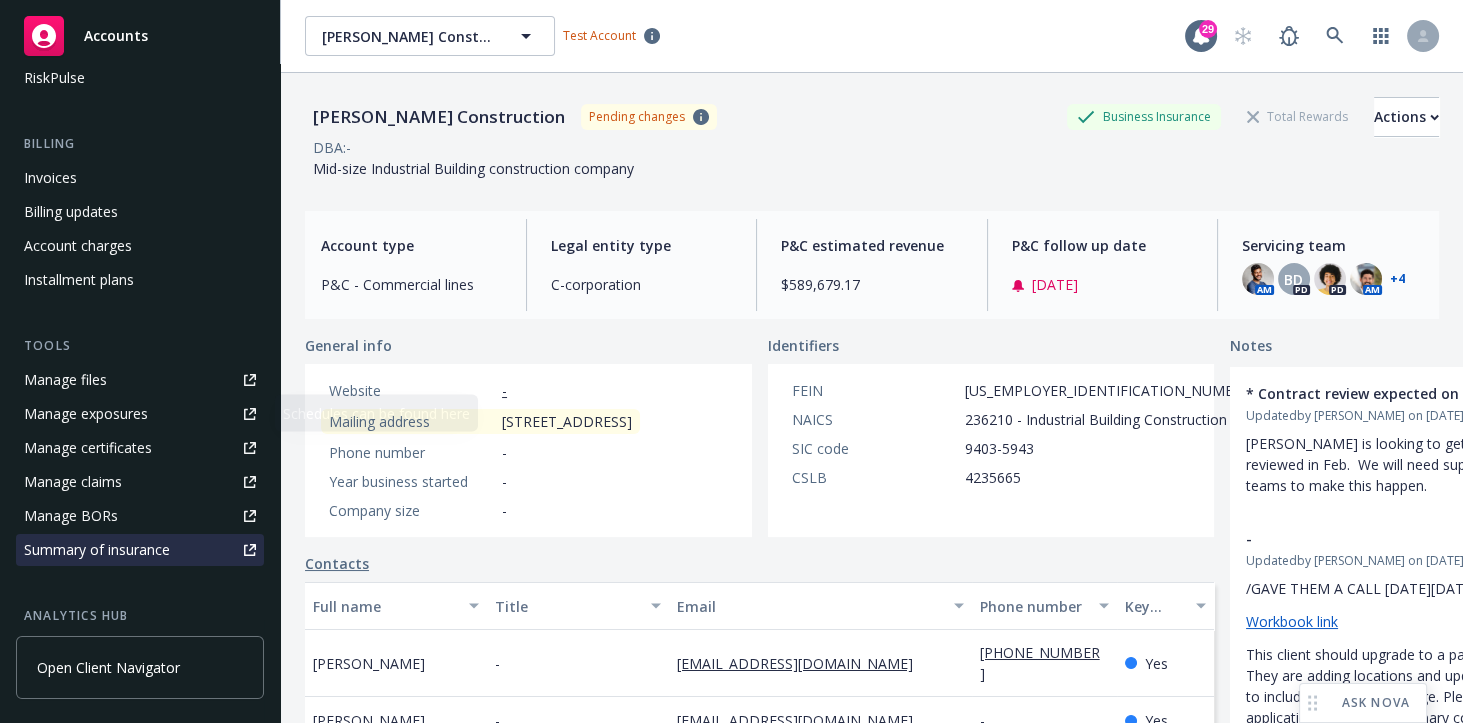 click on "Summary of insurance" at bounding box center (97, 550) 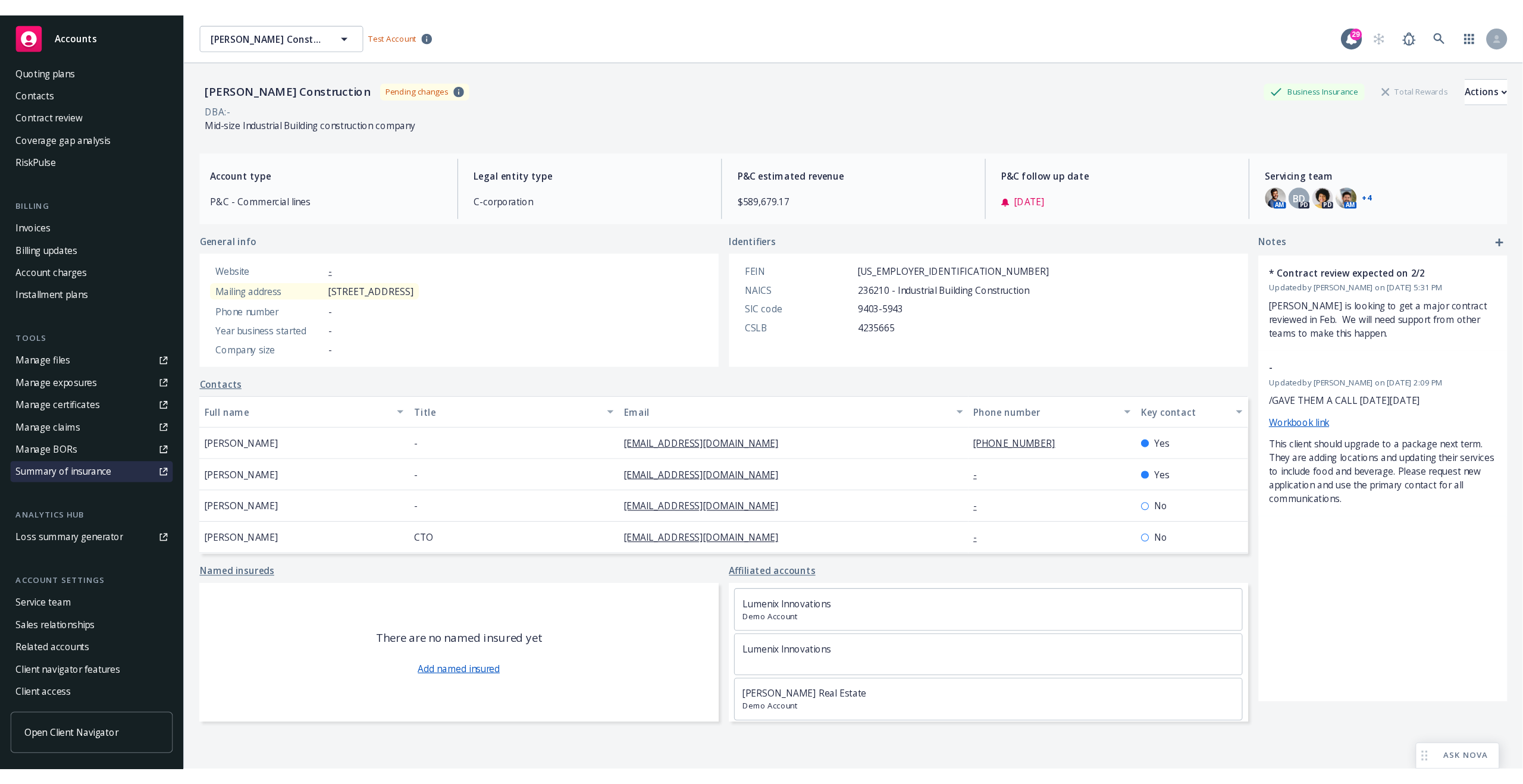 scroll, scrollTop: 42, scrollLeft: 0, axis: vertical 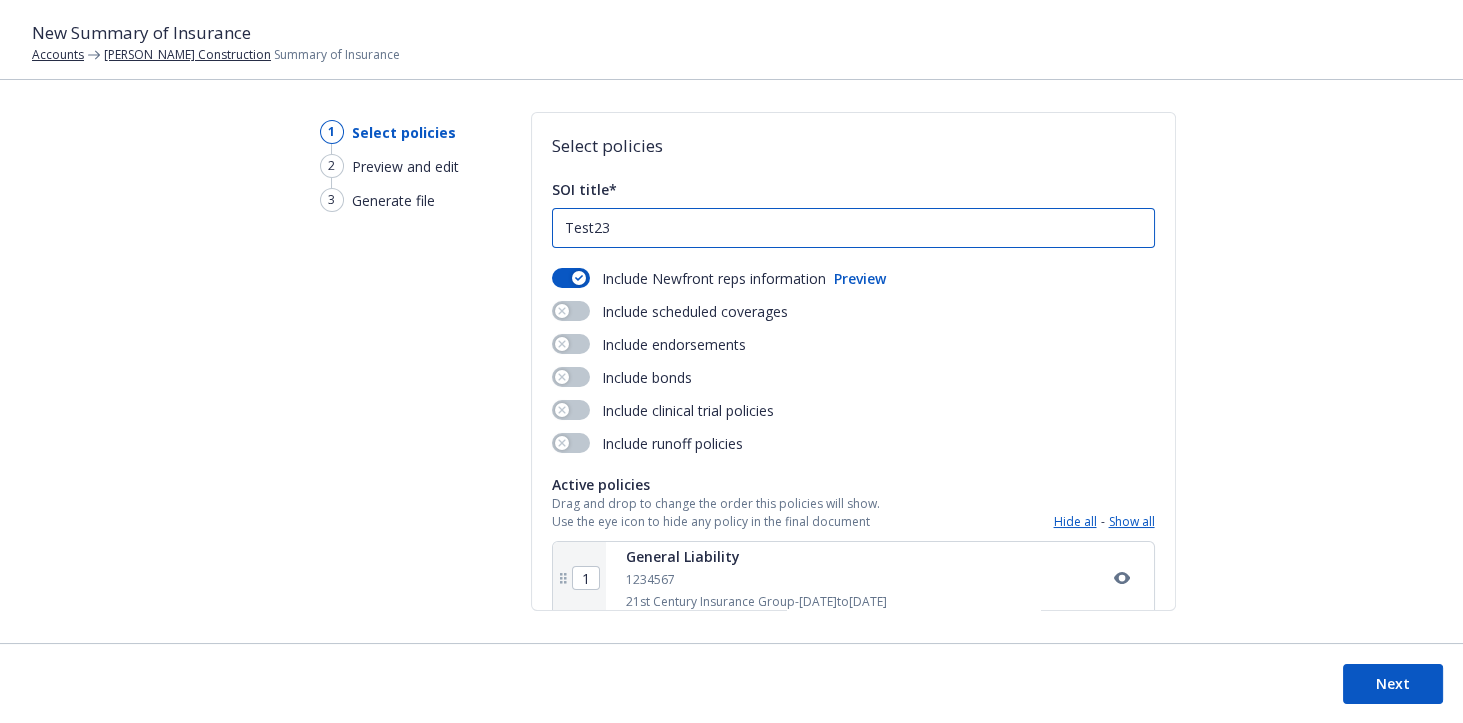 click on "Test23" at bounding box center [853, 228] 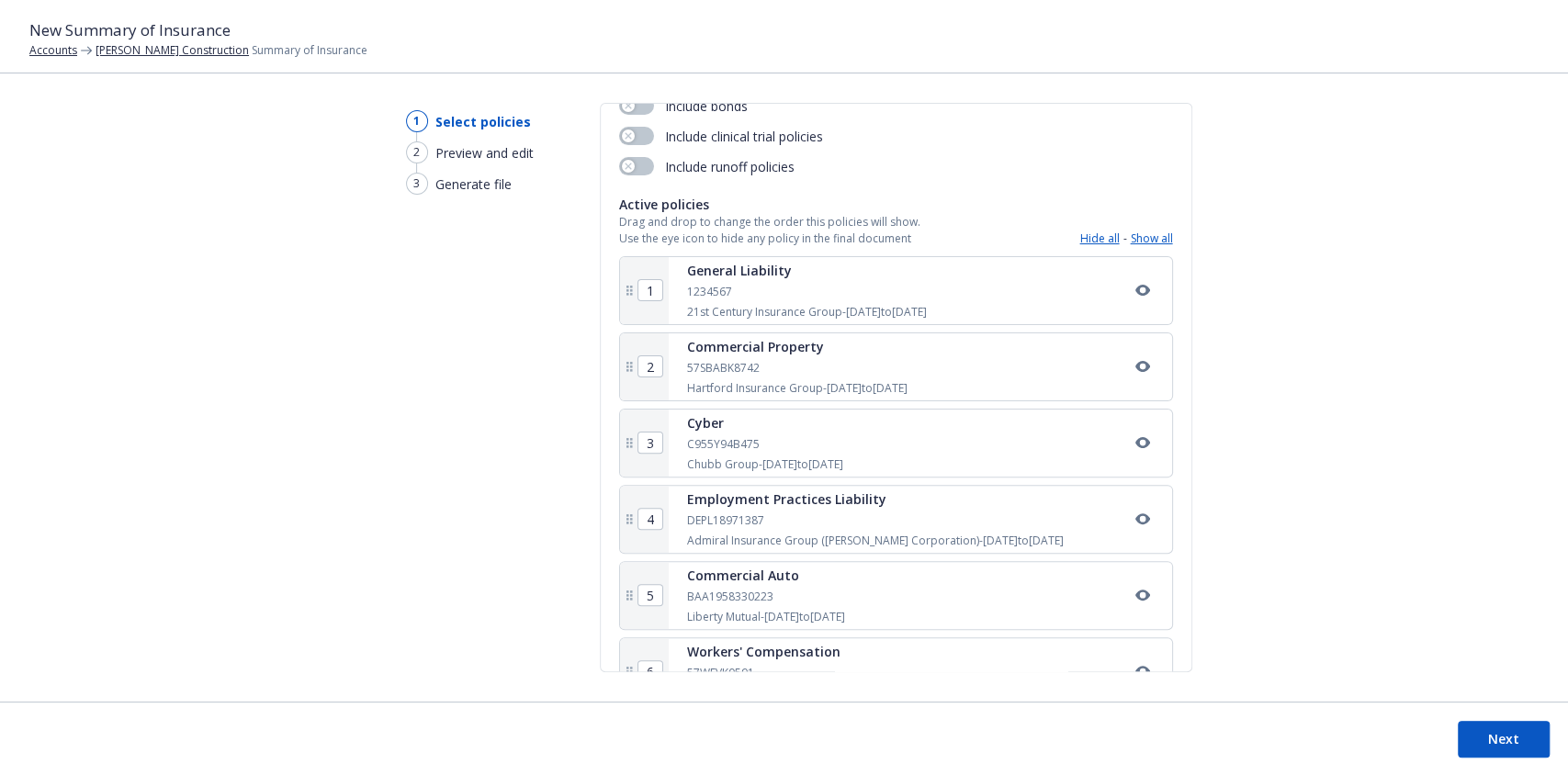 scroll, scrollTop: 0, scrollLeft: 0, axis: both 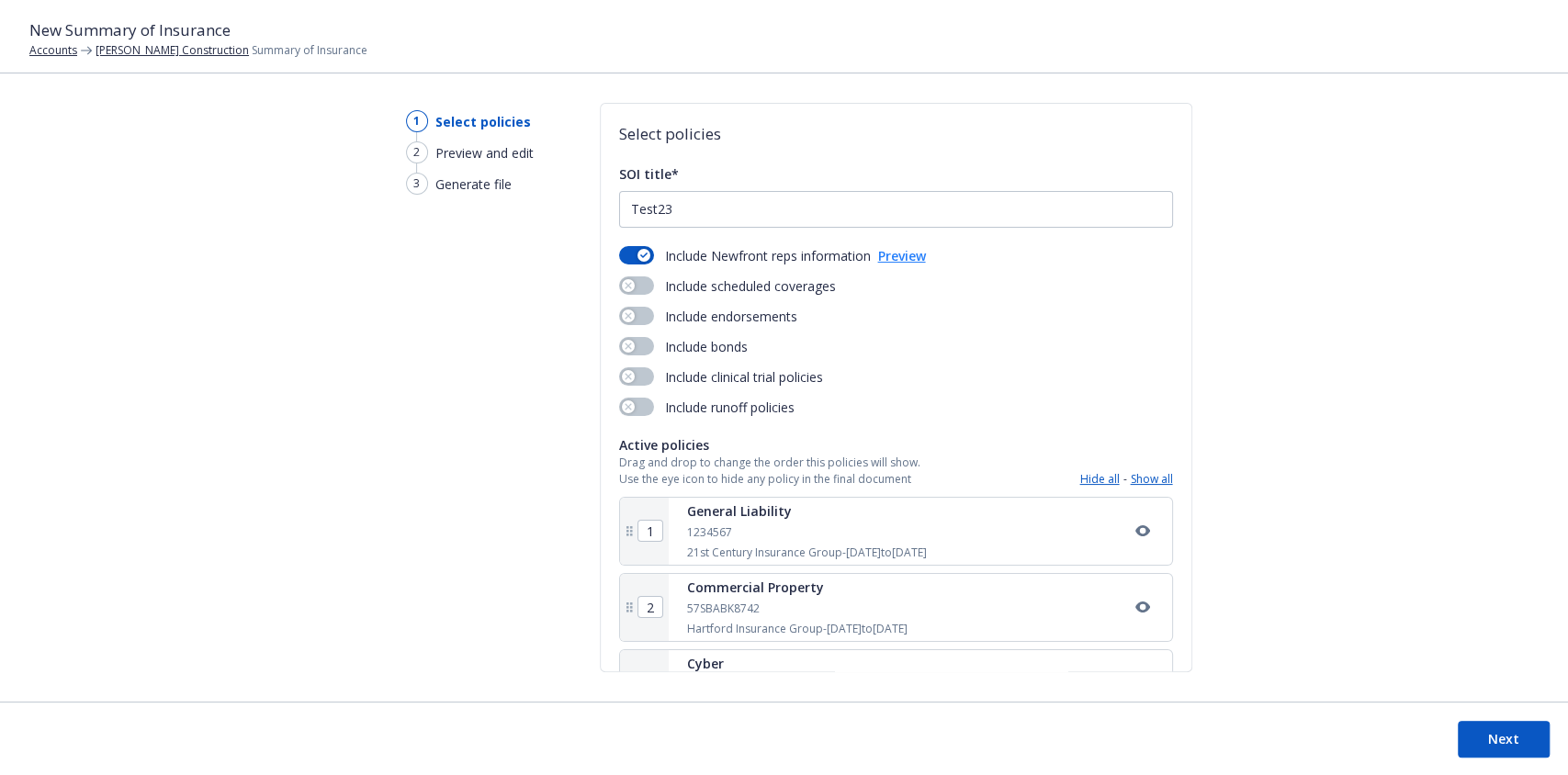 click on "Preview" at bounding box center (902, 255) 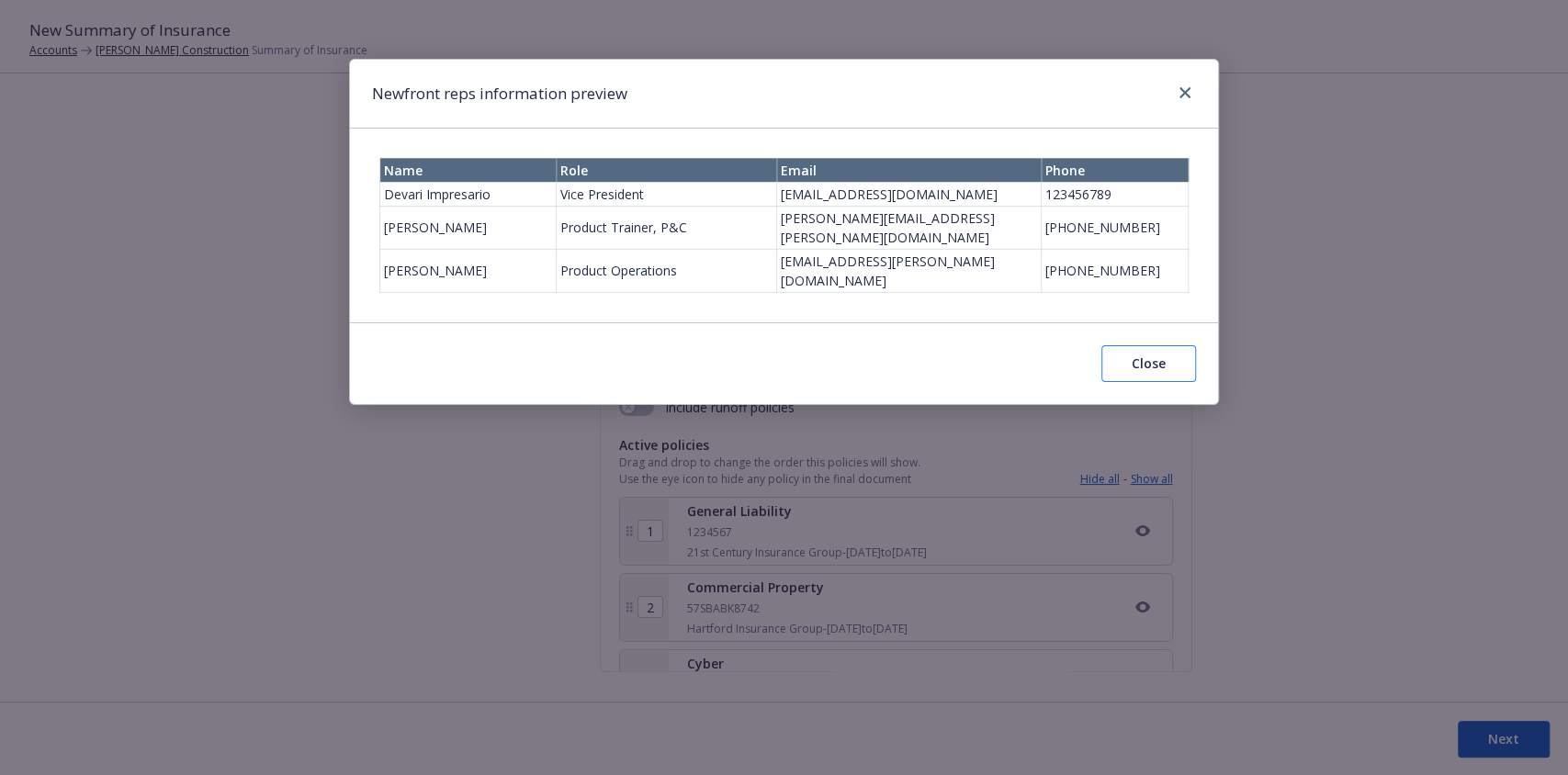 click on "Close" at bounding box center (1148, 364) 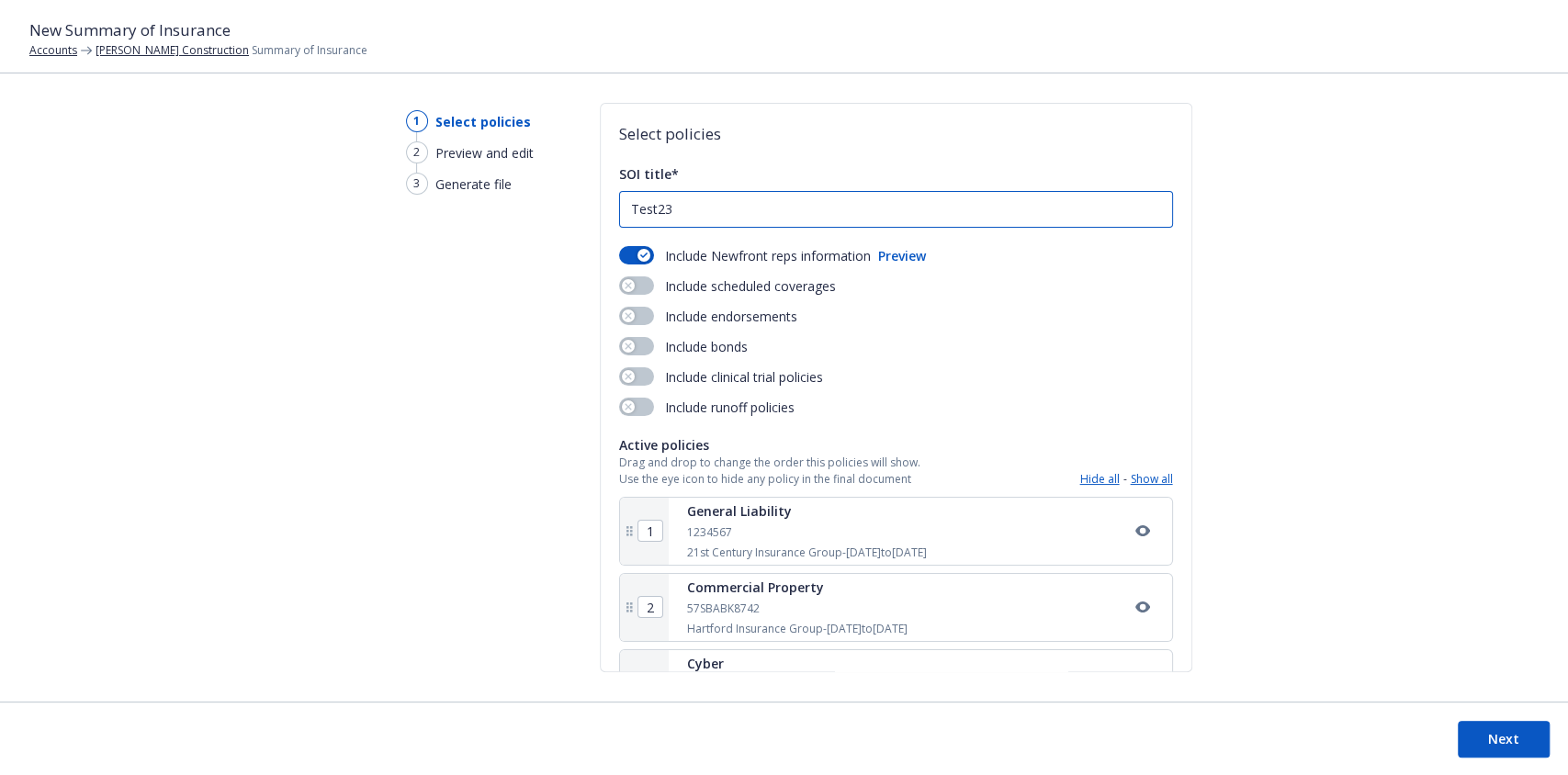 click on "Test23" at bounding box center [896, 209] 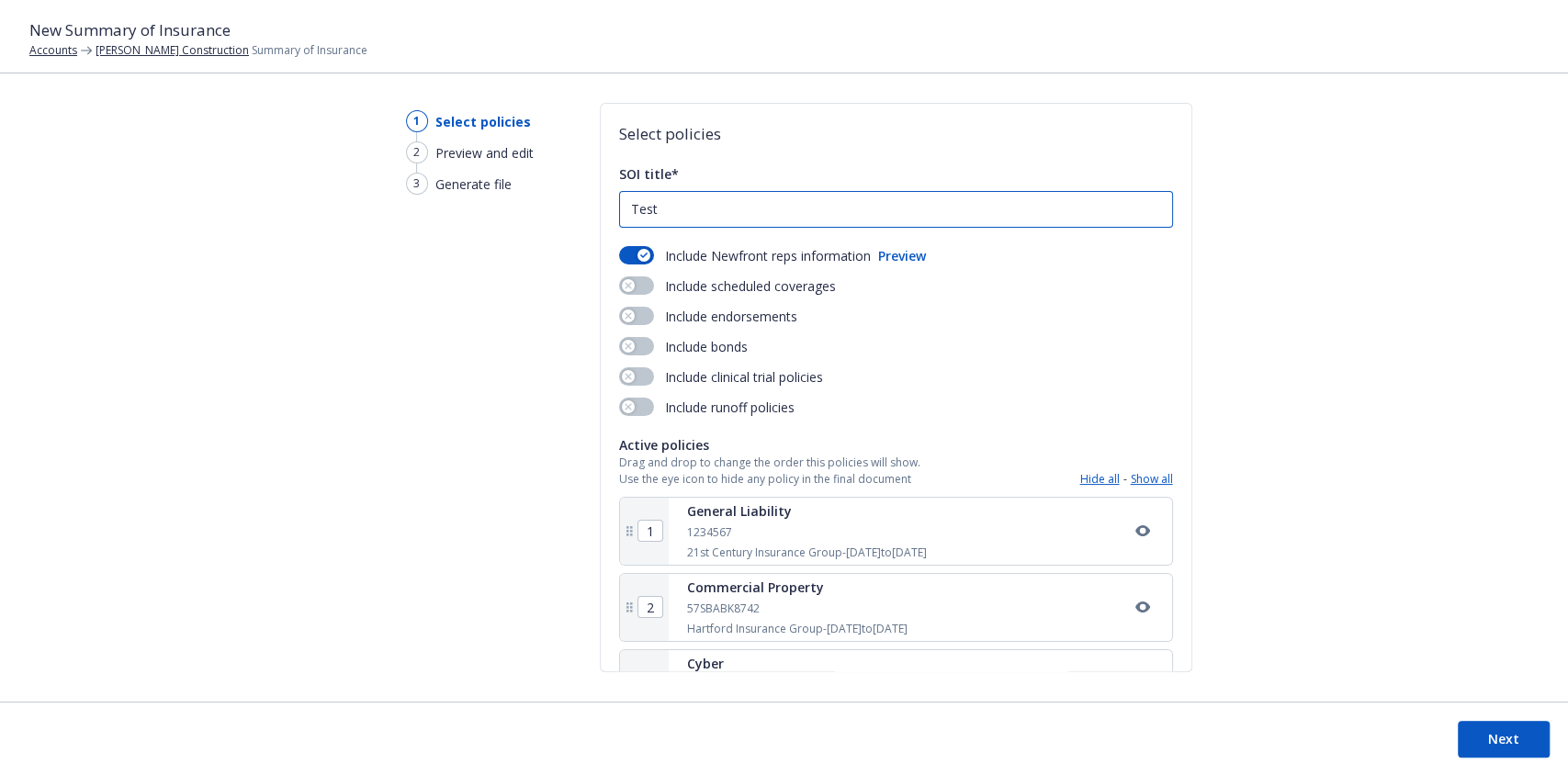 type on "Test" 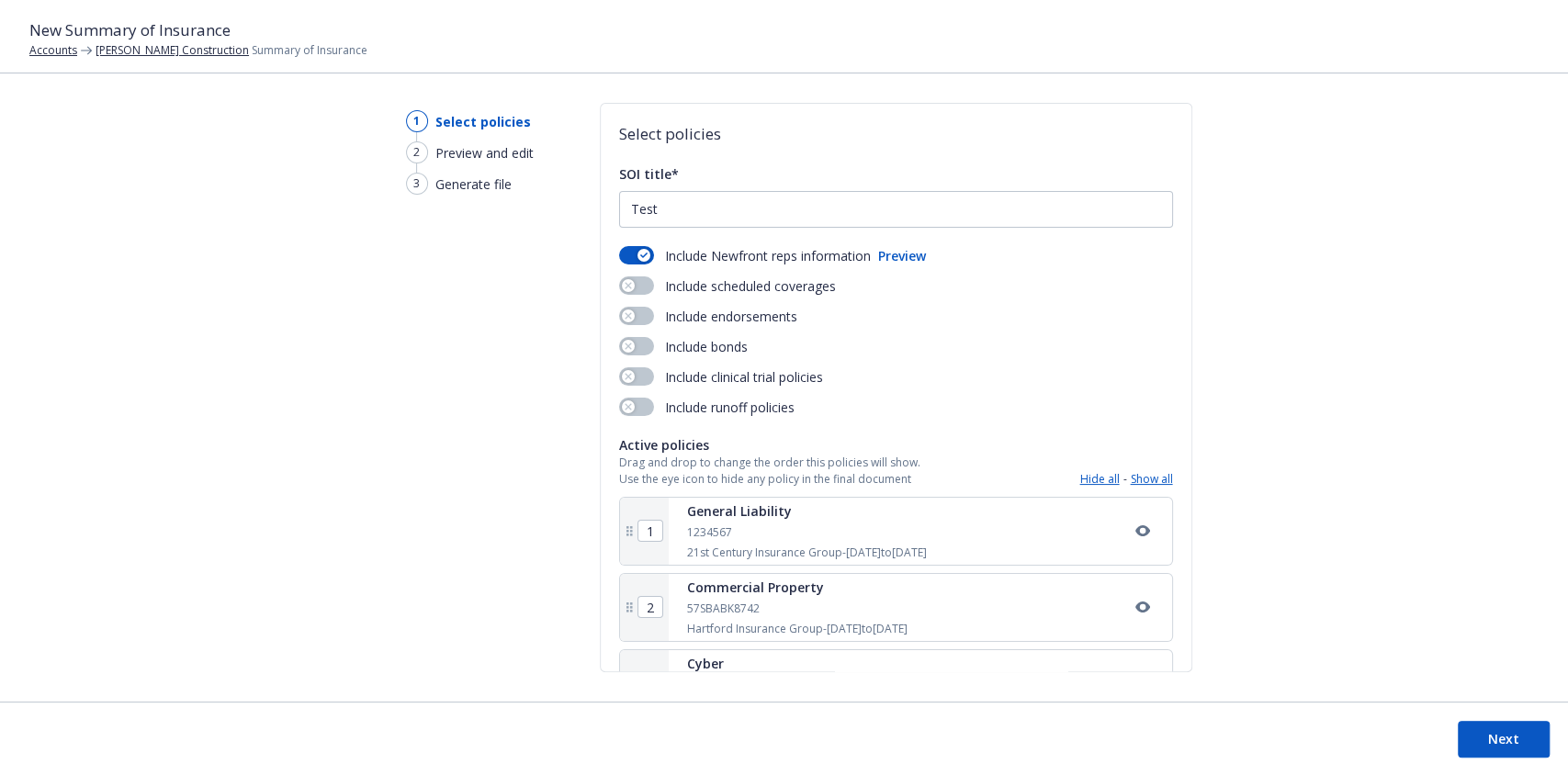 click on "1 Select policies 2 Preview and edit 3 Generate file Select policies SOI title* Test Include Newfront reps information Preview Include scheduled coverages Include endorsements Include bonds Include clinical trial policies Include runoff policies Active policies Drag and drop to change the order this policies will show. Use the eye icon to hide any policy in the final document Hide all - Show all 1 General Liability 1234567 21st Century Insurance Group  -  01/01/2025  to  01/01/2026 2 Commercial Property 57SBABK8742 Hartford Insurance Group  -  01/01/2025  to  01/01/2026 3 Cyber C955Y94B475 Chubb Group  -  01/01/2025  to  01/01/2026 4 Employment Practices Liability DEPL18971387 Admiral Insurance Group (W.R. Berkley Corporation)  -  01/01/2025  to  01/01/2026 5 Commercial Auto BAA1958330223 Liberty Mutual  -  01/01/2025  to  01/01/2026 6 Workers' Compensation 57WEVK0591 Hartford Insurance Group  -  01/01/2025  to  01/01/2026 7 Professional Liability 8193L231APRO Markel Insurance  -  01/01/2025  to  01/01/2026 8" at bounding box center [784, 402] 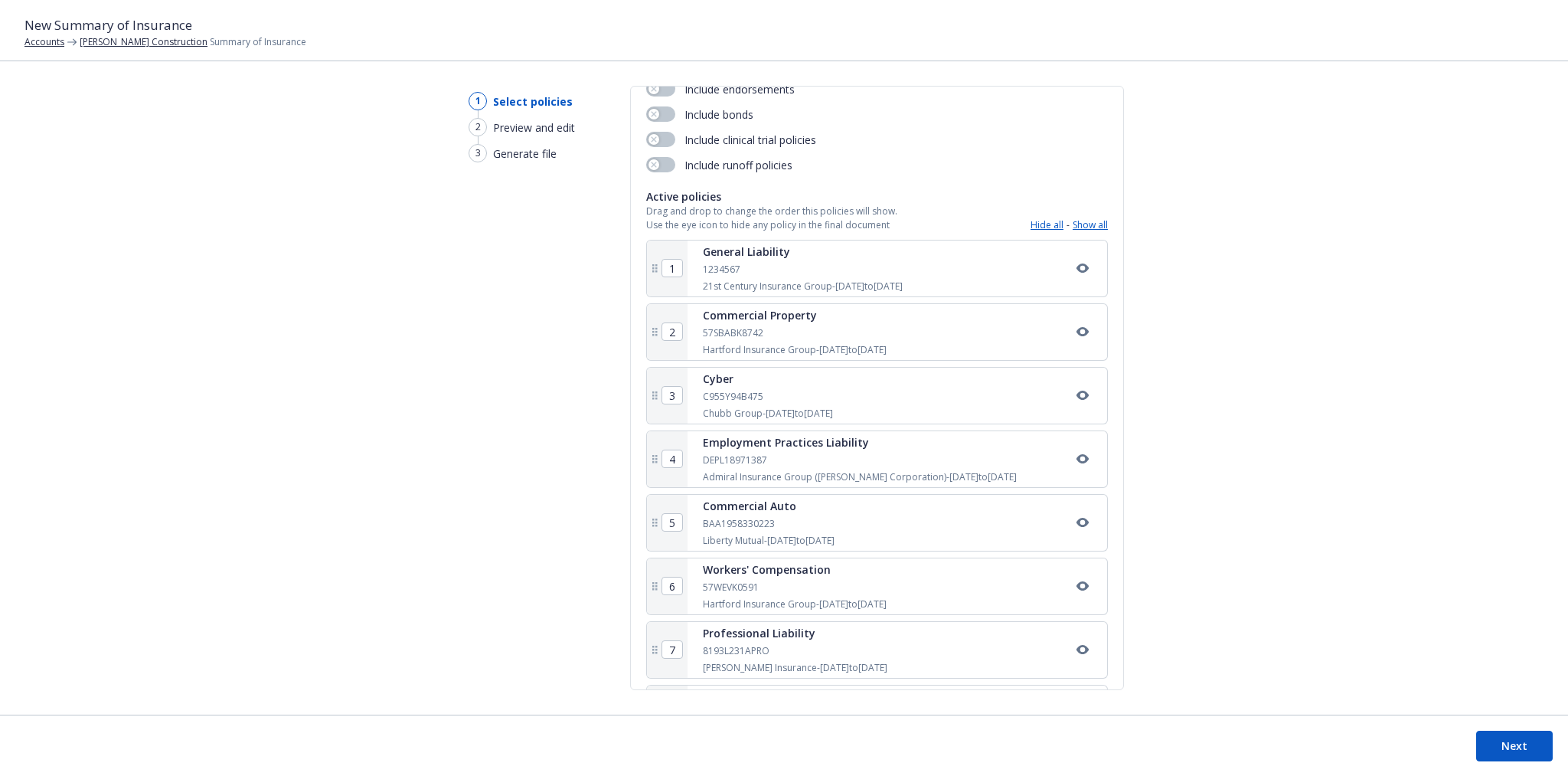 scroll, scrollTop: 136, scrollLeft: 0, axis: vertical 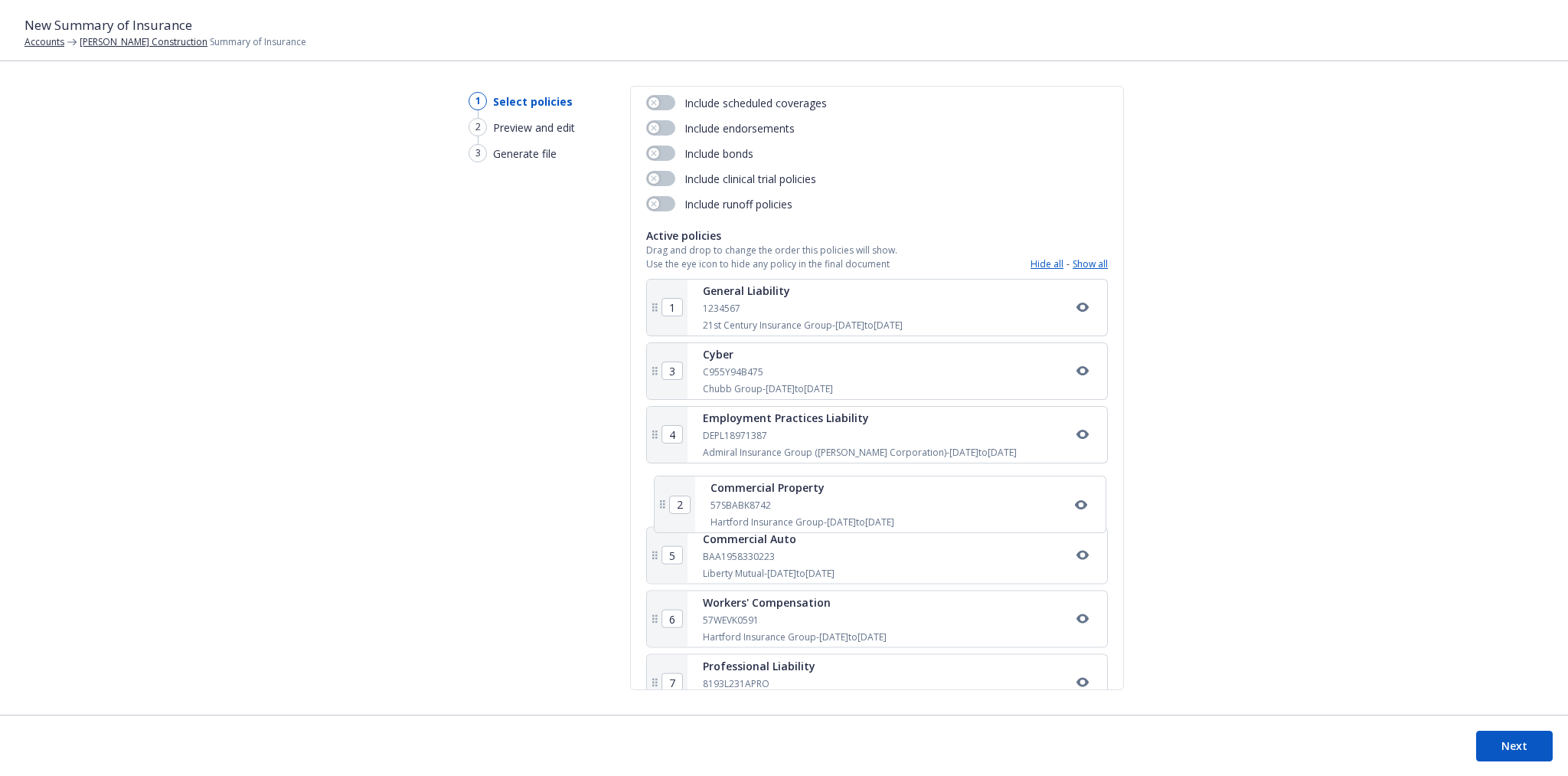 drag, startPoint x: 655, startPoint y: 371, endPoint x: 664, endPoint y: 510, distance: 139.2911 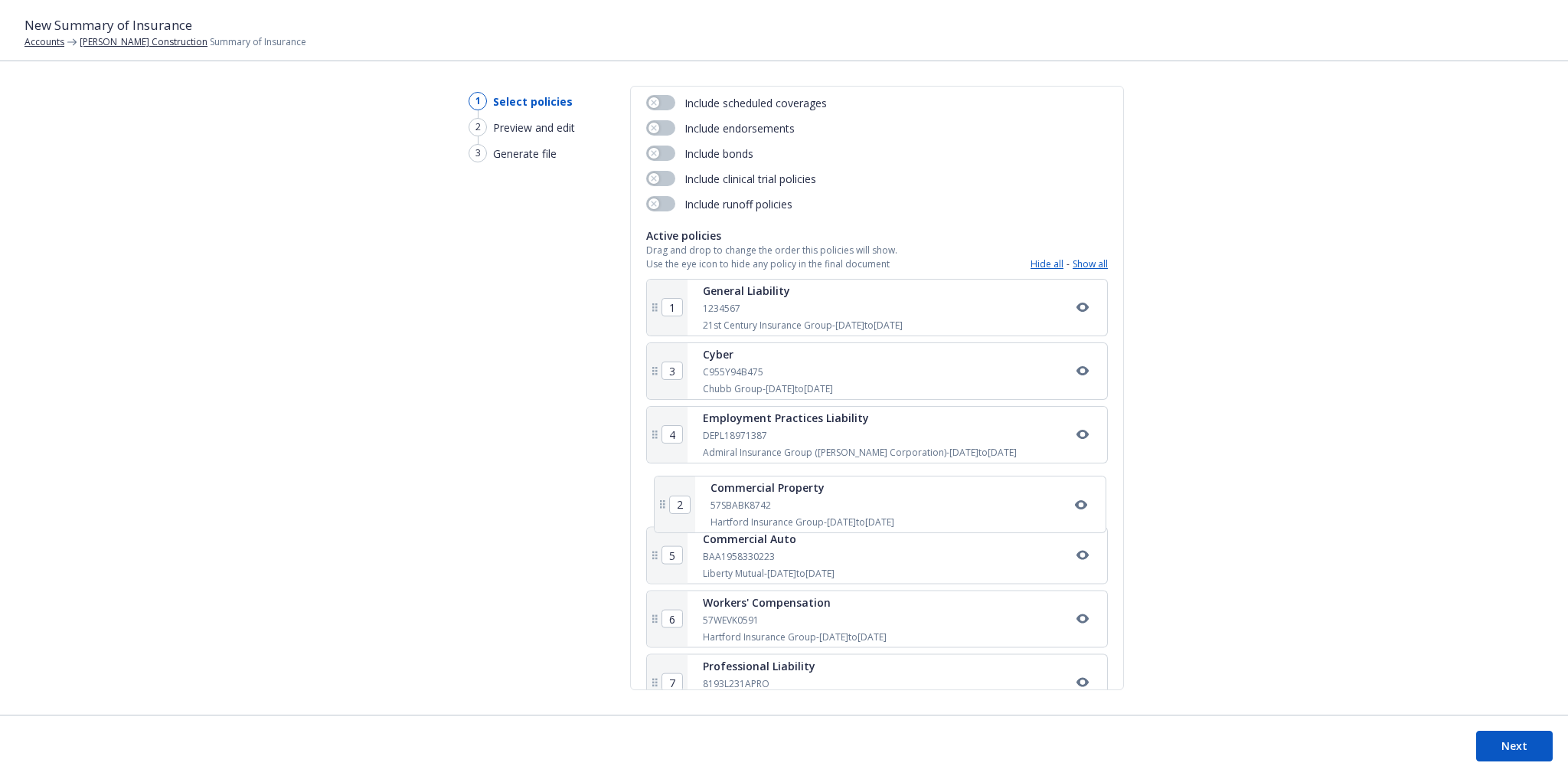 click on "1 General Liability 1234567 21st Century Insurance Group  -  01/01/2025  to  01/01/2026 2 Commercial Property 57SBABK8742 Hartford Insurance Group  -  01/01/2025  to  01/01/2026 3 Cyber C955Y94B475 Chubb Group  -  01/01/2025  to  01/01/2026 4 Employment Practices Liability DEPL18971387 Admiral Insurance Group (W.R. Berkley Corporation)  -  01/01/2025  to  01/01/2026 5 Commercial Auto BAA1958330223 Liberty Mutual  -  01/01/2025  to  01/01/2026 6 Workers' Compensation 57WEVK0591 Hartford Insurance Group  -  01/01/2025  to  01/01/2026 7 Professional Liability 8193L231APRO Markel Insurance  -  01/01/2025  to  01/01/2026 8 Pollution ENV27WRP2038 AXIS Capital  -  01/01/2025  to  01/01/2026 9 Management Liability MGMT2716272 Intact Insurance  -  01/01/2025  to  01/01/2026" at bounding box center (877, 562) 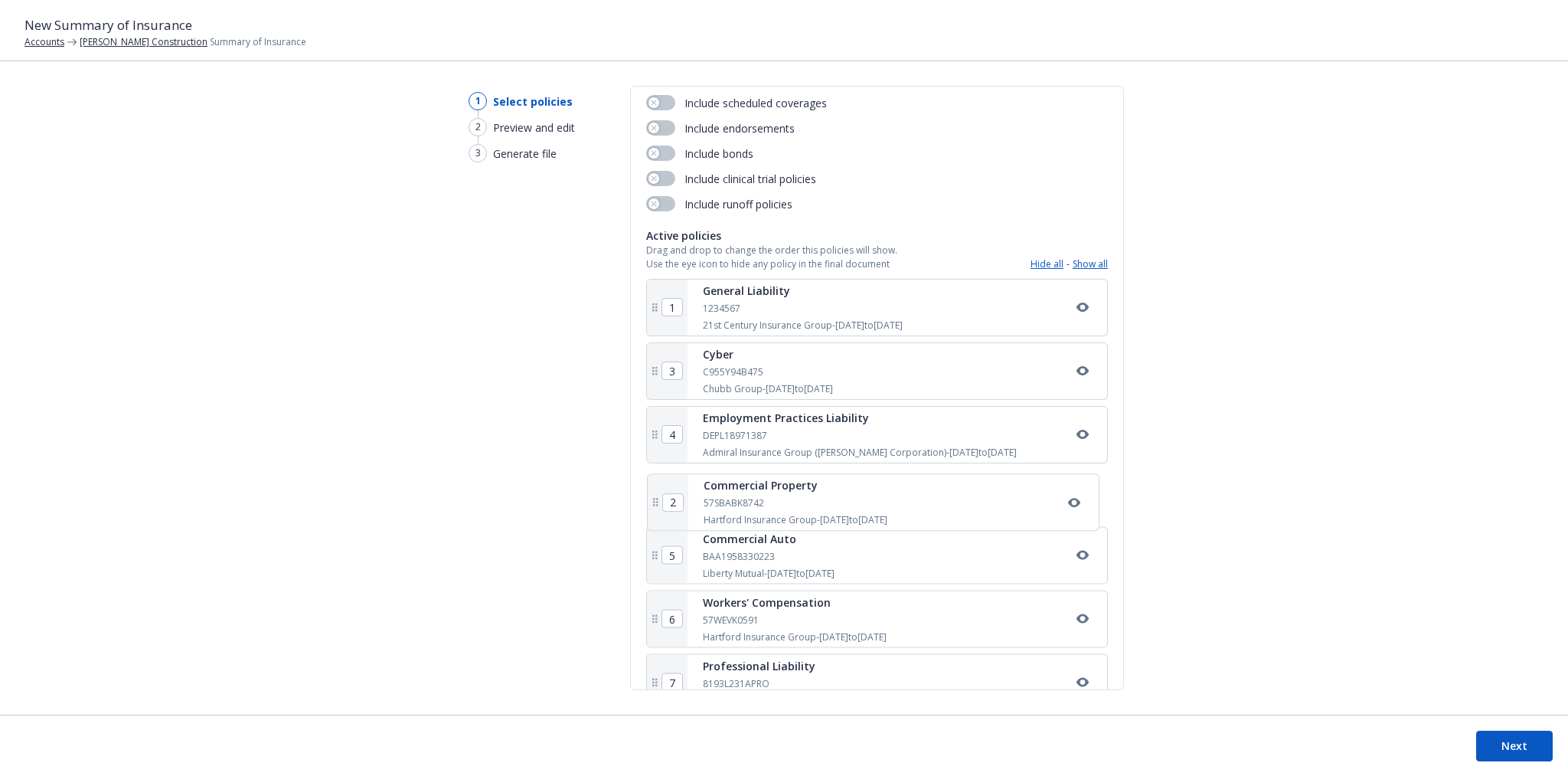 type on "4" 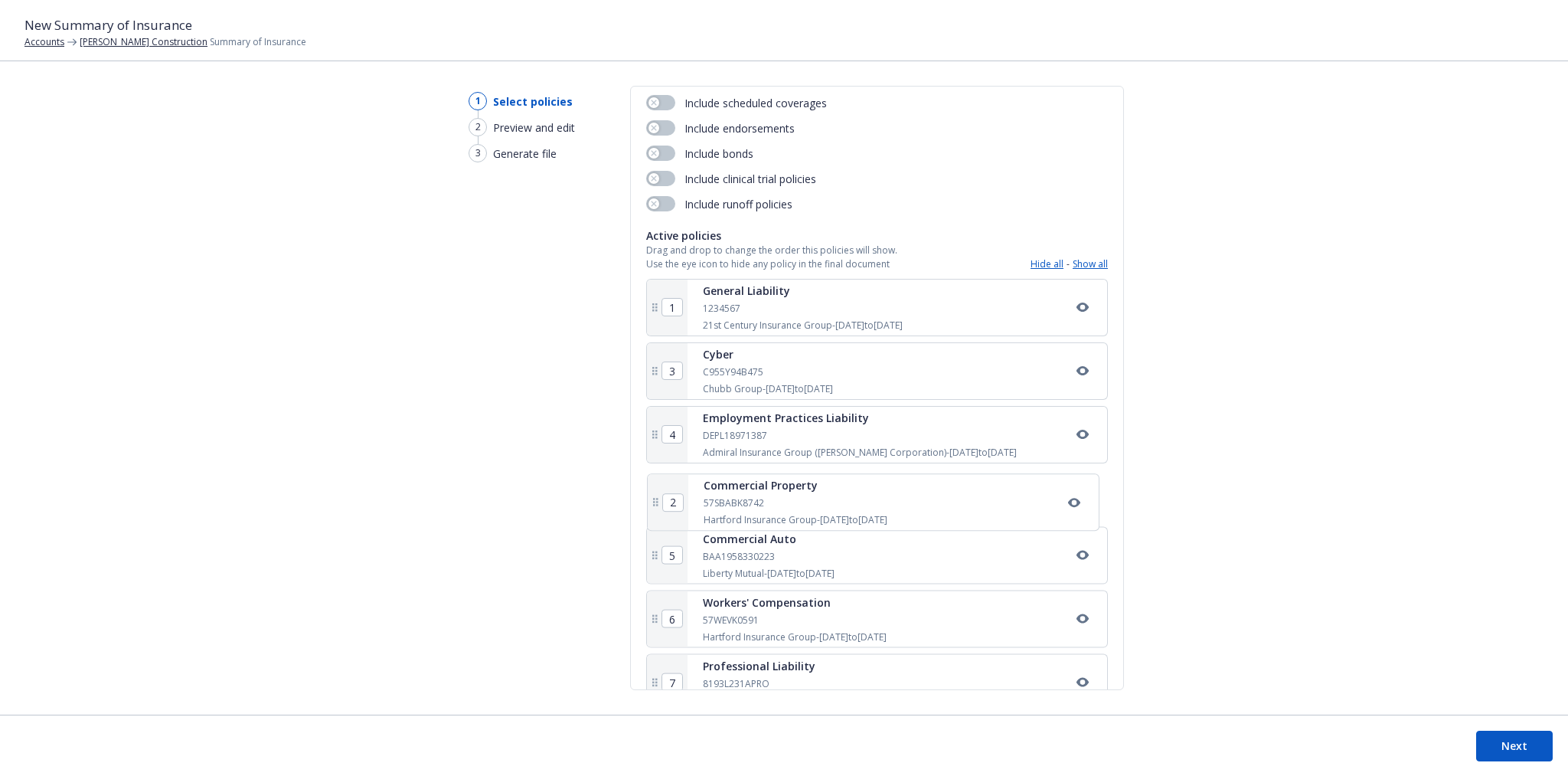 type on "2" 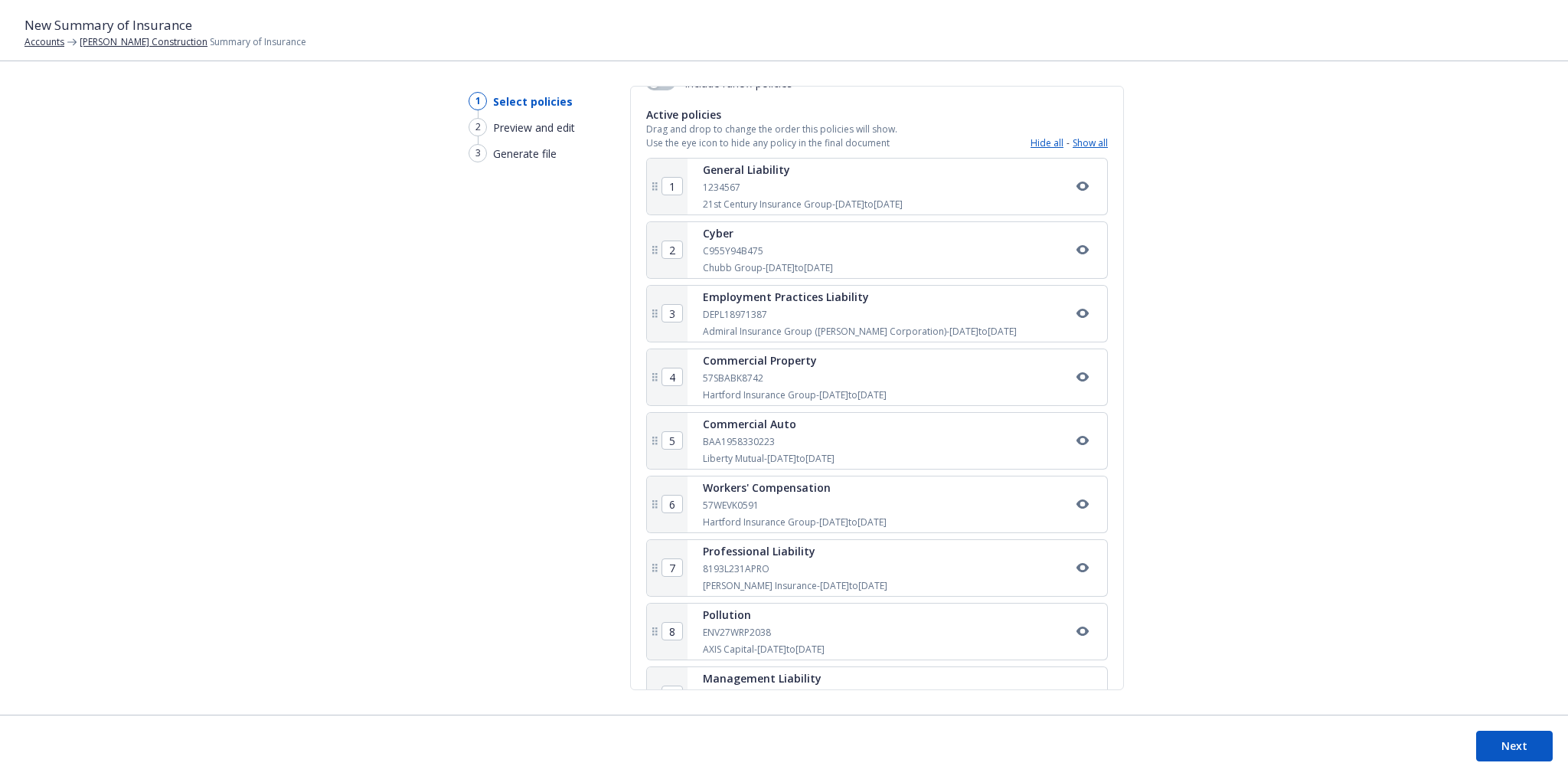 scroll, scrollTop: 303, scrollLeft: 0, axis: vertical 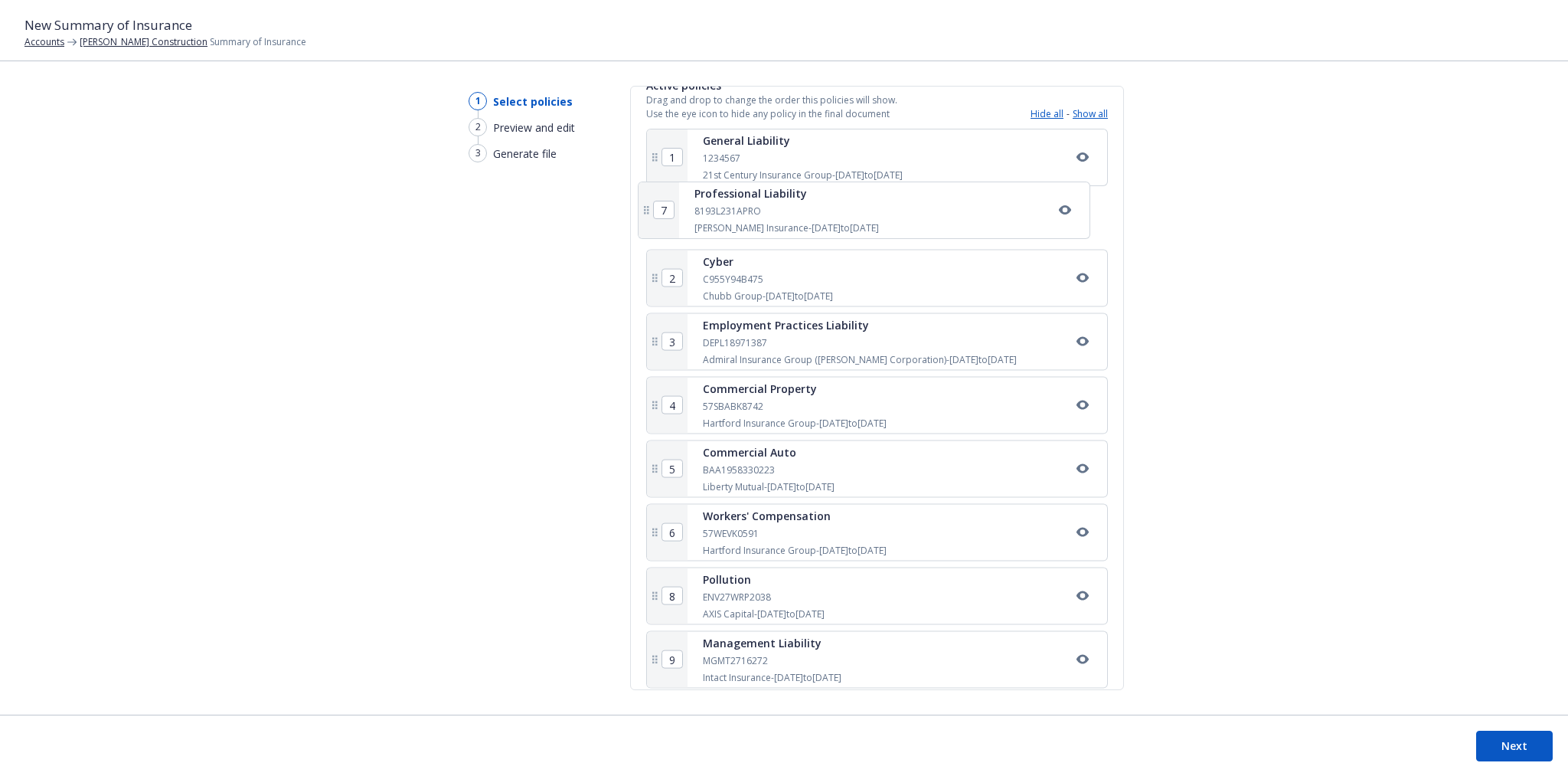 drag, startPoint x: 657, startPoint y: 528, endPoint x: 645, endPoint y: 212, distance: 316.22777 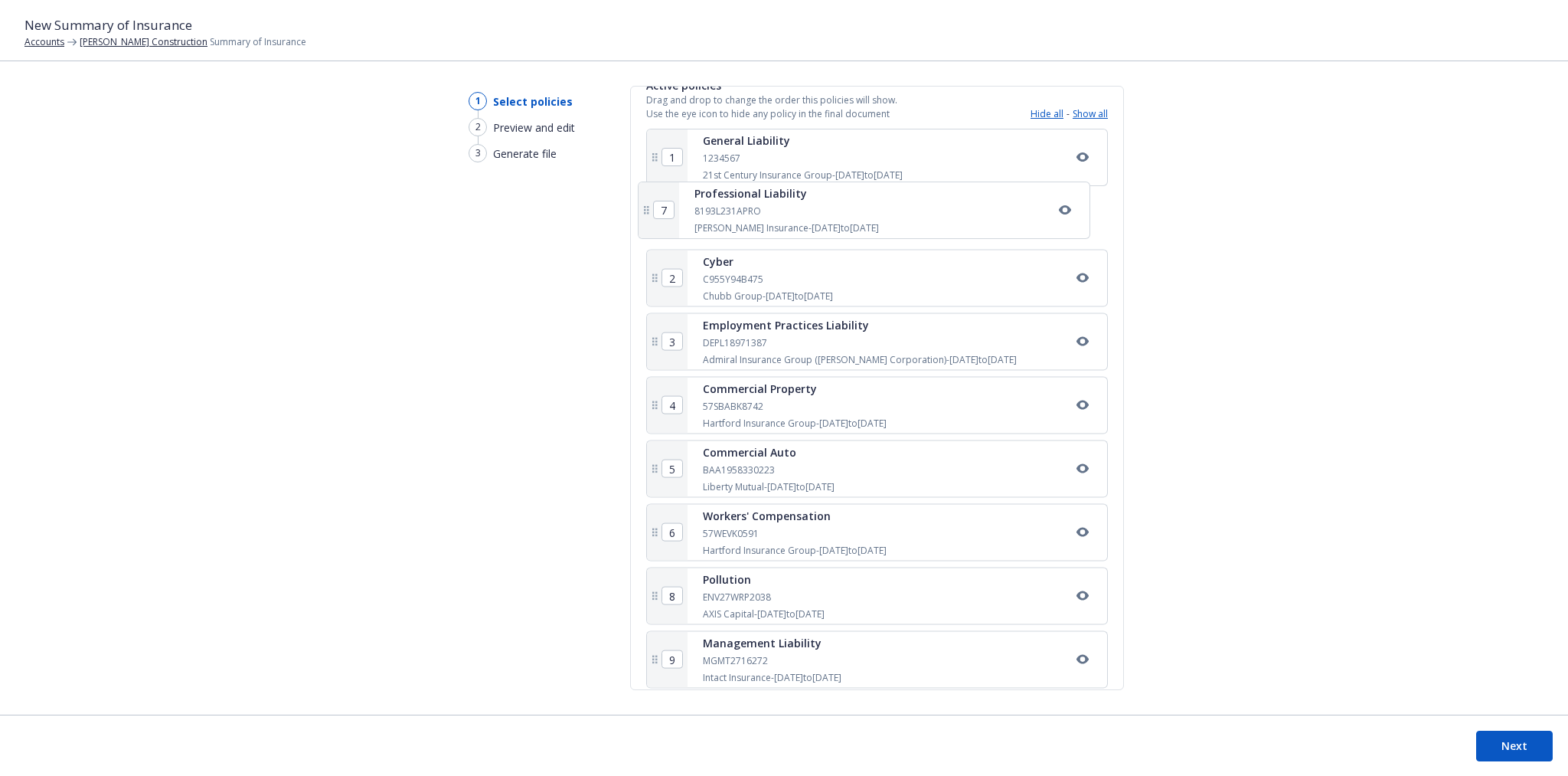 click on "Select policies SOI title* Test Include Newfront reps information Preview Include scheduled coverages Include endorsements Include bonds Include clinical trial policies Include runoff policies Active policies Drag and drop to change the order this policies will show. Use the eye icon to hide any policy in the final document Hide all - Show all 1 General Liability 1234567 21st Century Insurance Group  -  01/01/2025  to  01/01/2026 2 Cyber C955Y94B475 Chubb Group  -  01/01/2025  to  01/01/2026 3 Employment Practices Liability DEPL18971387 Admiral Insurance Group (W.R. Berkley Corporation)  -  01/01/2025  to  01/01/2026 4 Commercial Property 57SBABK8742 Hartford Insurance Group  -  01/01/2025  to  01/01/2026 5 Commercial Auto BAA1958330223 Liberty Mutual  -  01/01/2025  to  01/01/2026 6 Workers' Compensation 57WEVK0591 Hartford Insurance Group  -  01/01/2025  to  01/01/2026 7 Professional Liability 8193L231APRO Markel Insurance  -  01/01/2025  to  01/01/2026 8 Pollution ENV27WRP2038 AXIS Capital  -  01/01/2025 9" at bounding box center [877, 388] 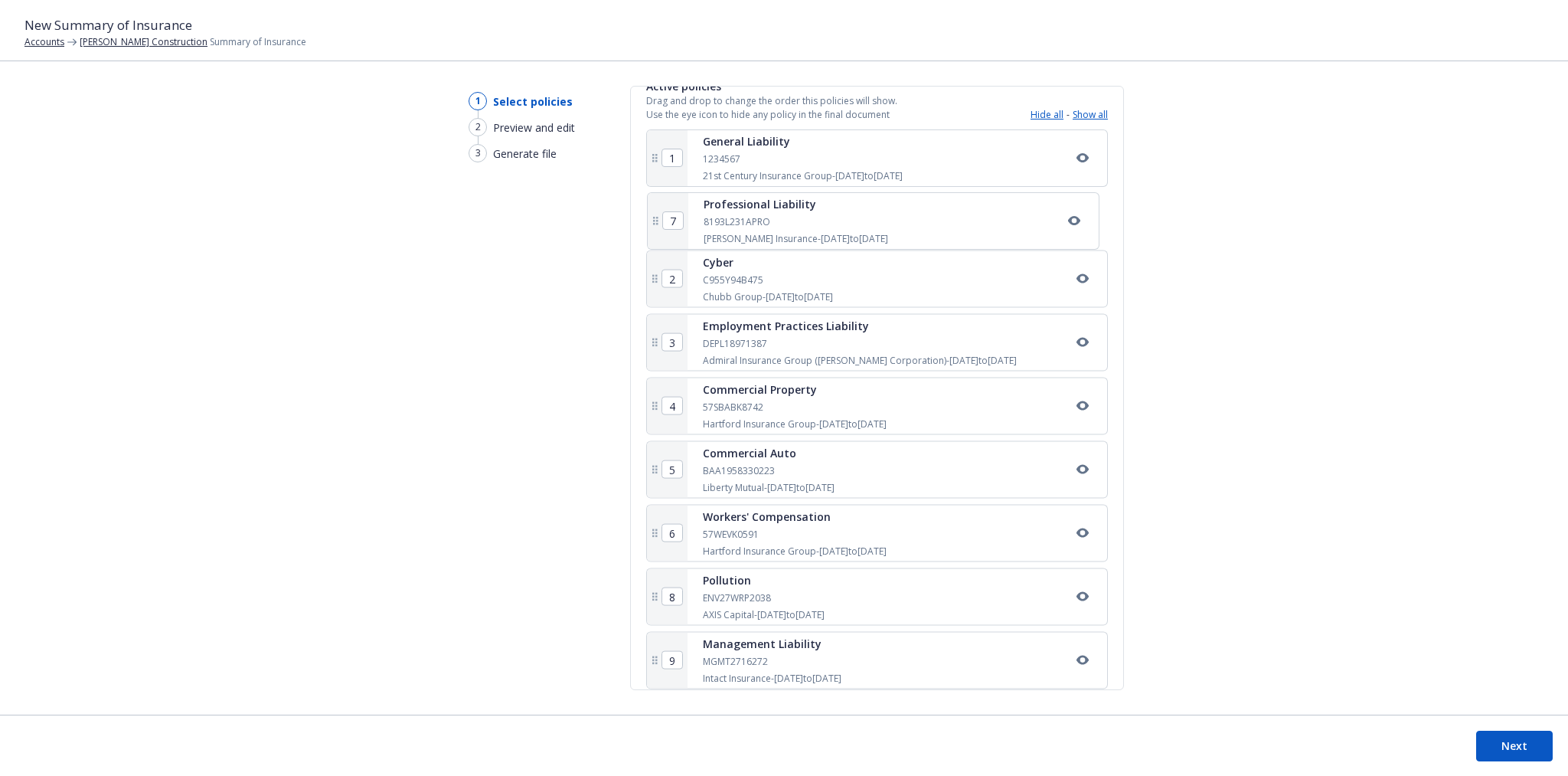 type on "3" 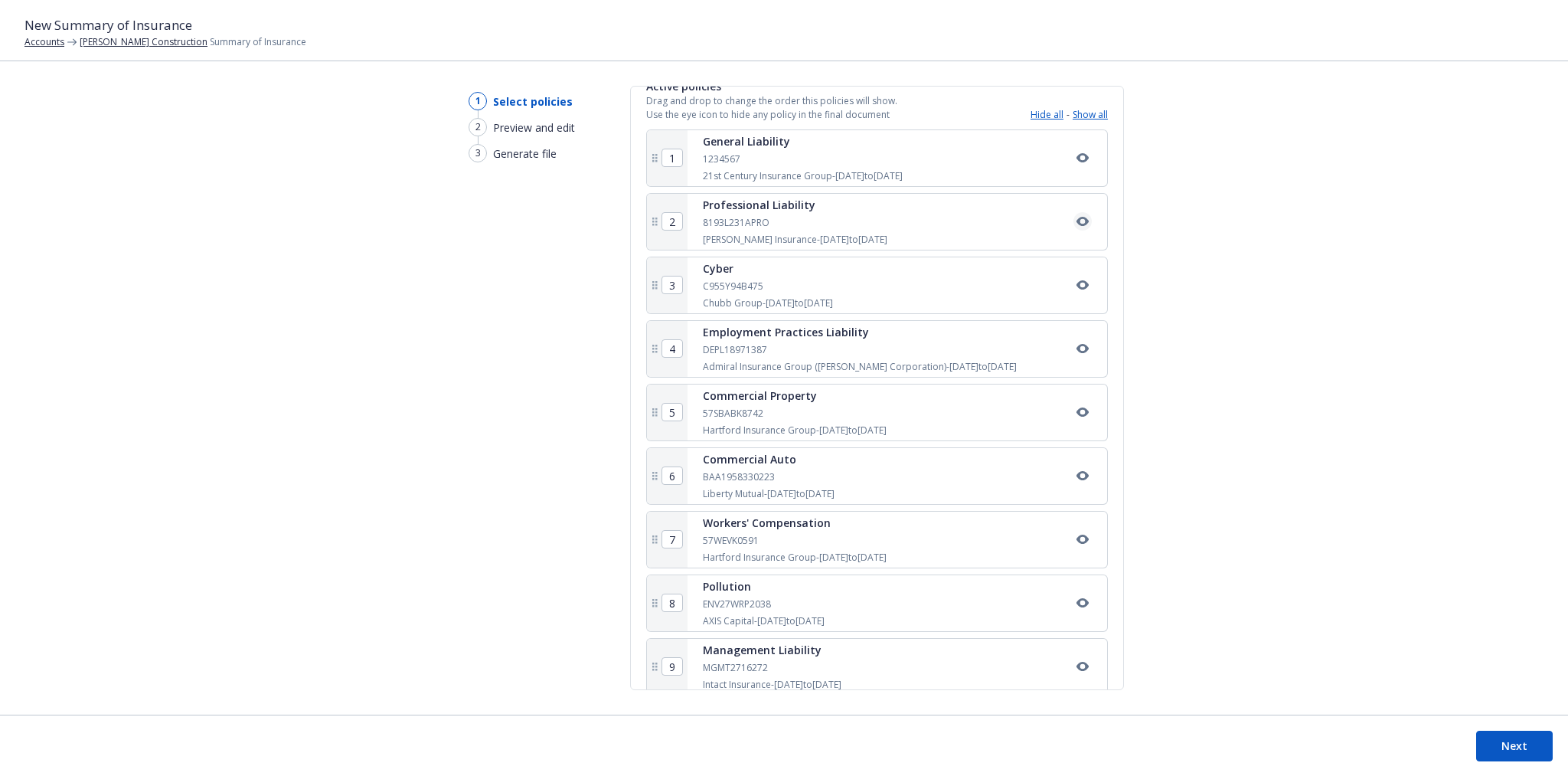 click 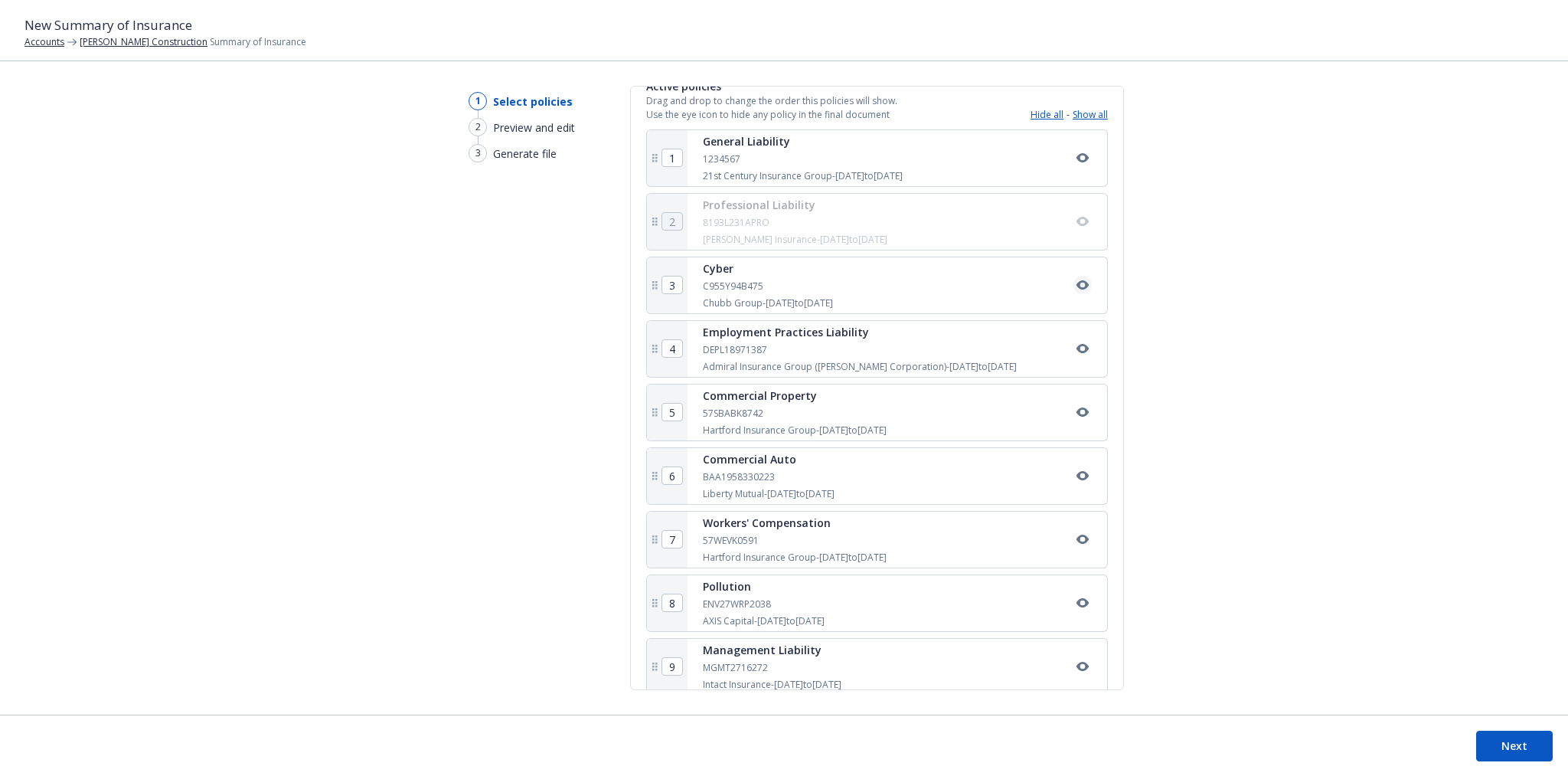 click 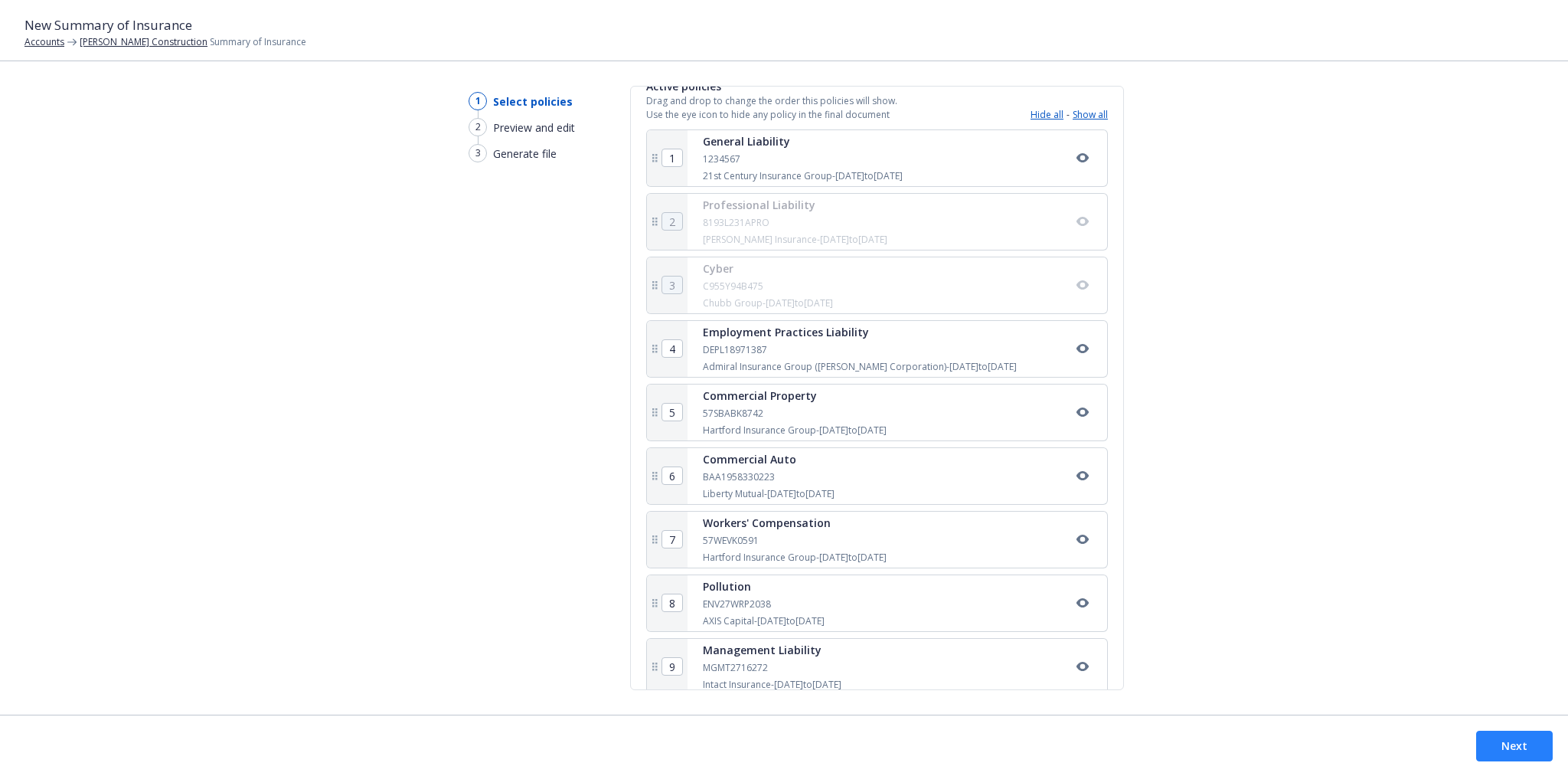 click on "Next" at bounding box center (1514, 746) 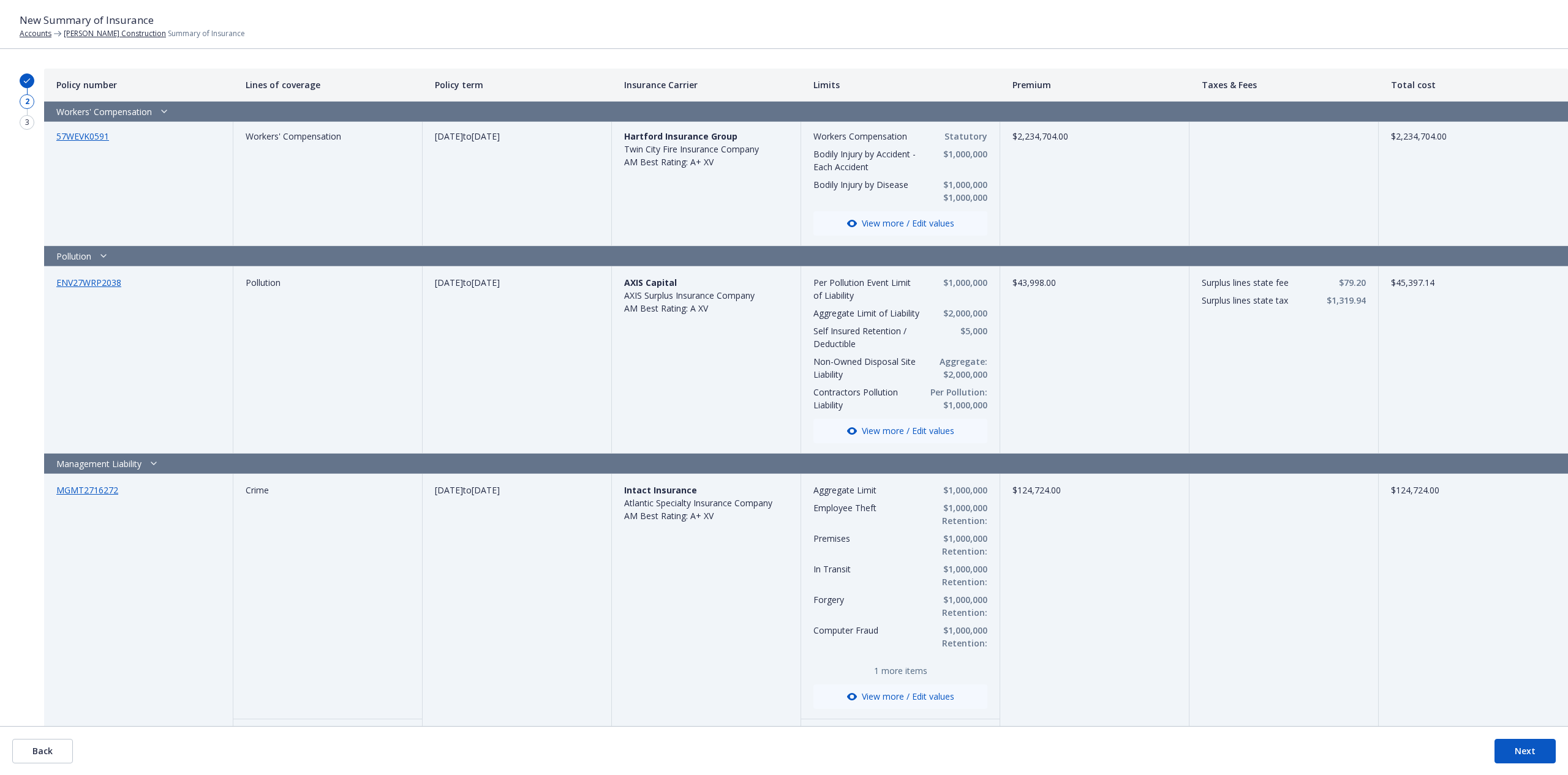scroll, scrollTop: 1903, scrollLeft: 0, axis: vertical 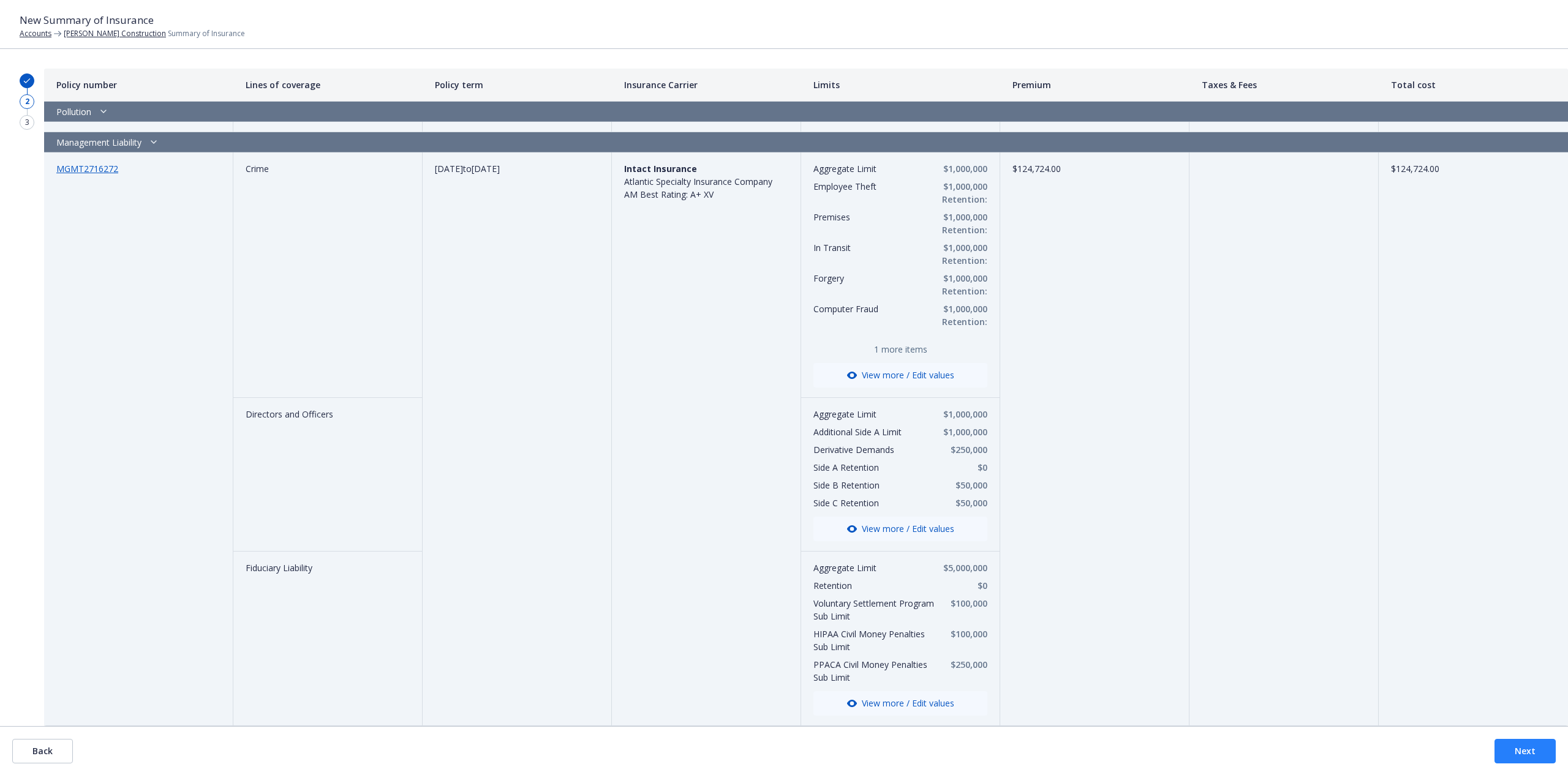 click on "Next" at bounding box center [1525, 751] 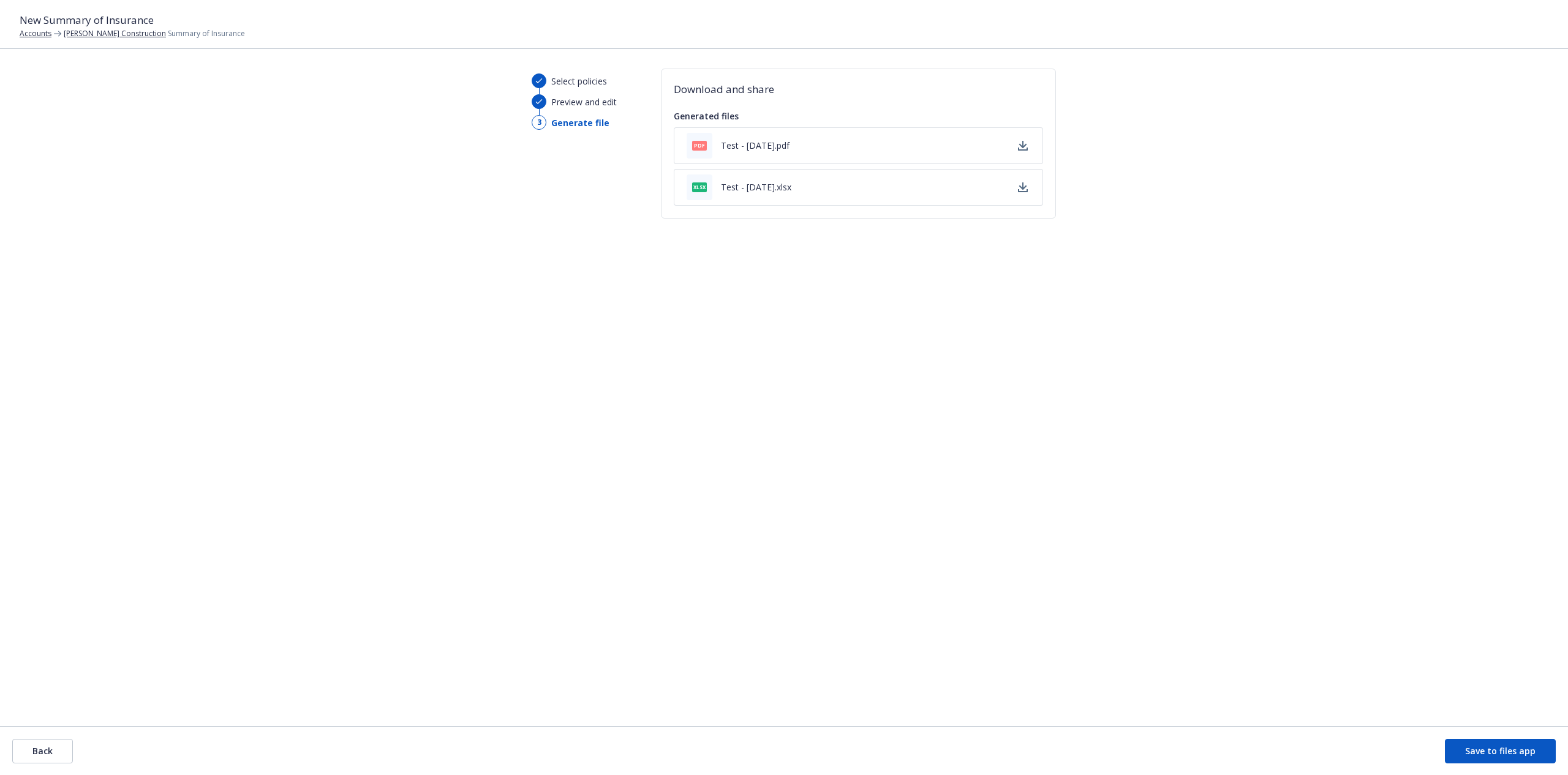 click on "pdf Test - 07/10/2025.pdf" at bounding box center (858, 146) 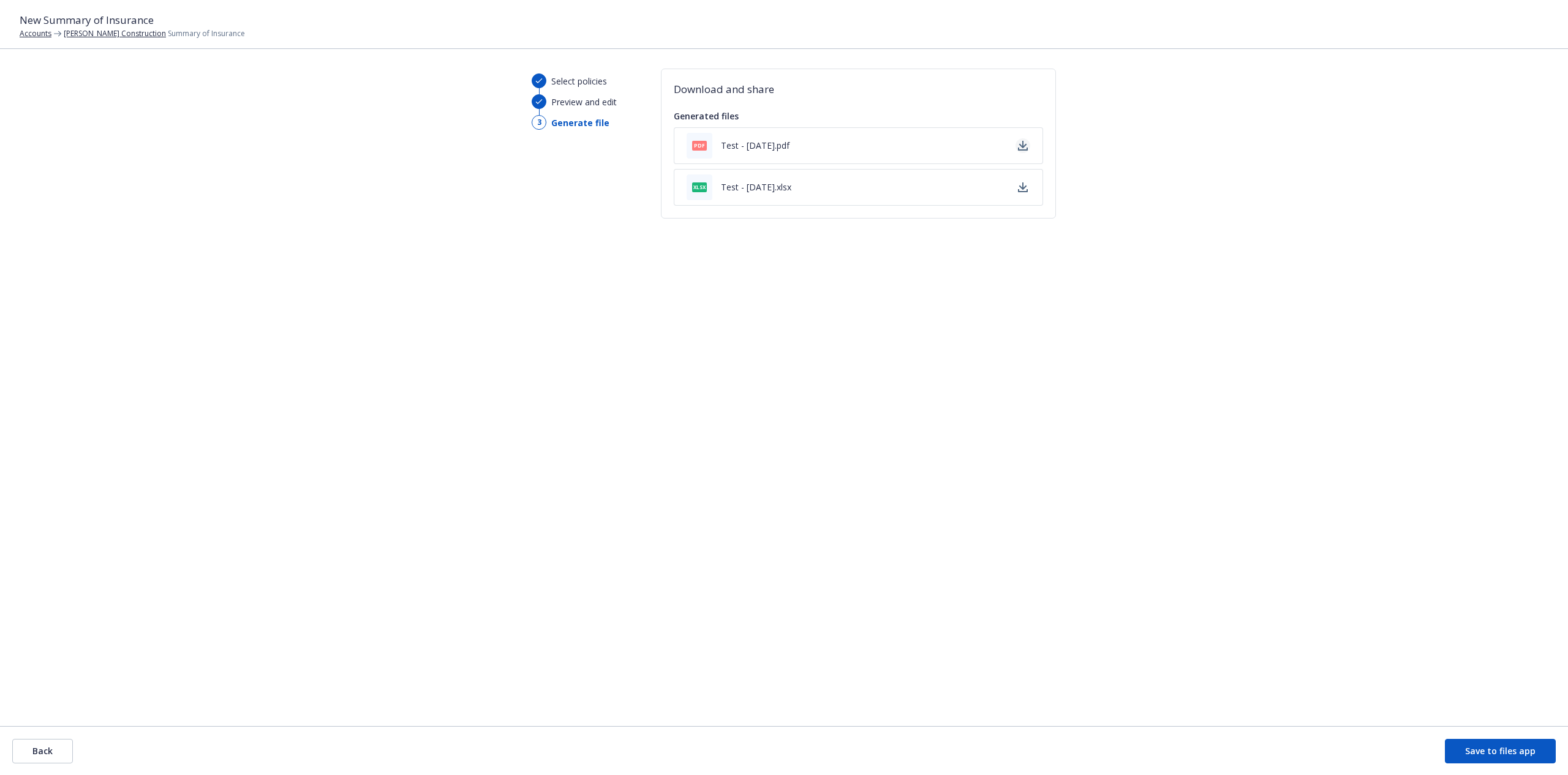 click 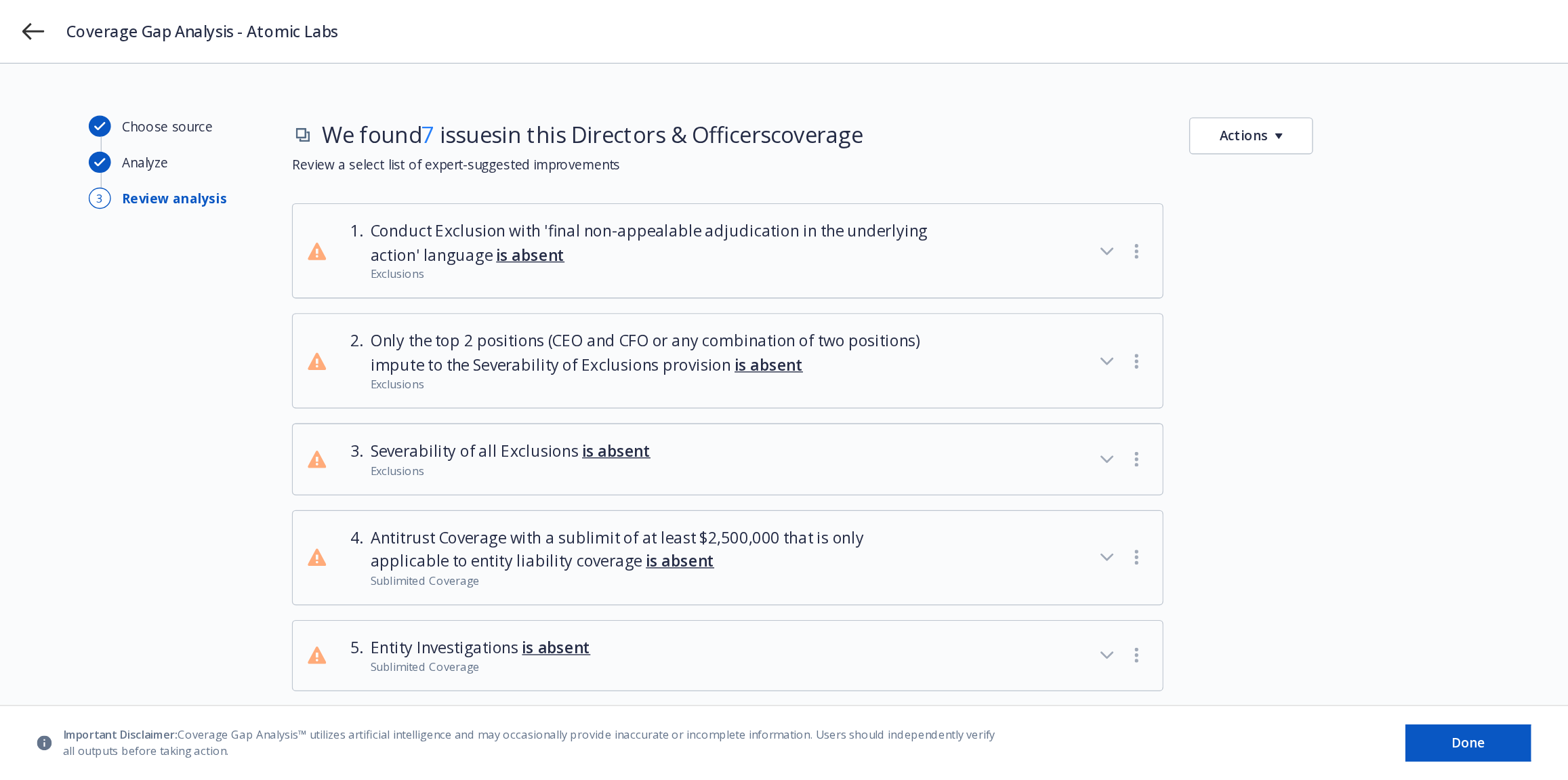 scroll, scrollTop: 0, scrollLeft: 0, axis: both 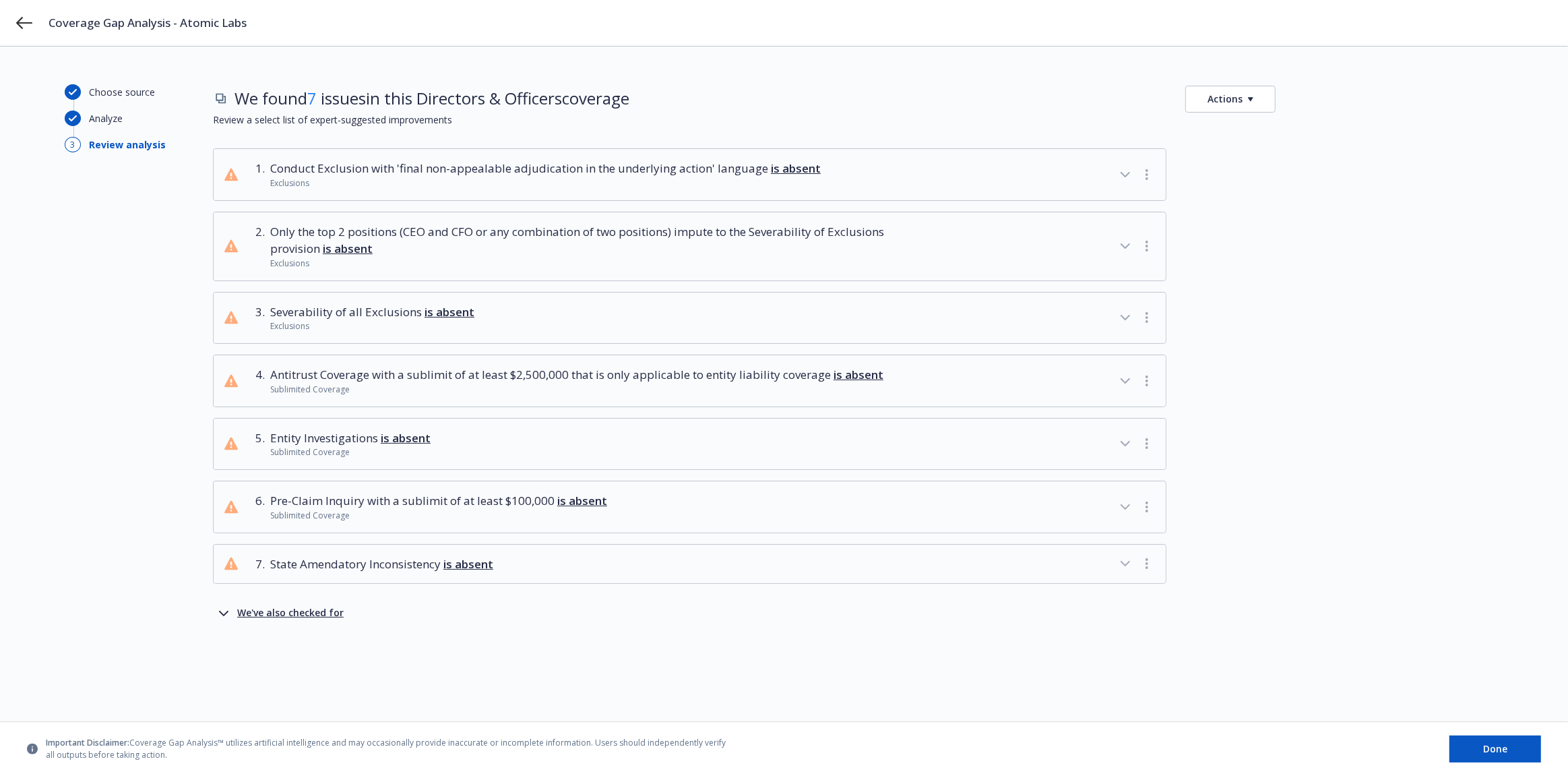 click on "We've also checked for" at bounding box center [290, 614] 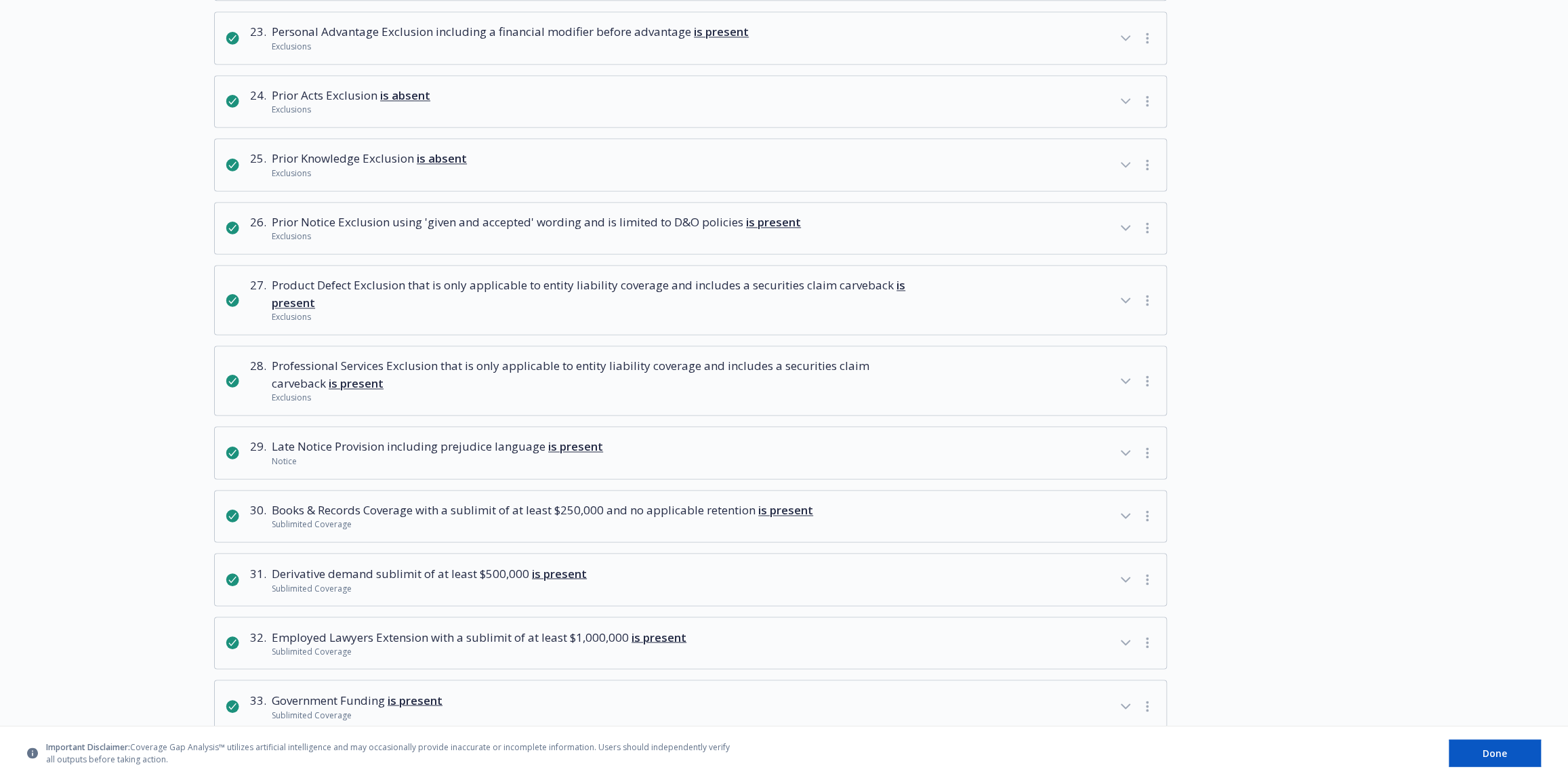 scroll, scrollTop: 1687, scrollLeft: 0, axis: vertical 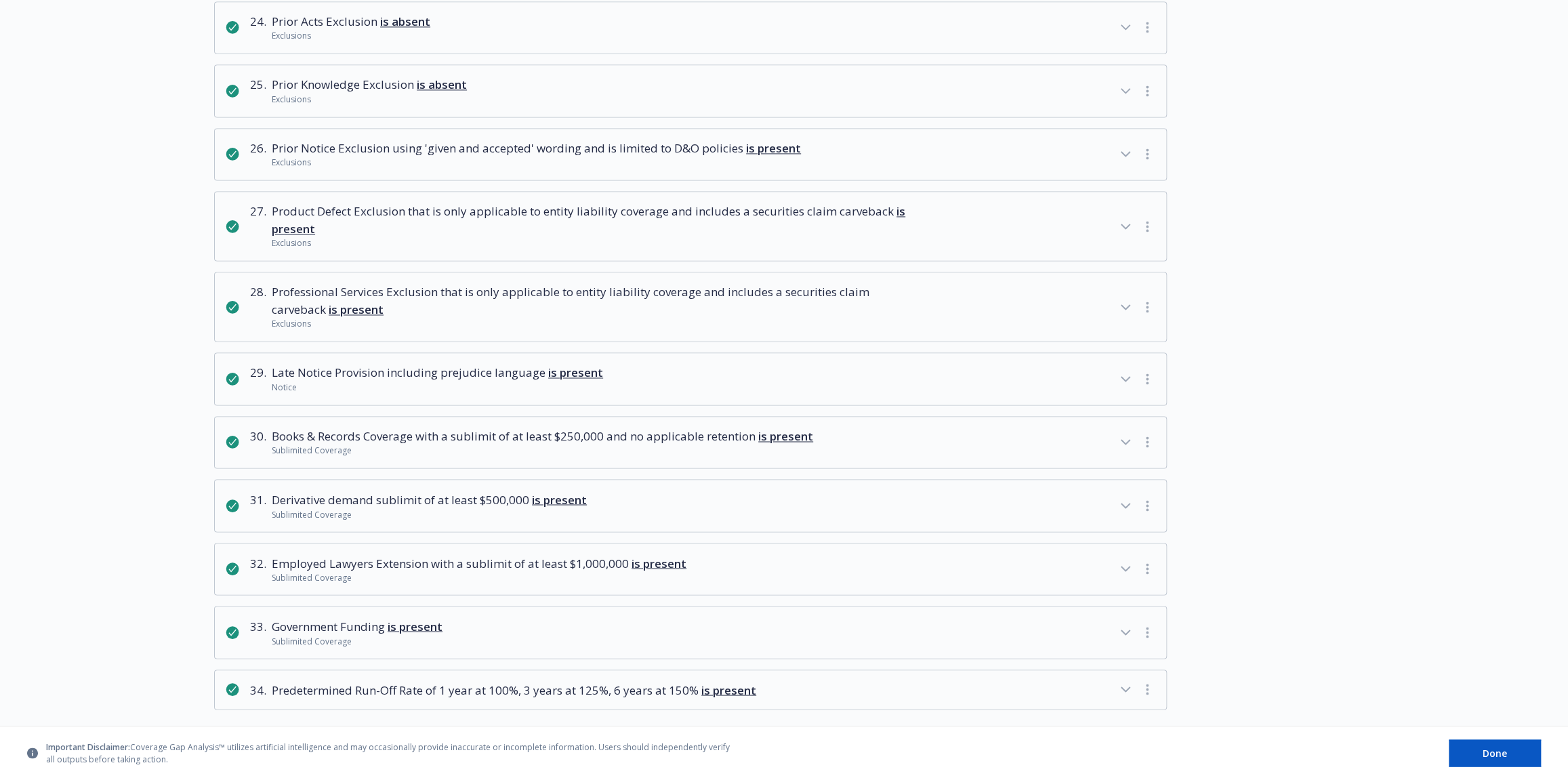 drag, startPoint x: 785, startPoint y: 673, endPoint x: 335, endPoint y: 388, distance: 532.65843 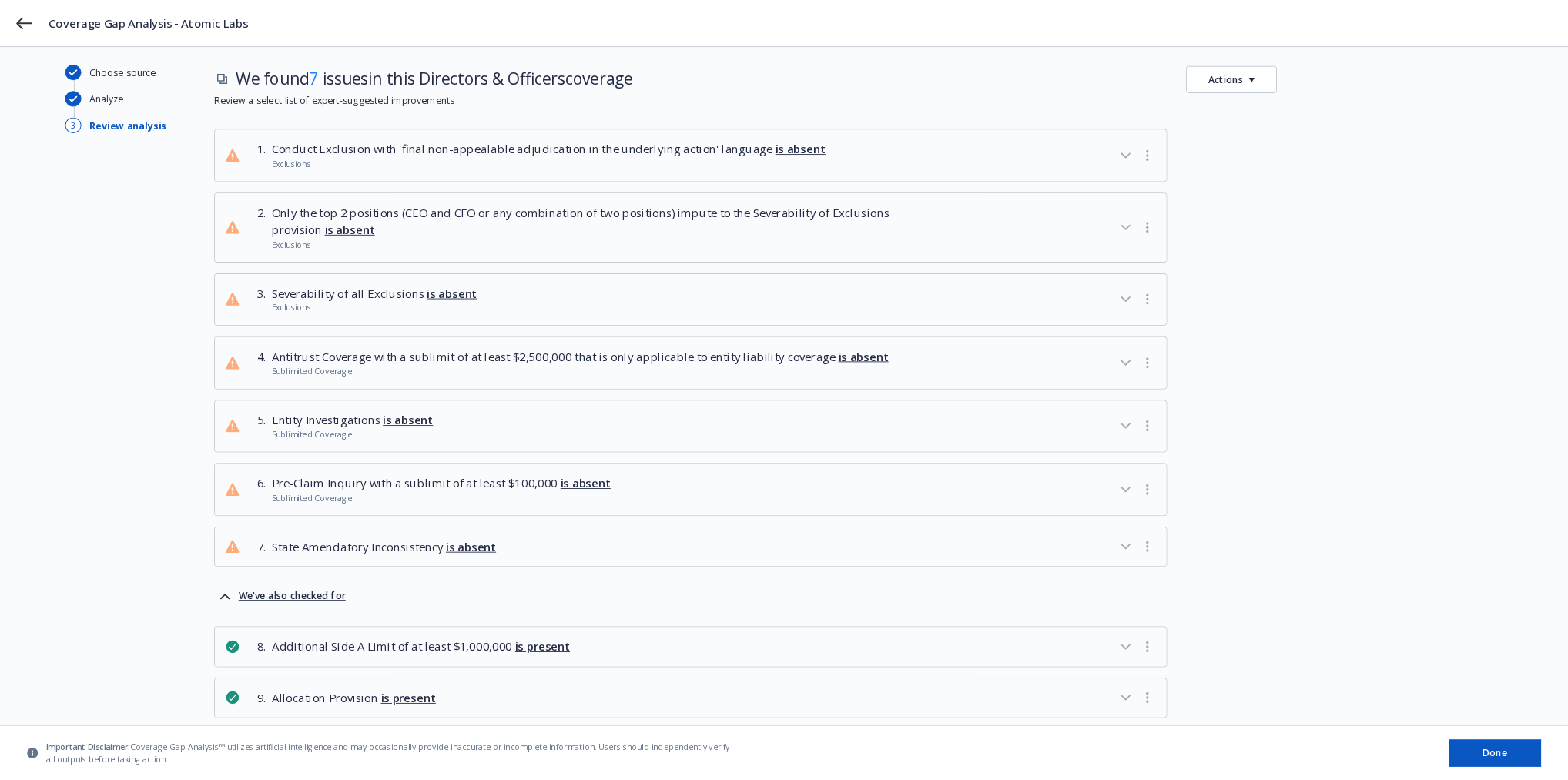 scroll, scrollTop: 0, scrollLeft: 0, axis: both 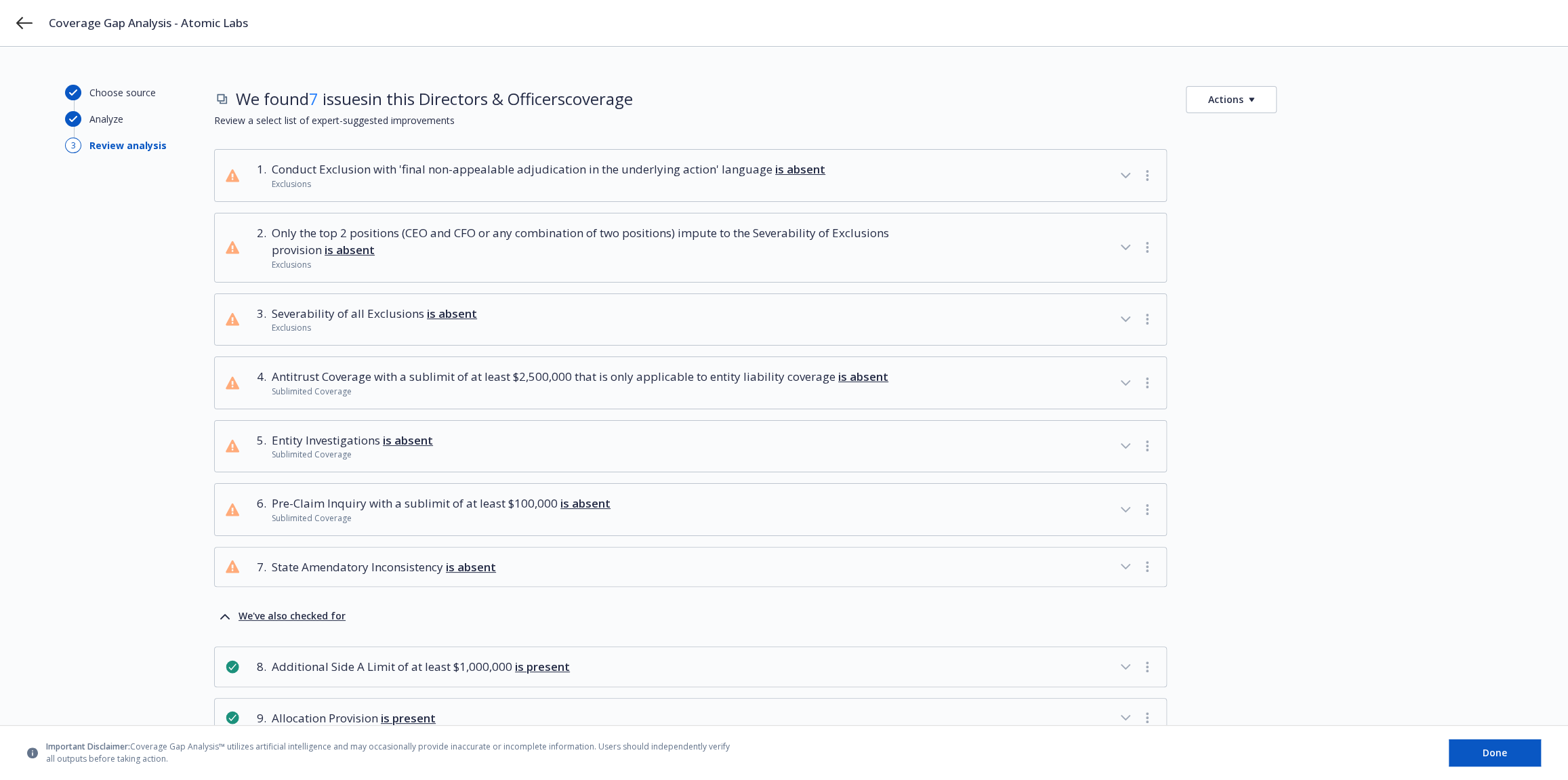 type 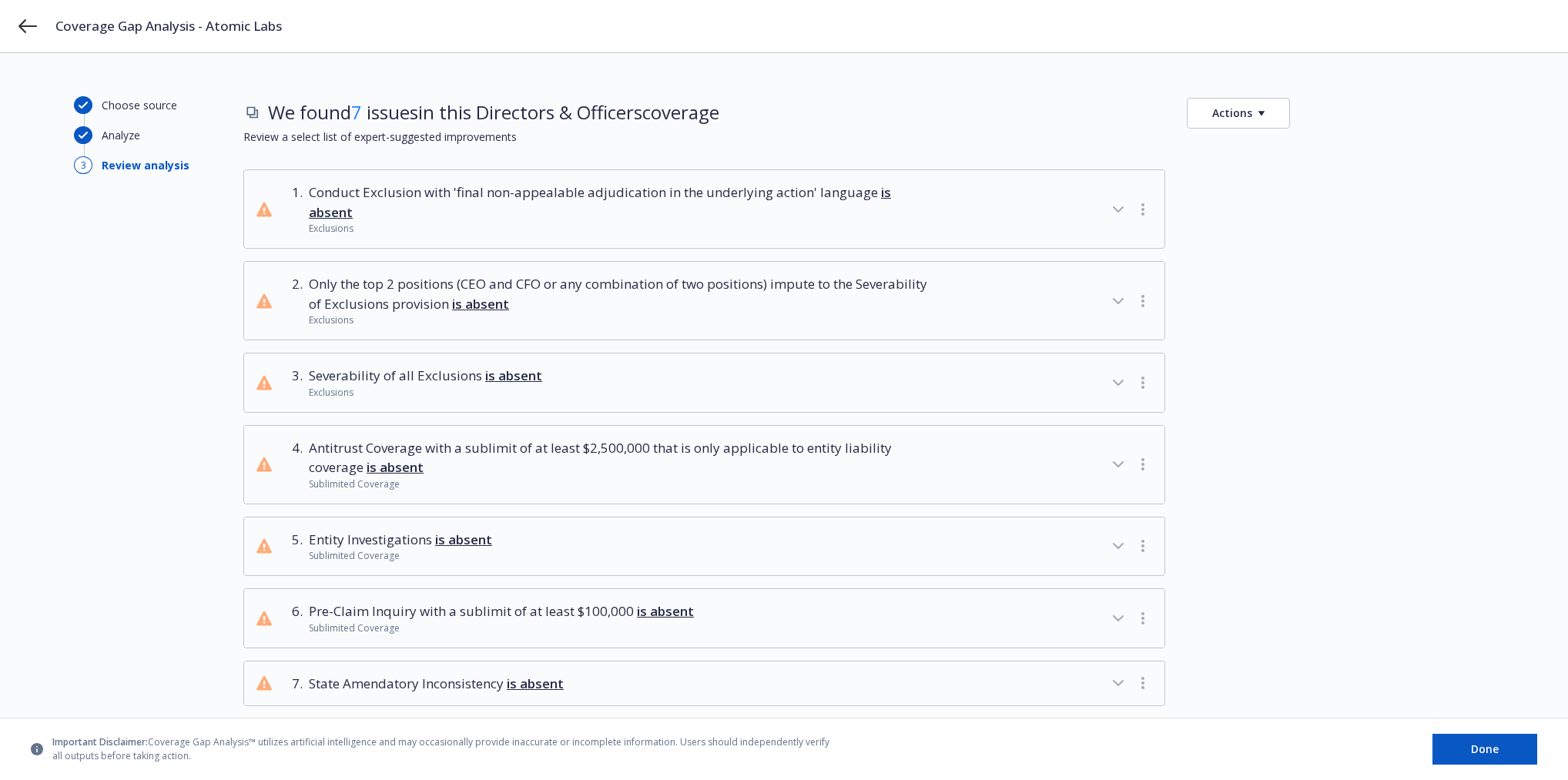 click on "Exclusions" at bounding box center [618, 229] 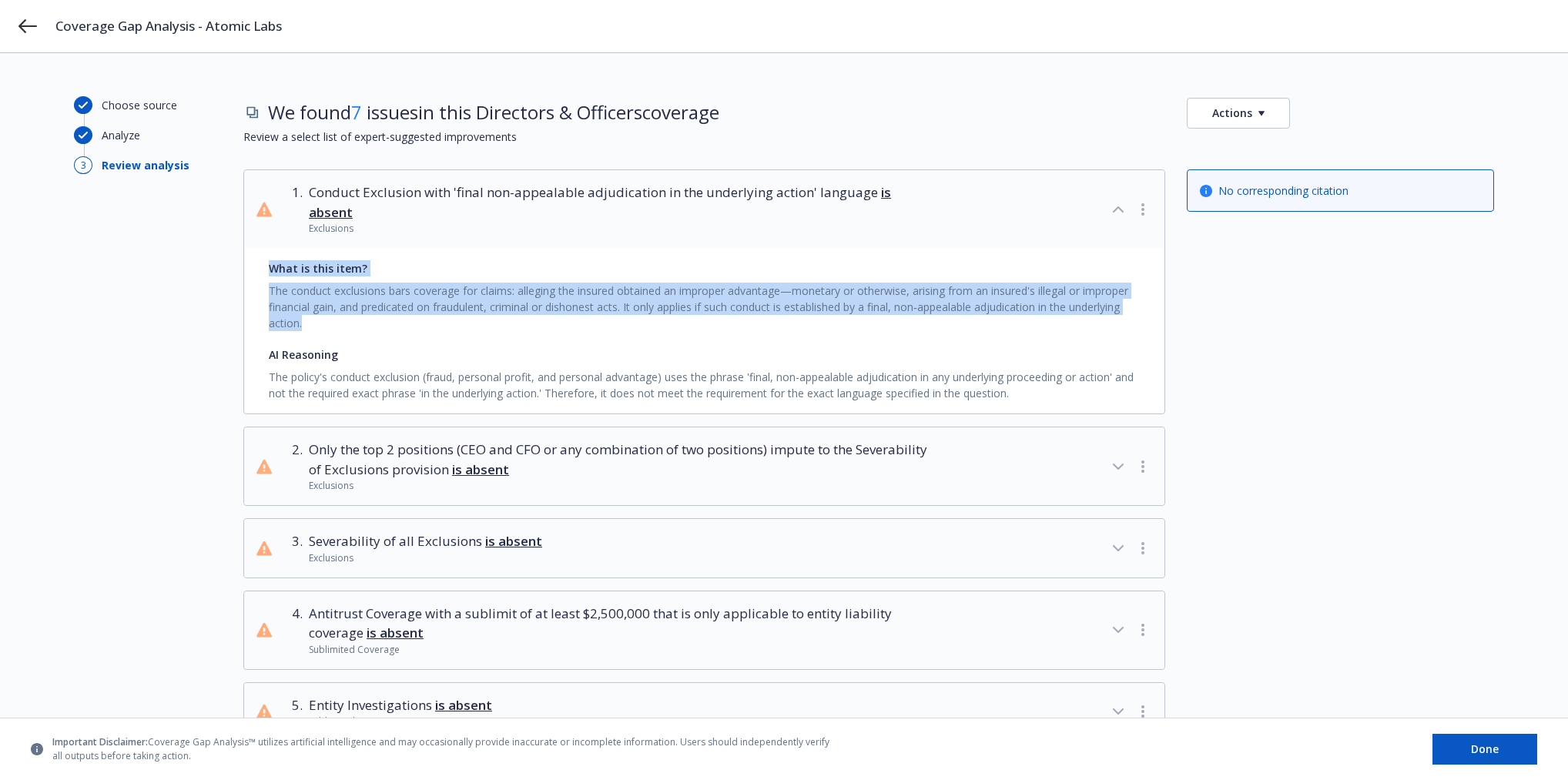 drag, startPoint x: 270, startPoint y: 267, endPoint x: 383, endPoint y: 338, distance: 133.45411 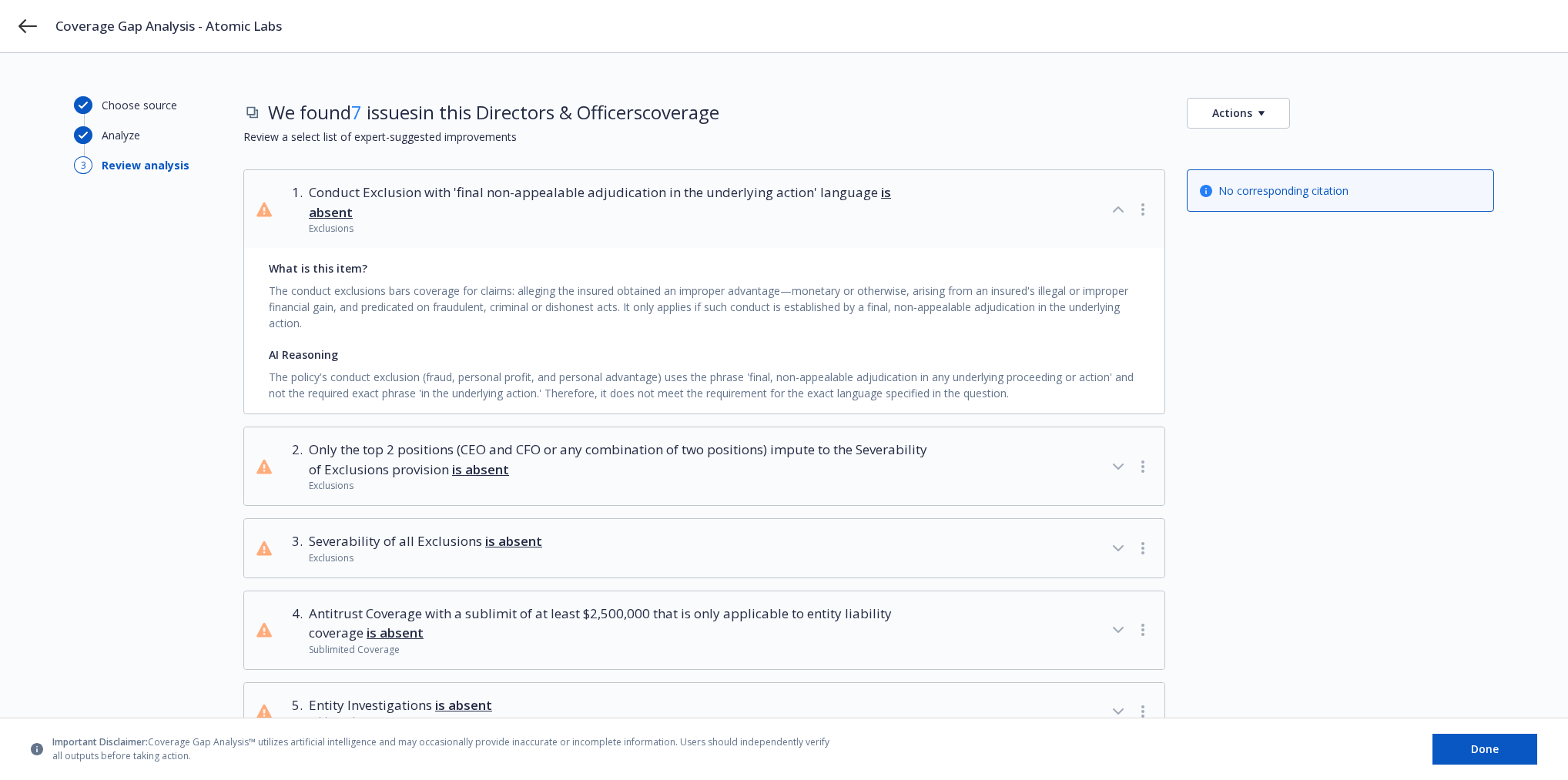 click on "What is this item? The conduct exclusions bars coverage for claims: alleging the insured obtained an improper advantage—monetary or otherwise,  arising from an insured's illegal or improper financial gain, and predicated on fraudulent, criminal or dishonest acts. It only applies if such conduct is established by a final, non‑appealable adjudication in the underlying action.  AI Reasoning The policy's conduct exclusion (fraud, personal profit, and personal advantage) uses the phrase 'final, non-appealable adjudication in any underlying proceeding or action' and not the required exact phrase 'in the underlying action.' Therefore, it does not meet the requirement for the exact language specified in the question." at bounding box center (704, 330) 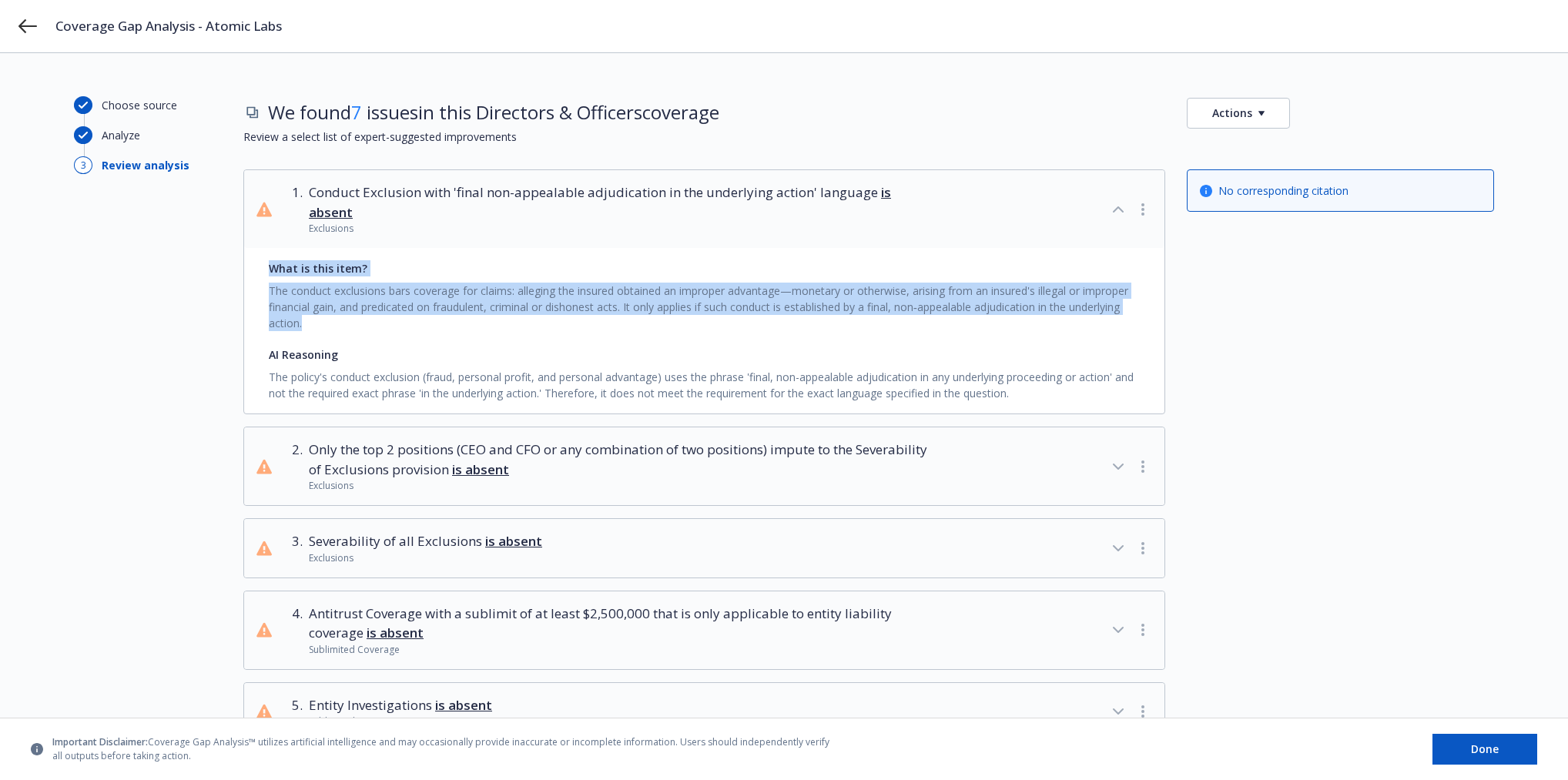 drag, startPoint x: 272, startPoint y: 272, endPoint x: 371, endPoint y: 336, distance: 117.88554 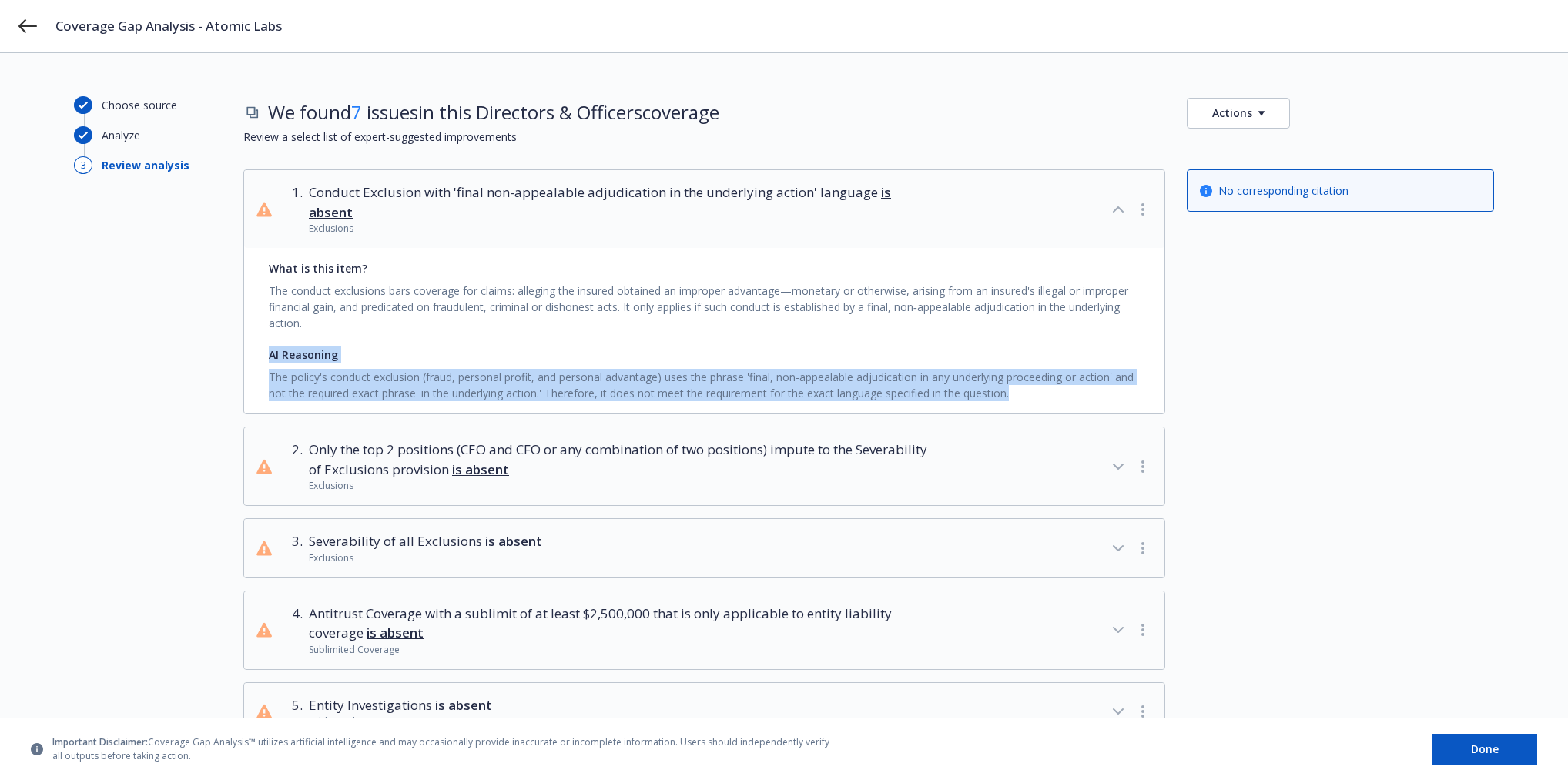 drag, startPoint x: 262, startPoint y: 356, endPoint x: 1059, endPoint y: 393, distance: 797.8584 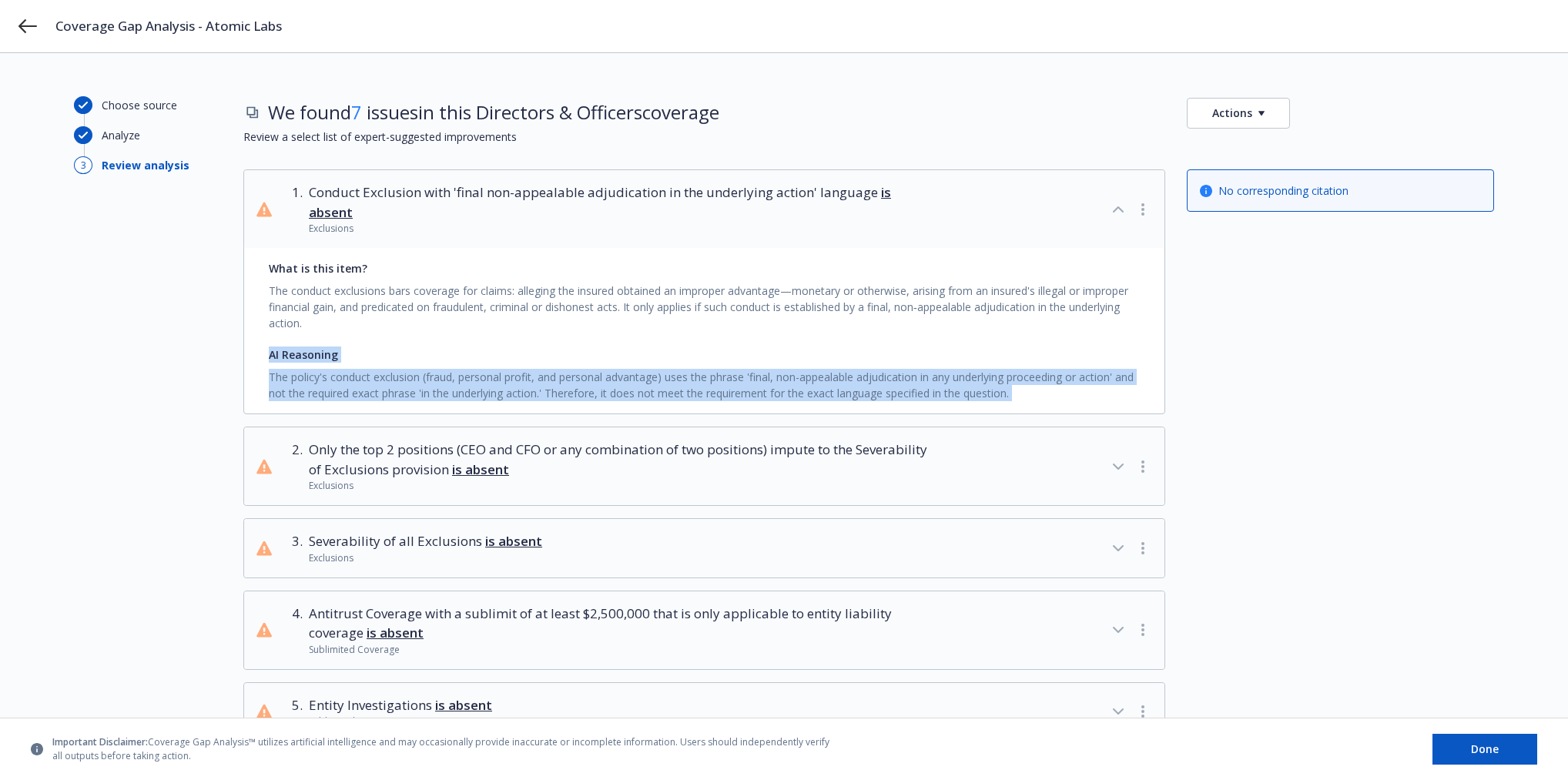 drag, startPoint x: 1058, startPoint y: 393, endPoint x: 250, endPoint y: 354, distance: 808.941 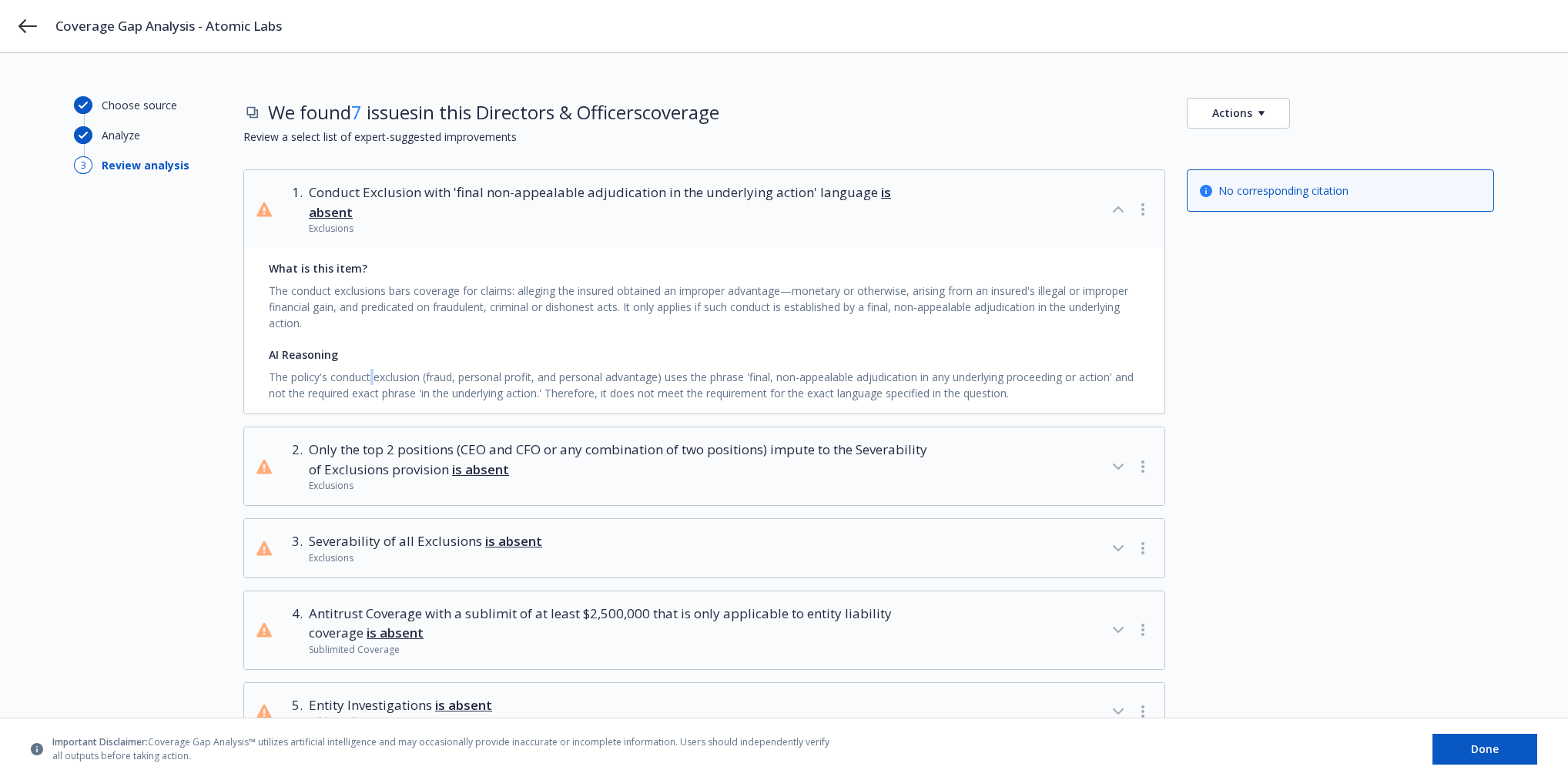 click on "The policy's conduct exclusion (fraud, personal profit, and personal advantage) uses the phrase 'final, non-appealable adjudication in any underlying proceeding or action' and not the required exact phrase 'in the underlying action.' Therefore, it does not meet the requirement for the exact language specified in the question." at bounding box center [704, 382] 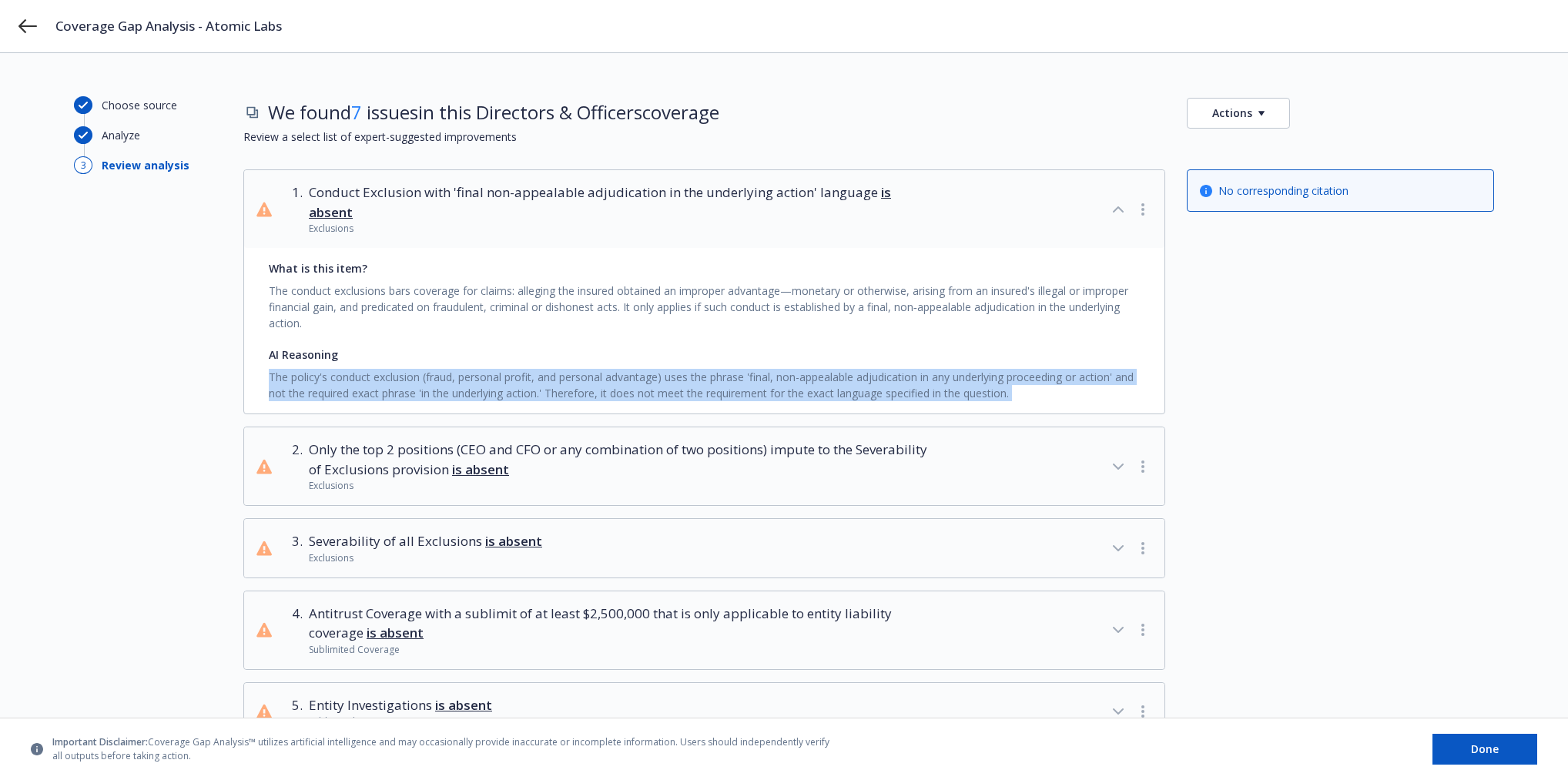 click on "The policy's conduct exclusion (fraud, personal profit, and personal advantage) uses the phrase 'final, non-appealable adjudication in any underlying proceeding or action' and not the required exact phrase 'in the underlying action.' Therefore, it does not meet the requirement for the exact language specified in the question." at bounding box center [704, 382] 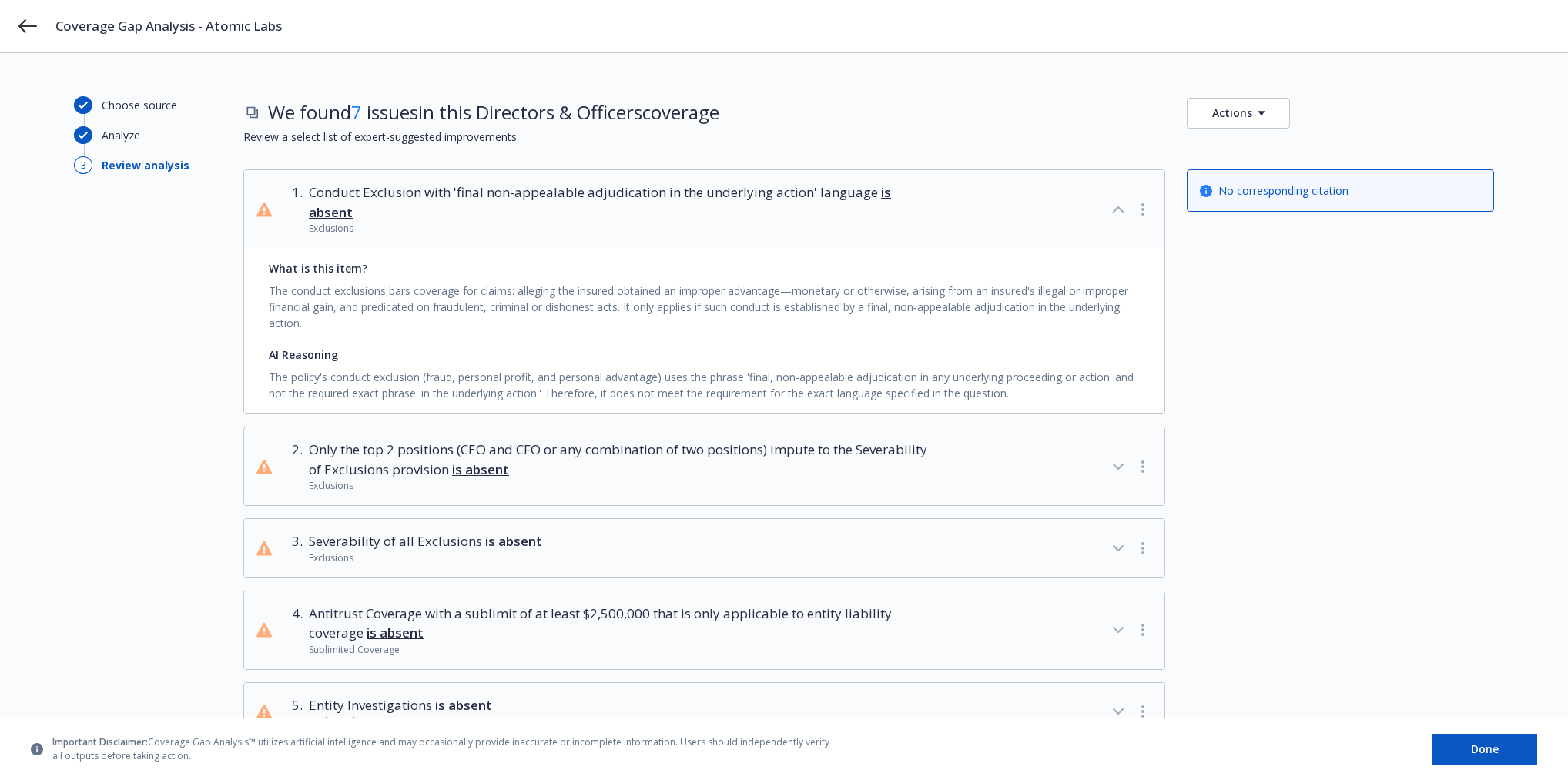 click on "No corresponding citation" at bounding box center [1283, 190] 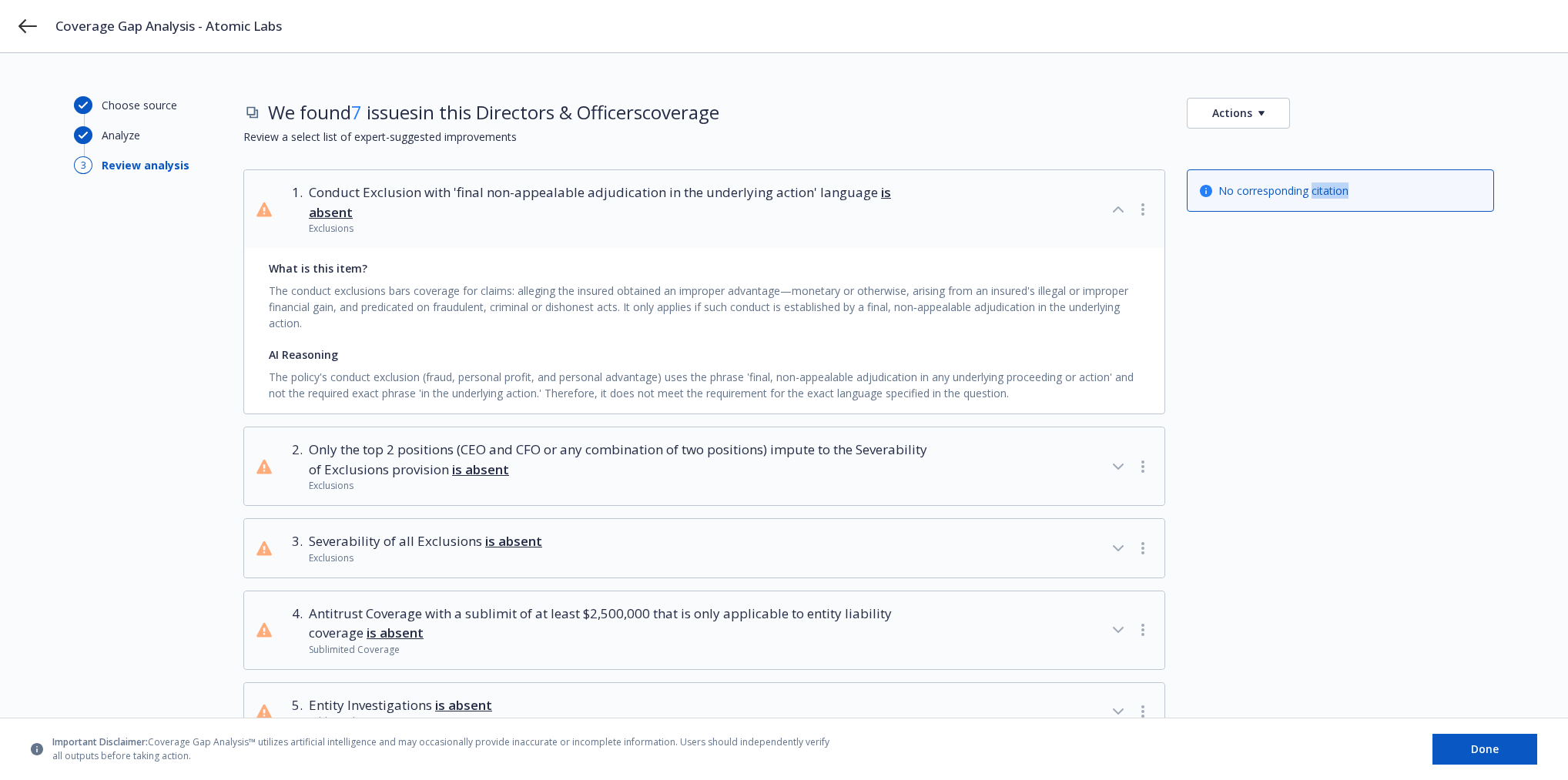 click on "No corresponding citation" at bounding box center [1283, 190] 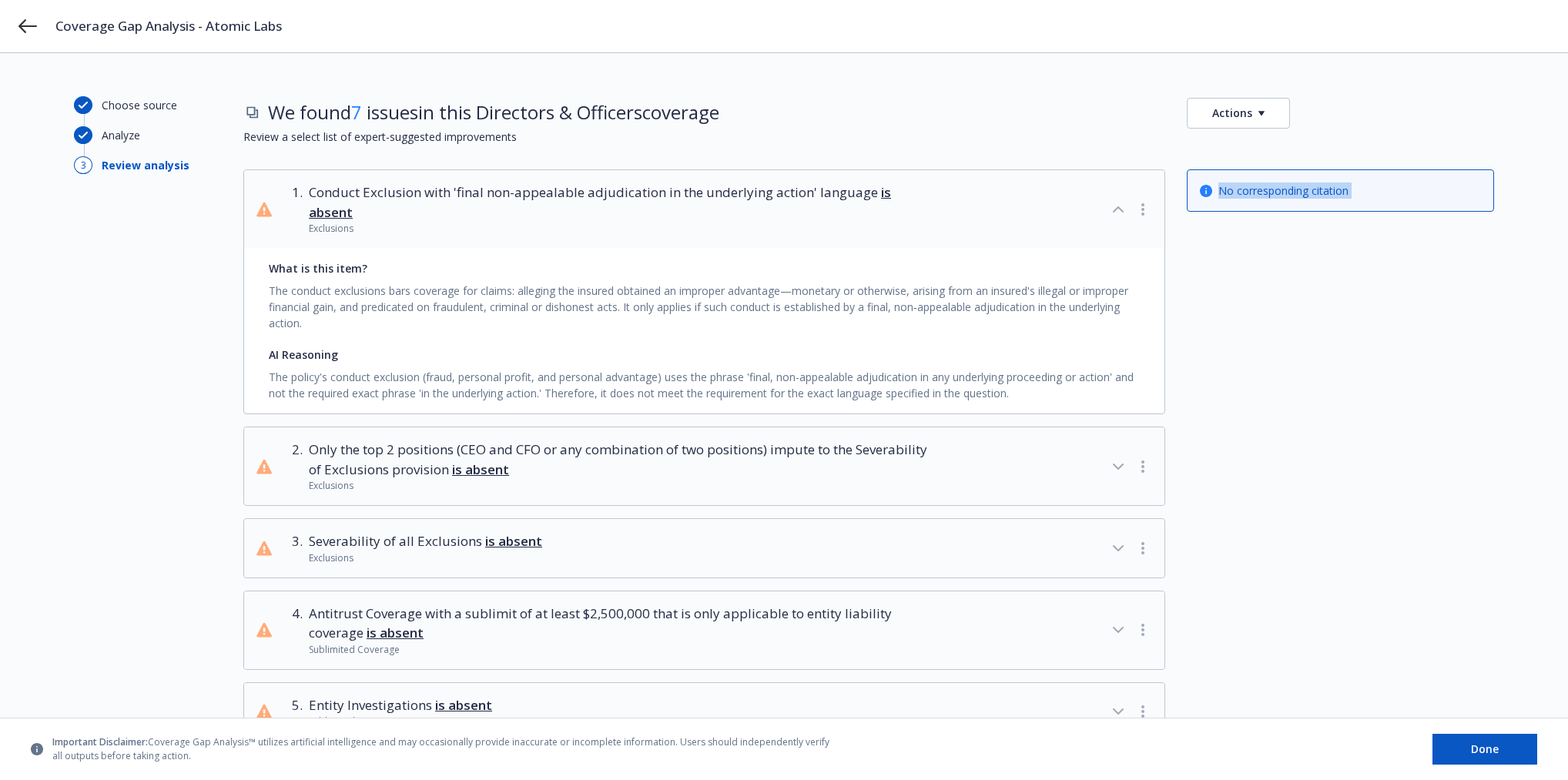 drag, startPoint x: 1328, startPoint y: 192, endPoint x: 1114, endPoint y: 204, distance: 214.3362 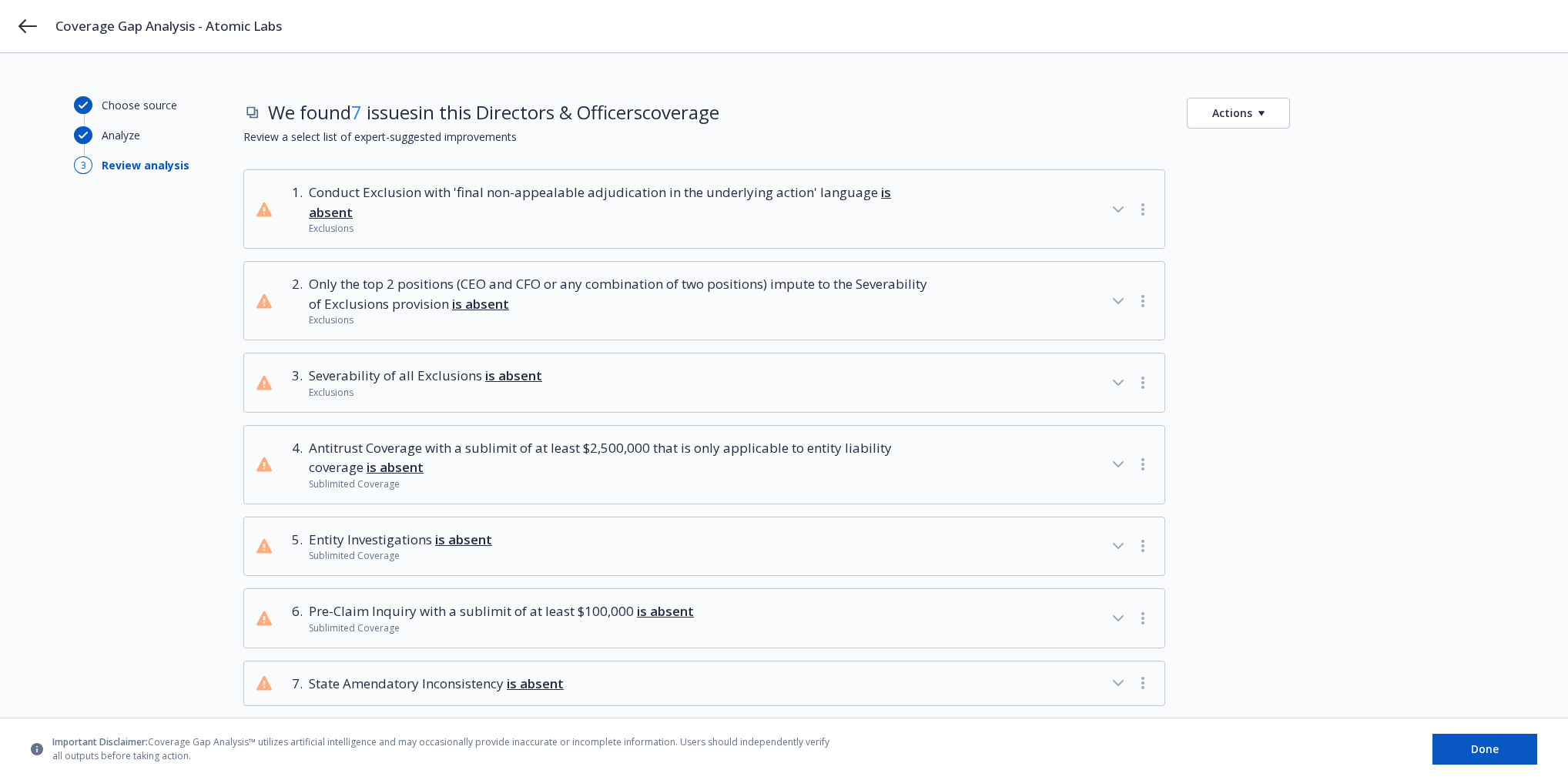 click on "Exclusions" at bounding box center (618, 320) 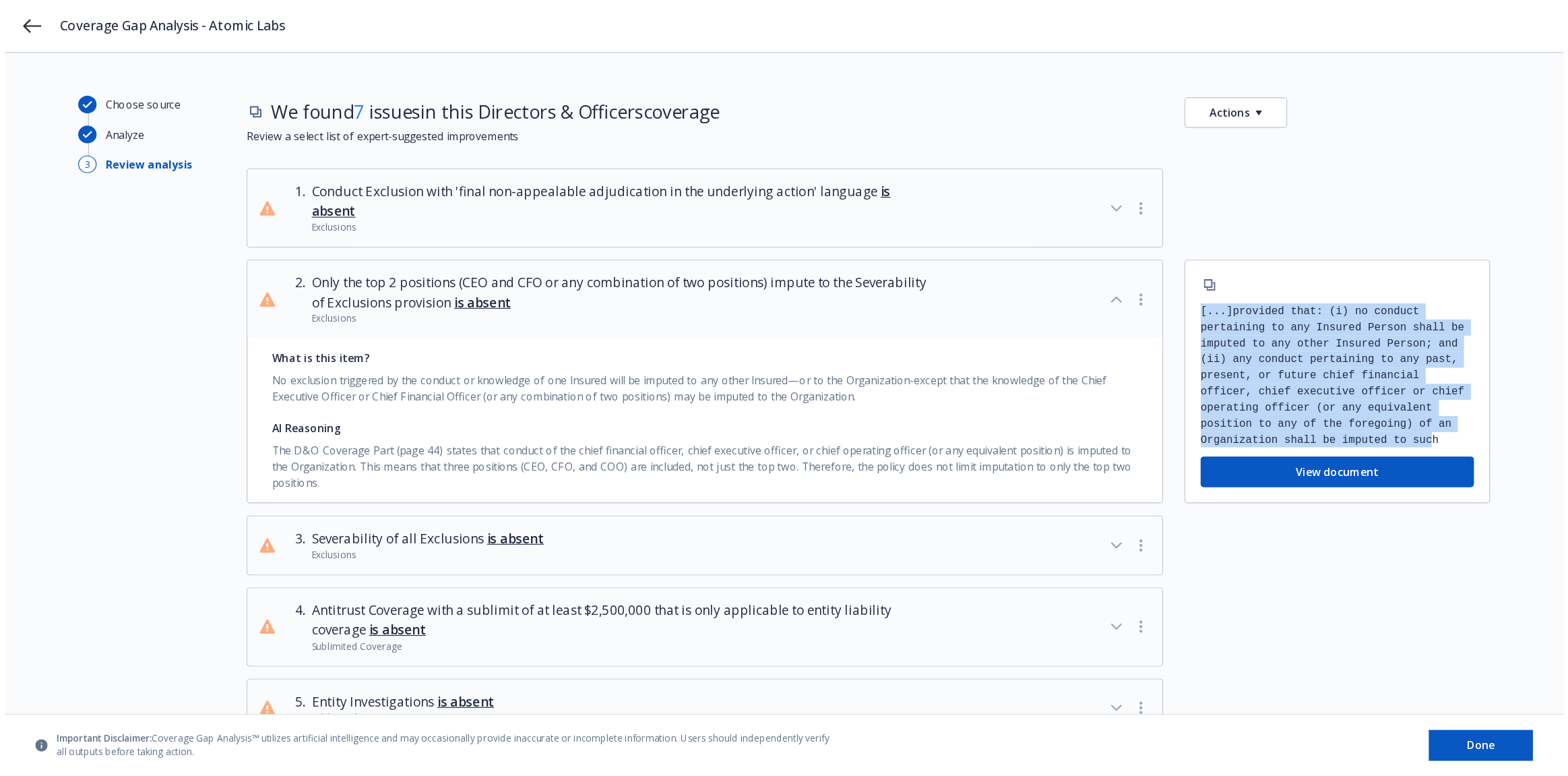 scroll, scrollTop: 15, scrollLeft: 0, axis: vertical 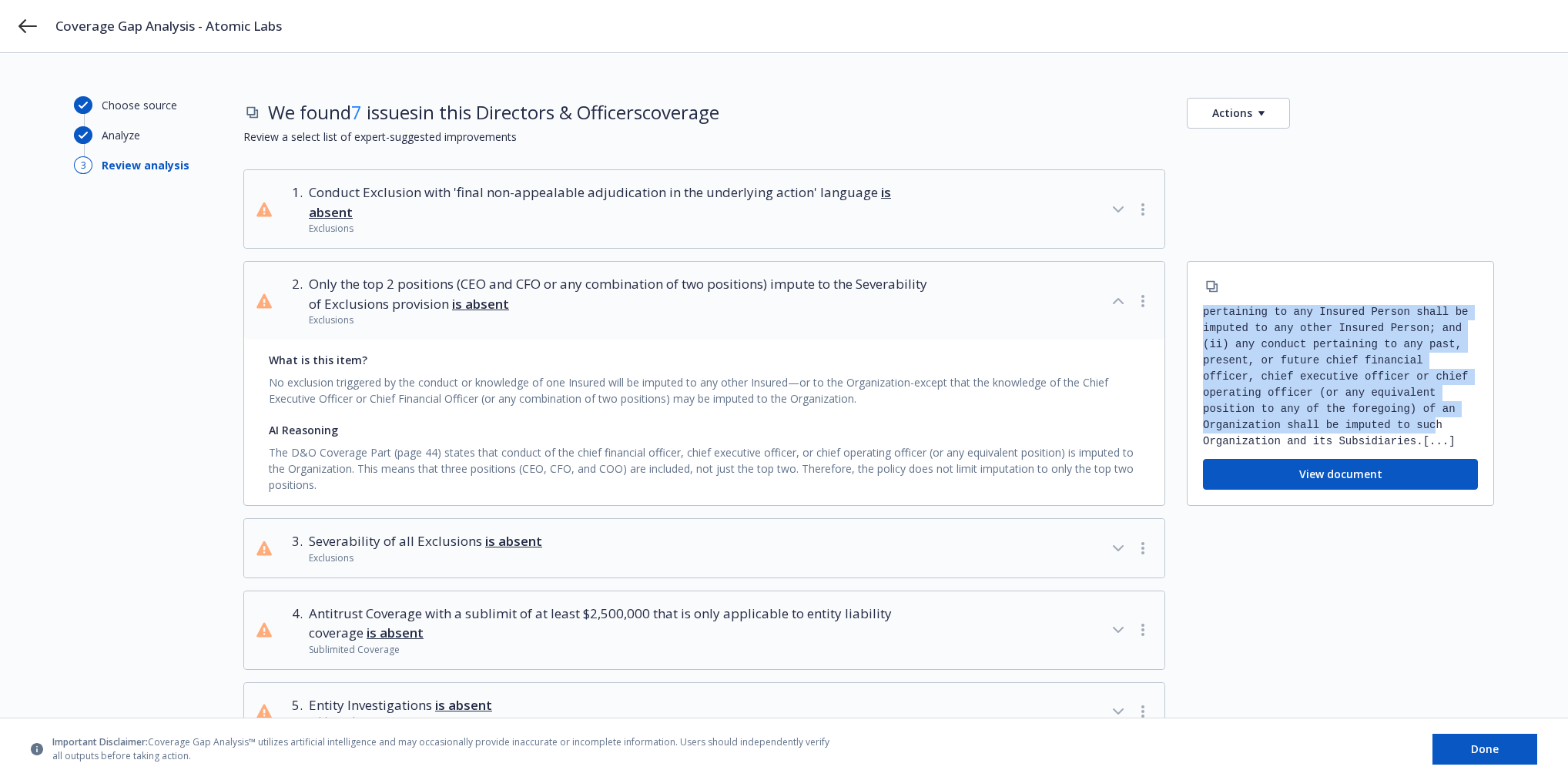drag, startPoint x: 1204, startPoint y: 311, endPoint x: 1465, endPoint y: 445, distance: 293.38882 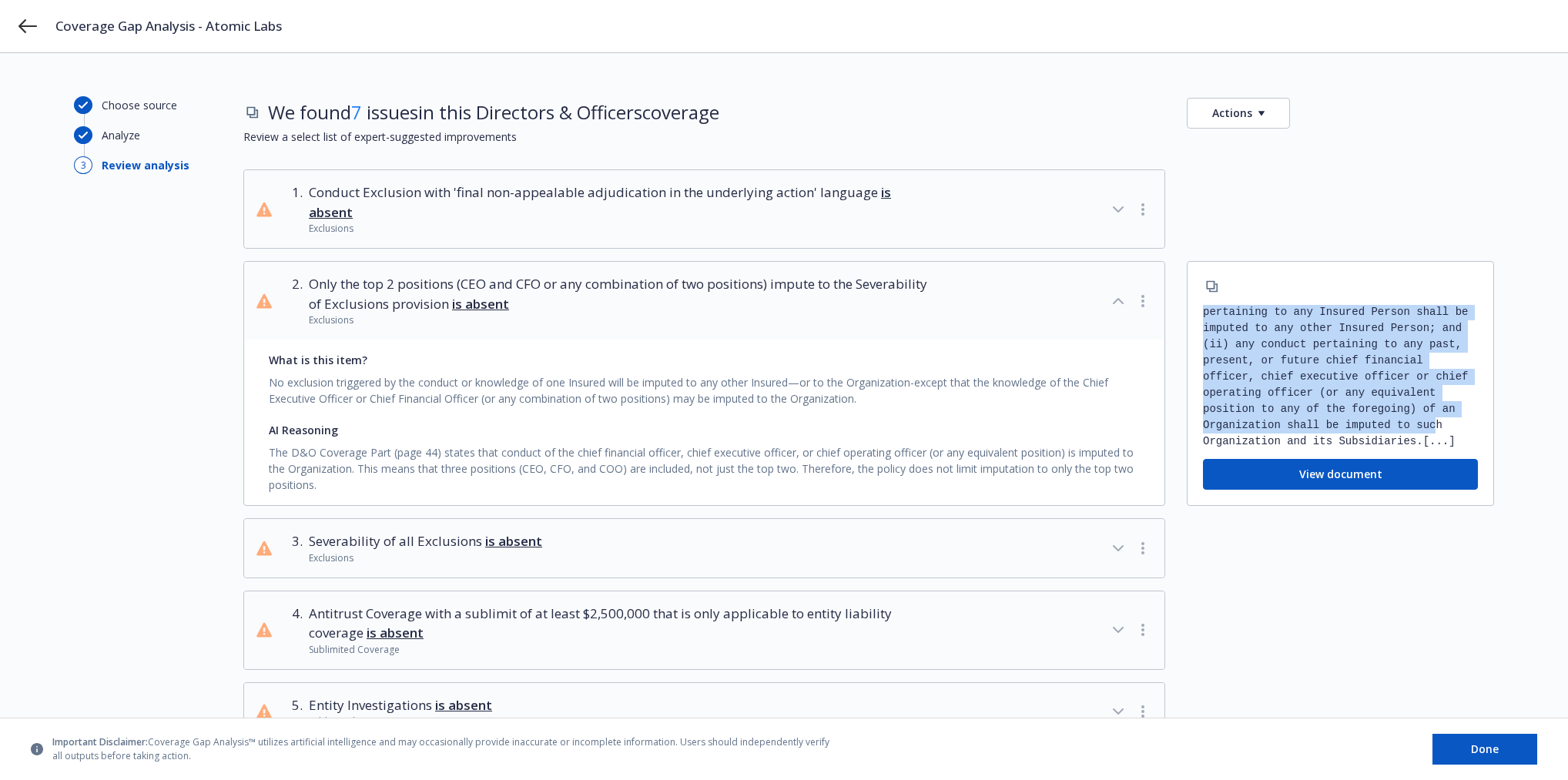 click on "[...]  provided that:
(i) no conduct pertaining to any Insured Person shall be imputed to any other Insured
Person; and
(ii) any conduct pertaining to any past, present, or future chief financial officer, chief
executive officer or chief operating officer (or any equivalent position to any of the
foregoing) of an Organization shall be imputed to such Organization and its
Subsidiaries.  [...]" at bounding box center [1340, 377] 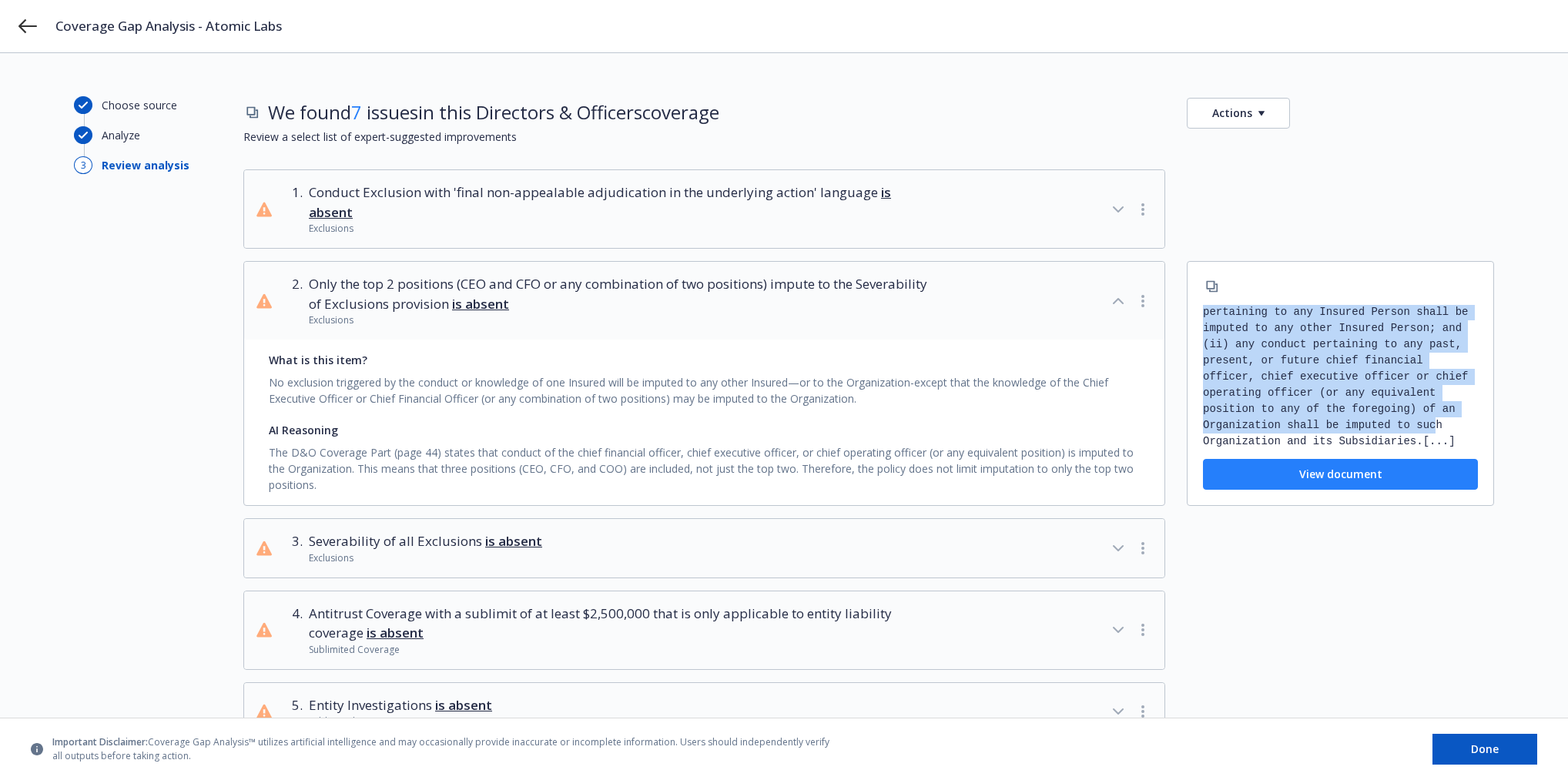 click on "View document" at bounding box center [1340, 474] 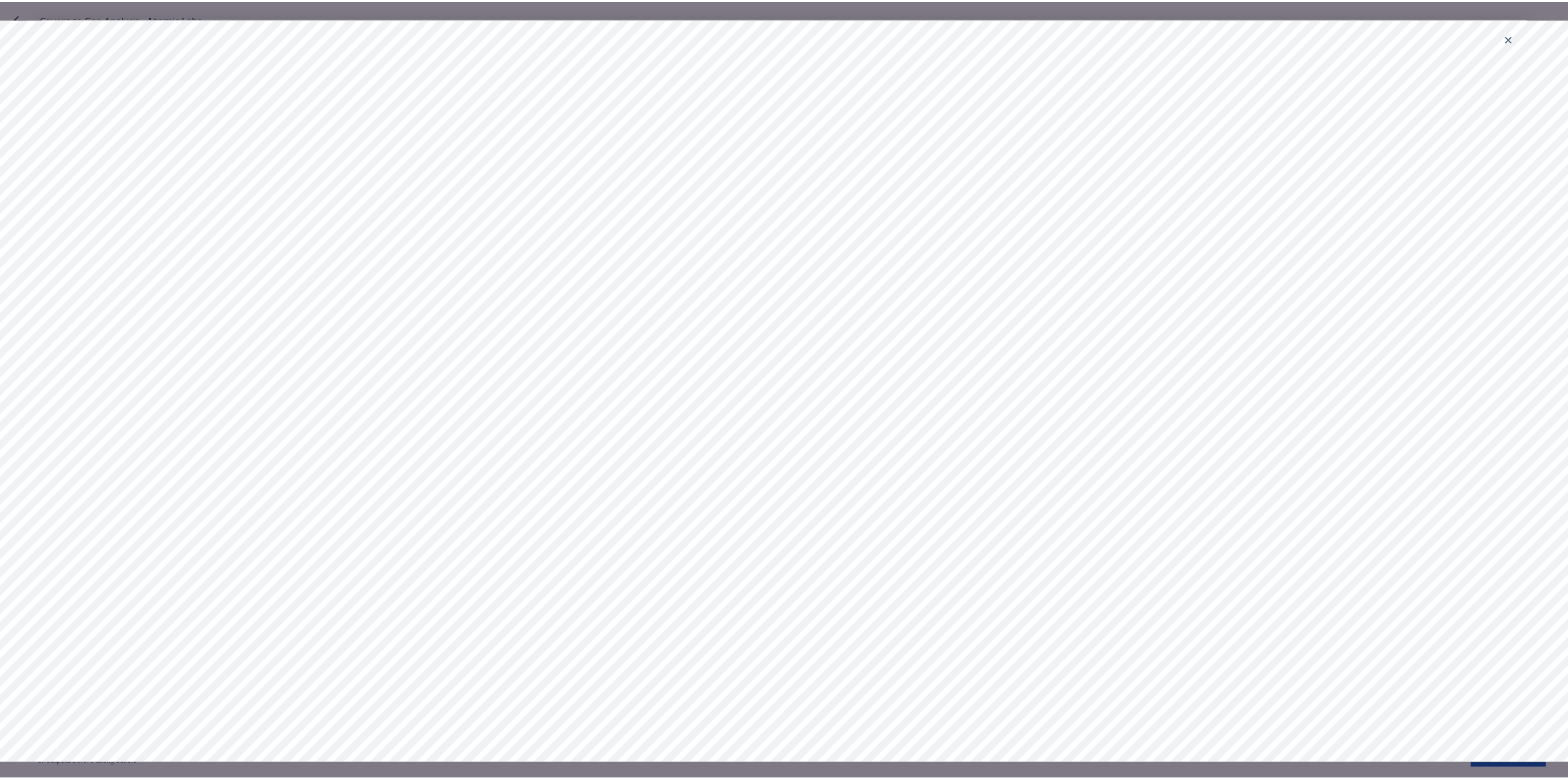 scroll, scrollTop: 3, scrollLeft: 0, axis: vertical 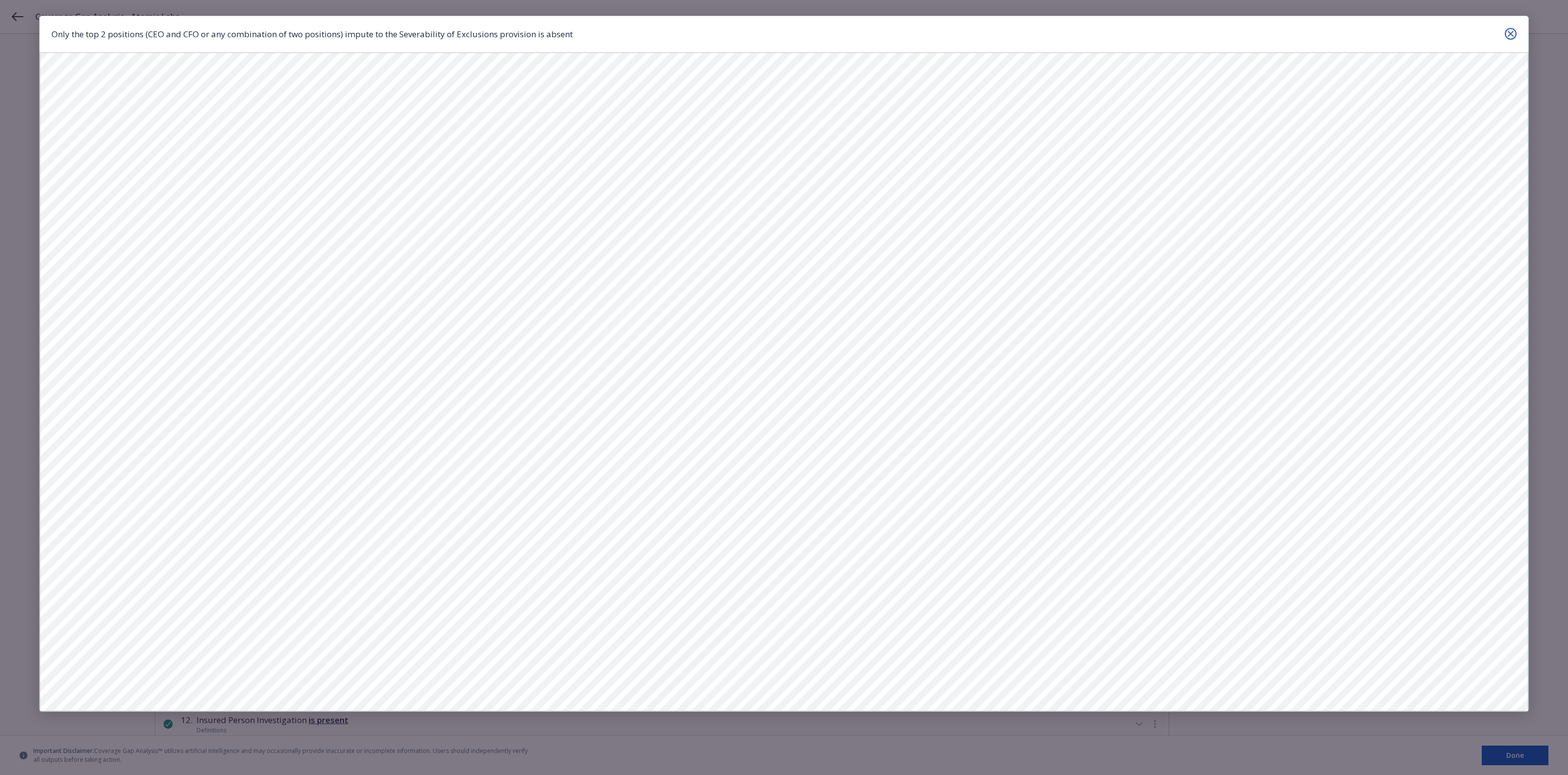 click 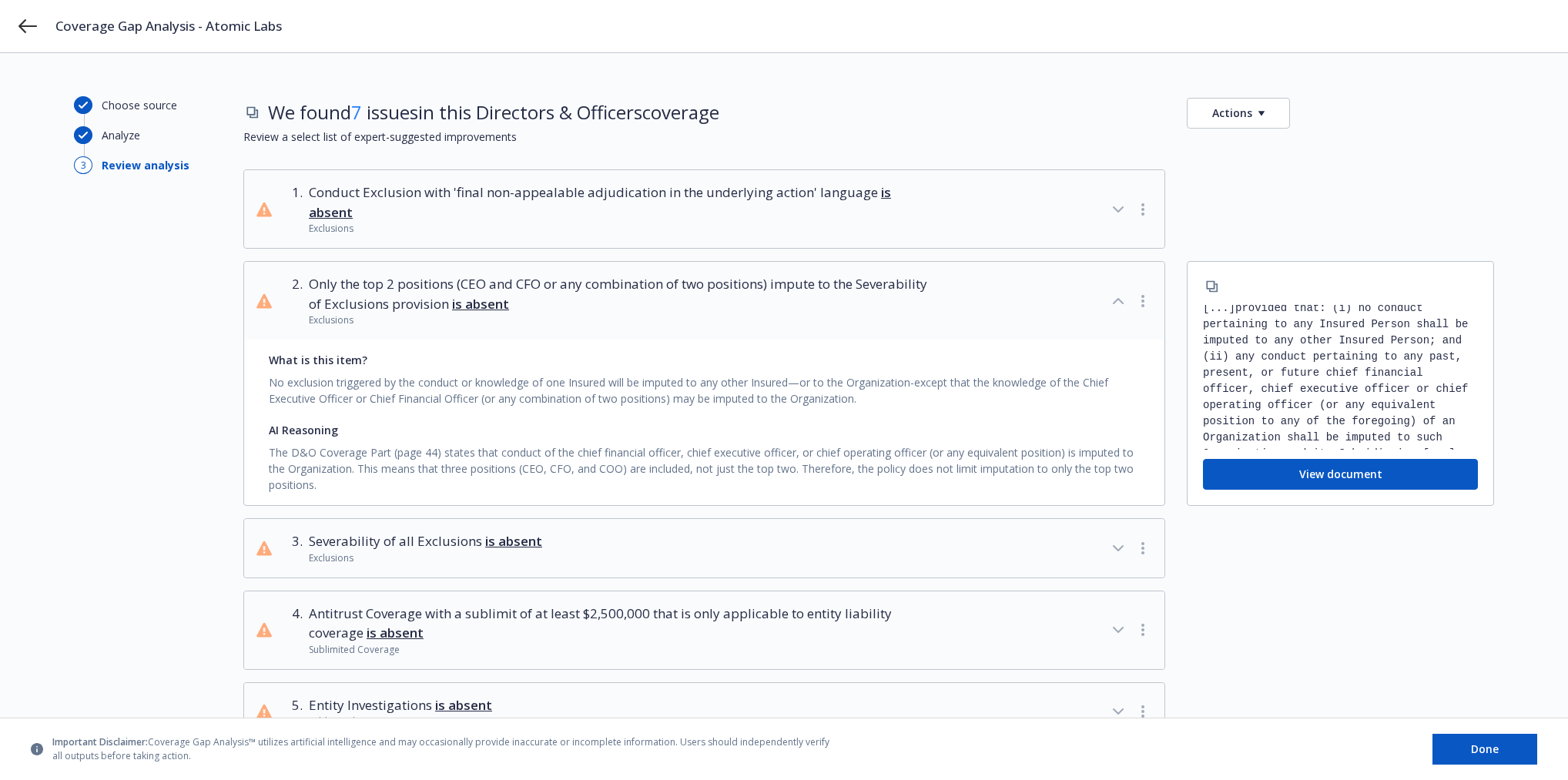 scroll, scrollTop: 5, scrollLeft: 0, axis: vertical 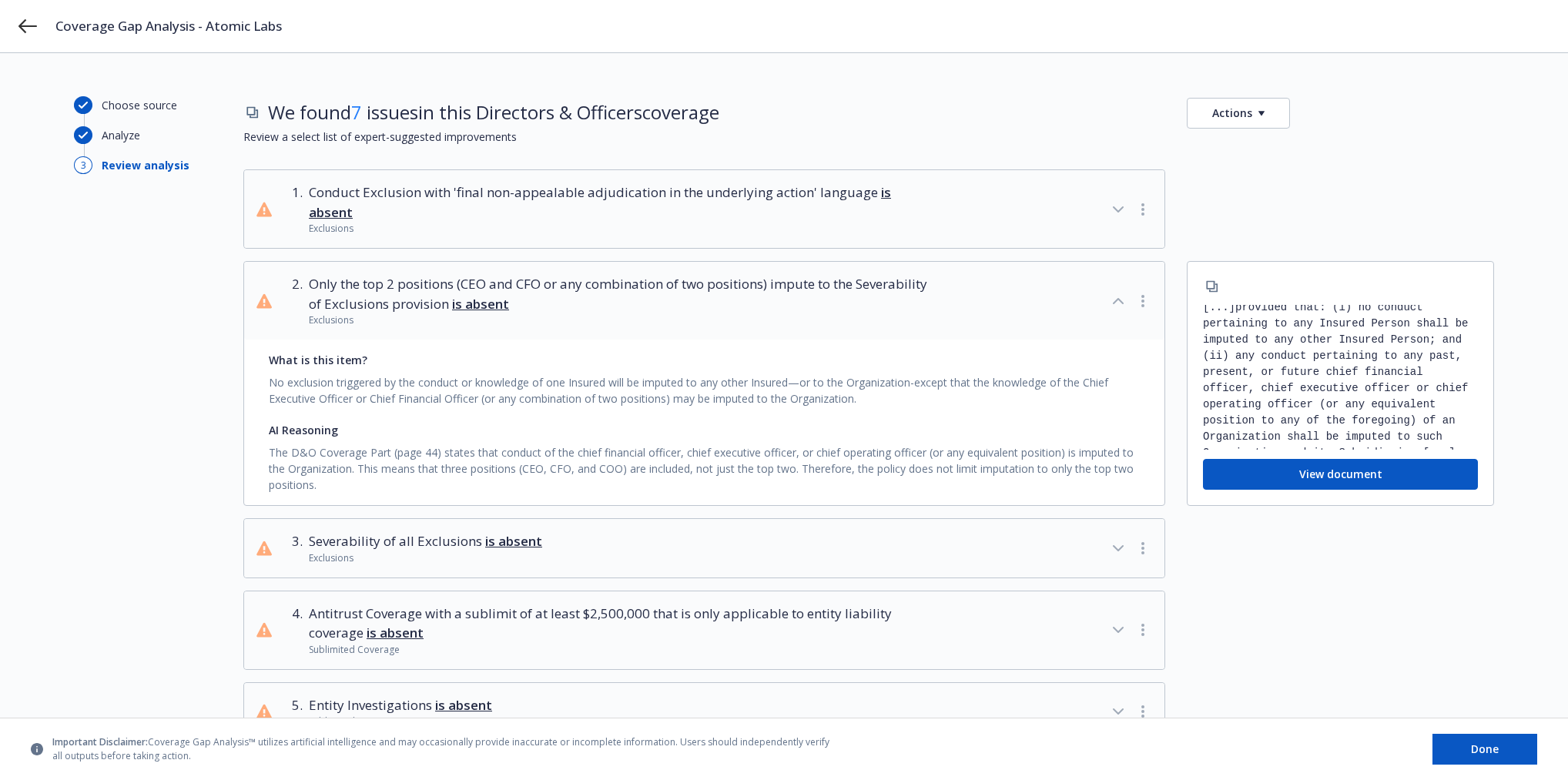 click on "Only the top 2 positions (CEO and CFO or any combination of two positions) impute to the Severability of Exclusions provision   is absent" at bounding box center (618, 293) 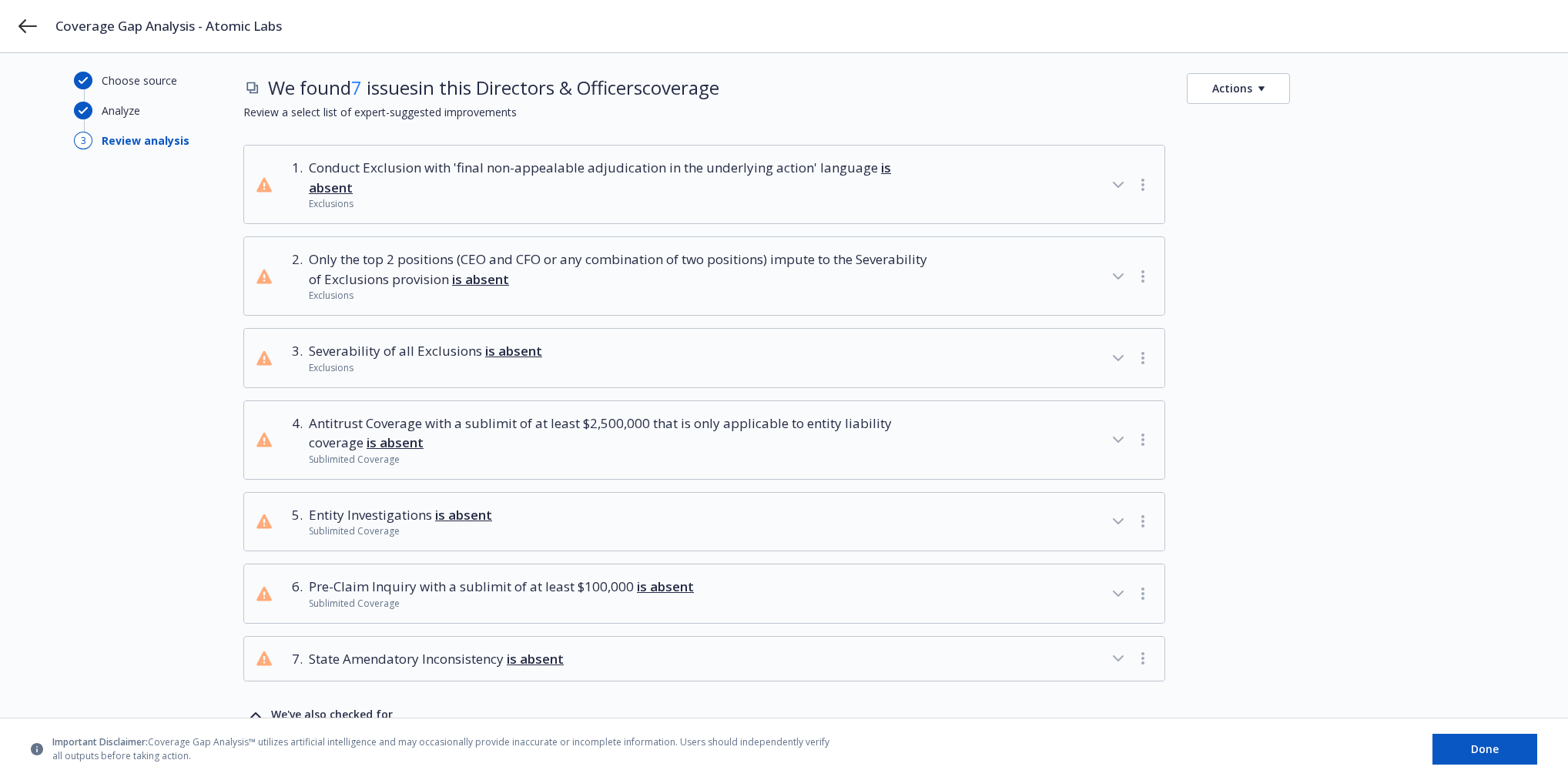 scroll, scrollTop: 65, scrollLeft: 0, axis: vertical 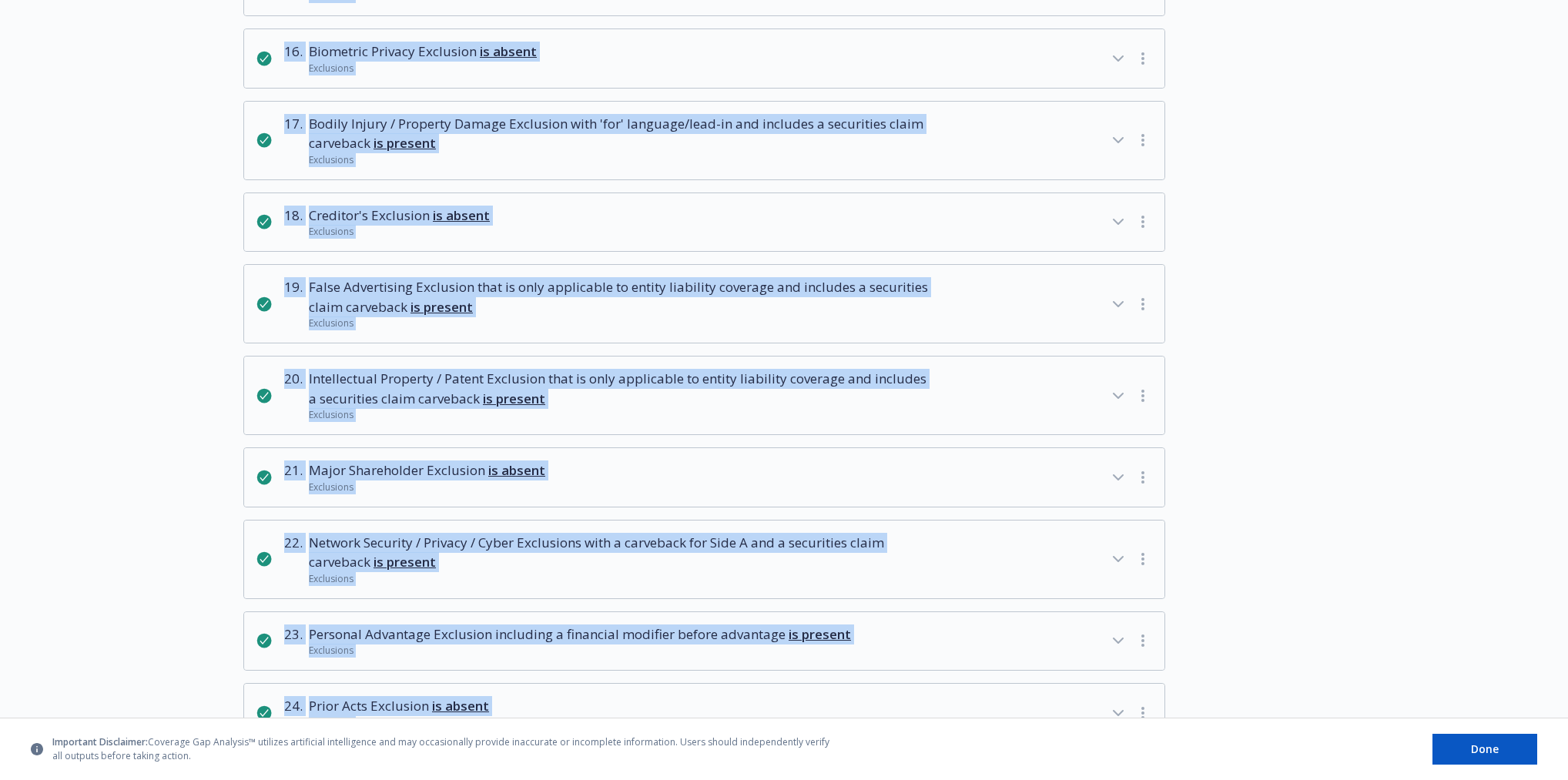 drag, startPoint x: 1151, startPoint y: 639, endPoint x: 236, endPoint y: 194, distance: 1017.4724 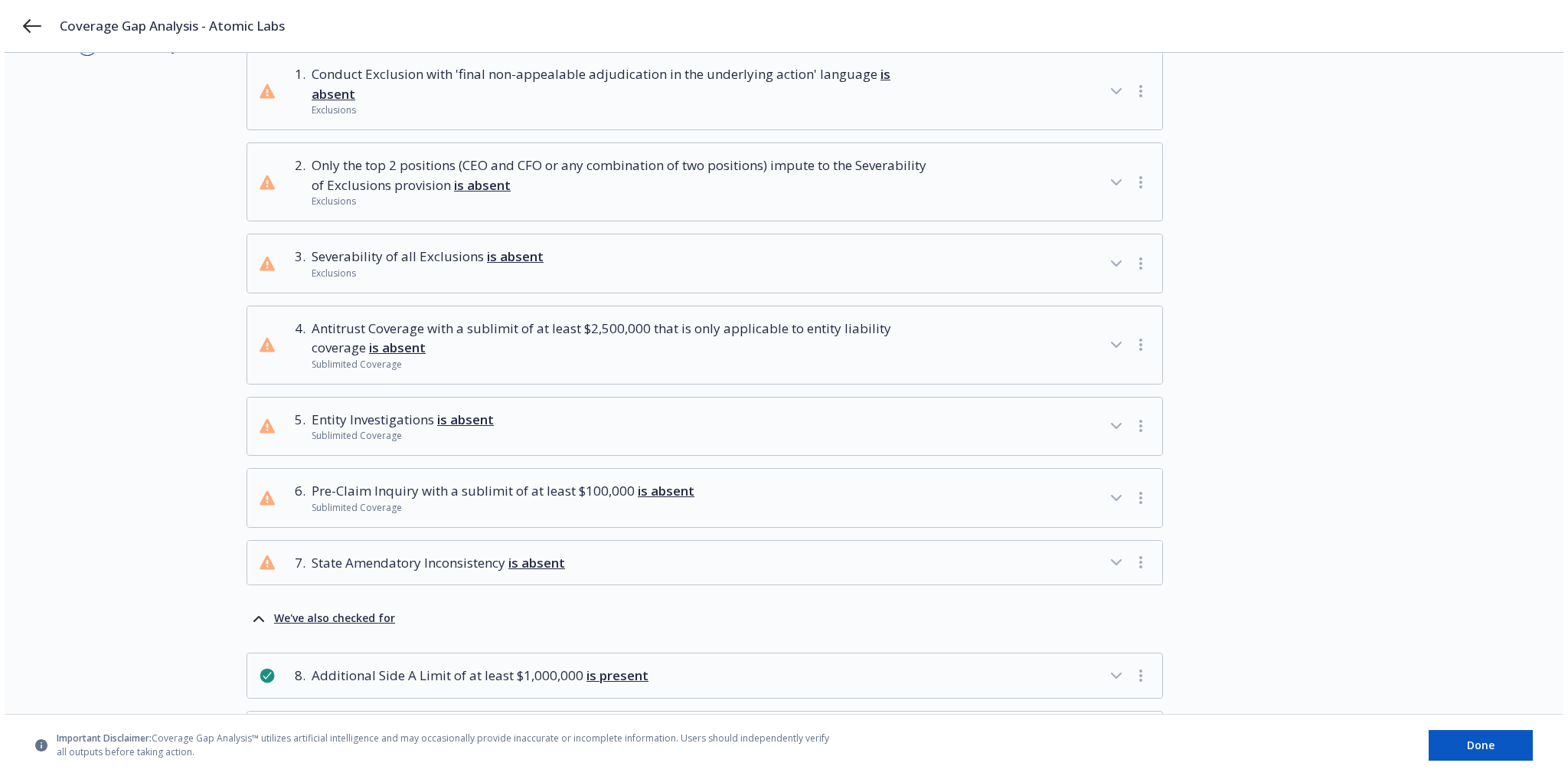 scroll, scrollTop: 0, scrollLeft: 0, axis: both 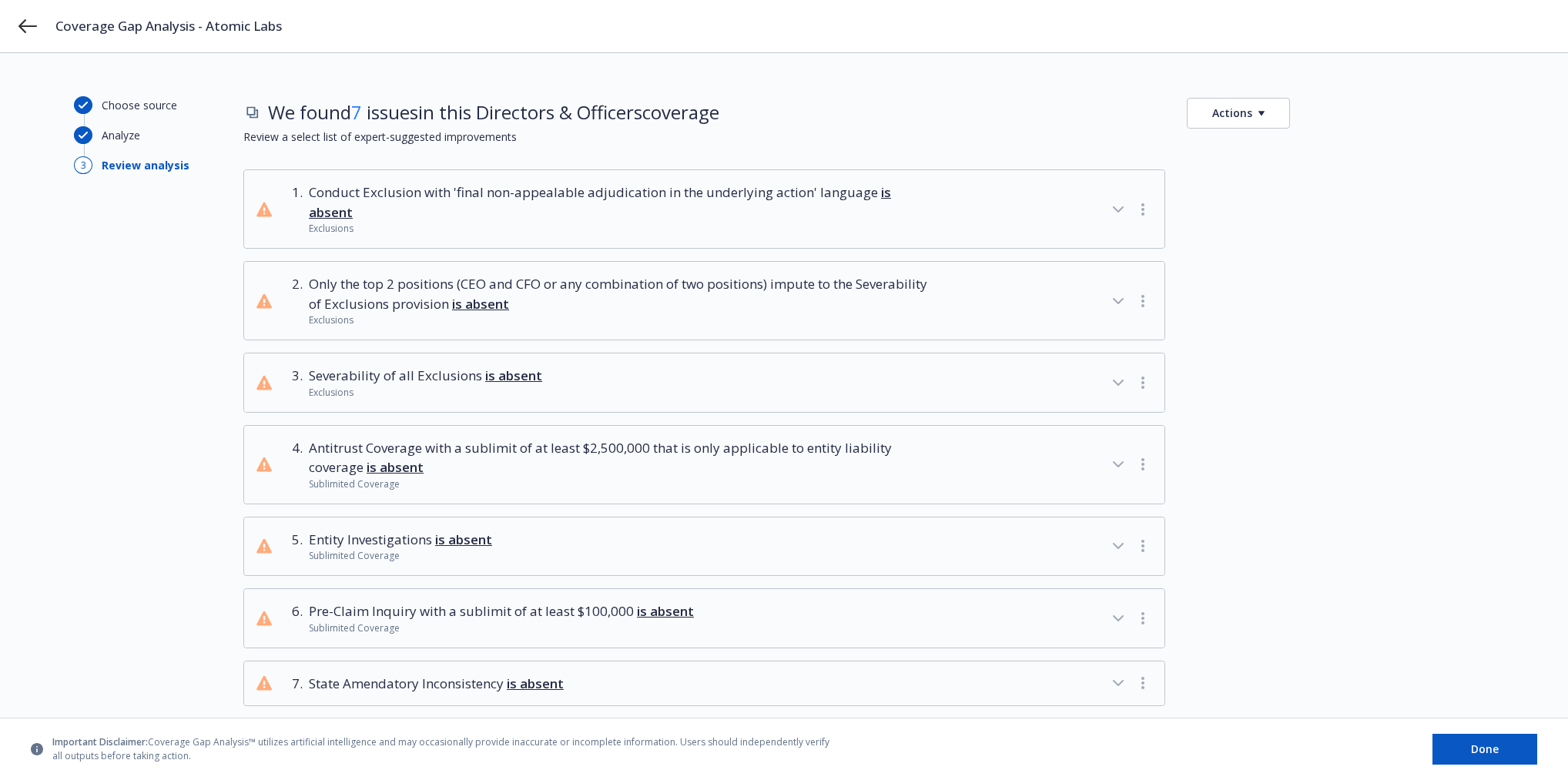 click on "Coverage Gap Analysis - Atomic Labs" at bounding box center [784, 26] 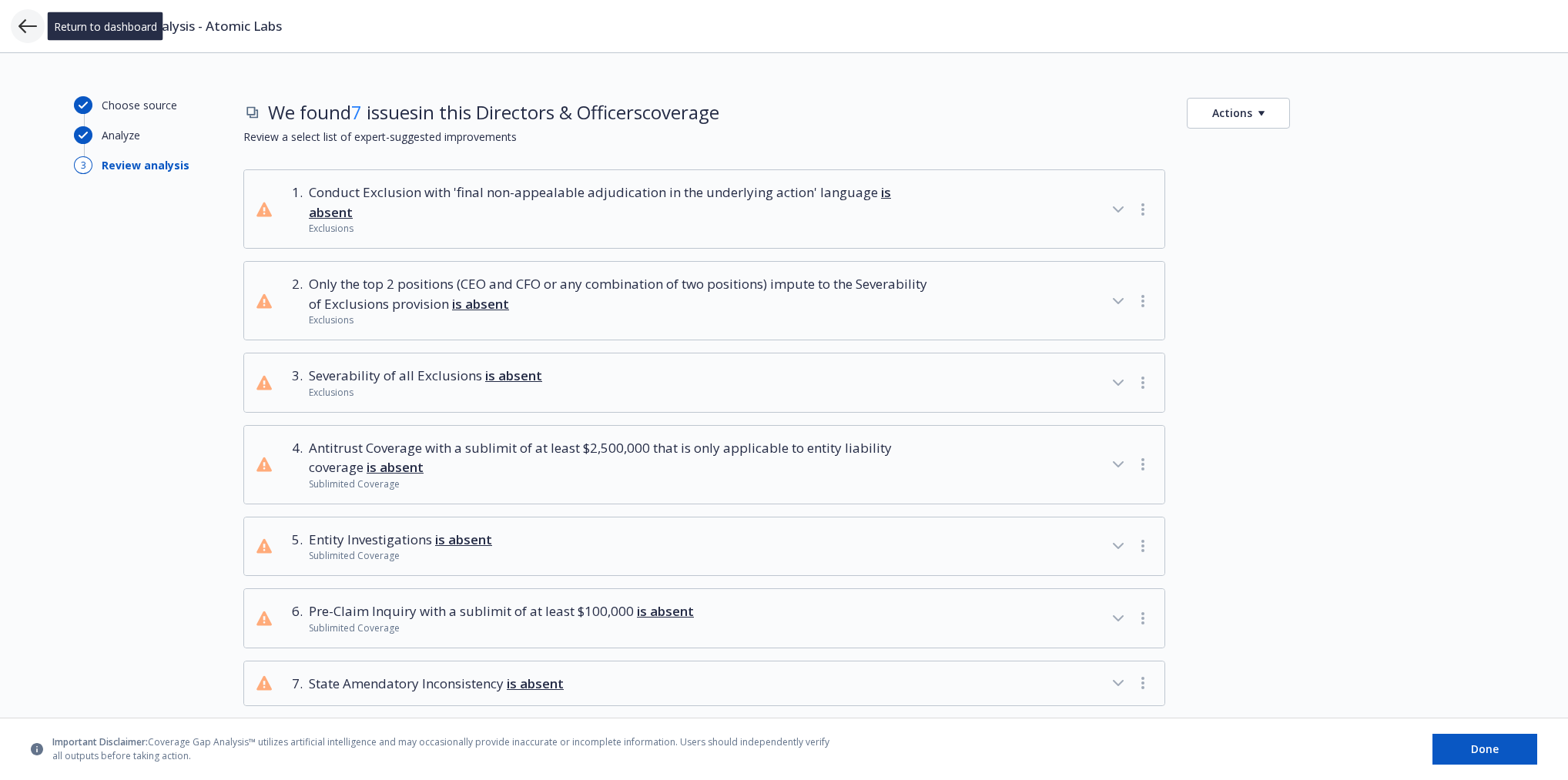click 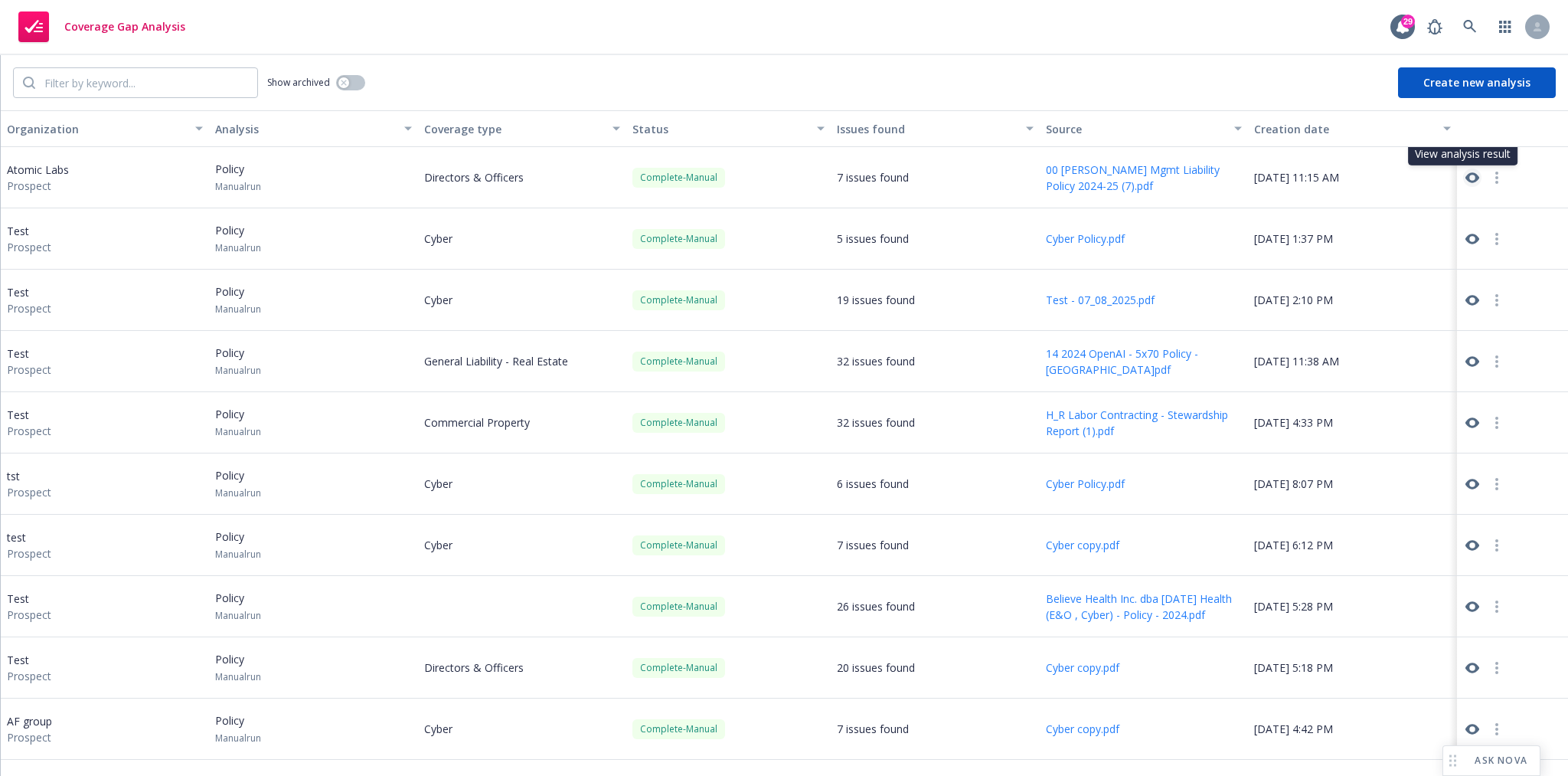 click 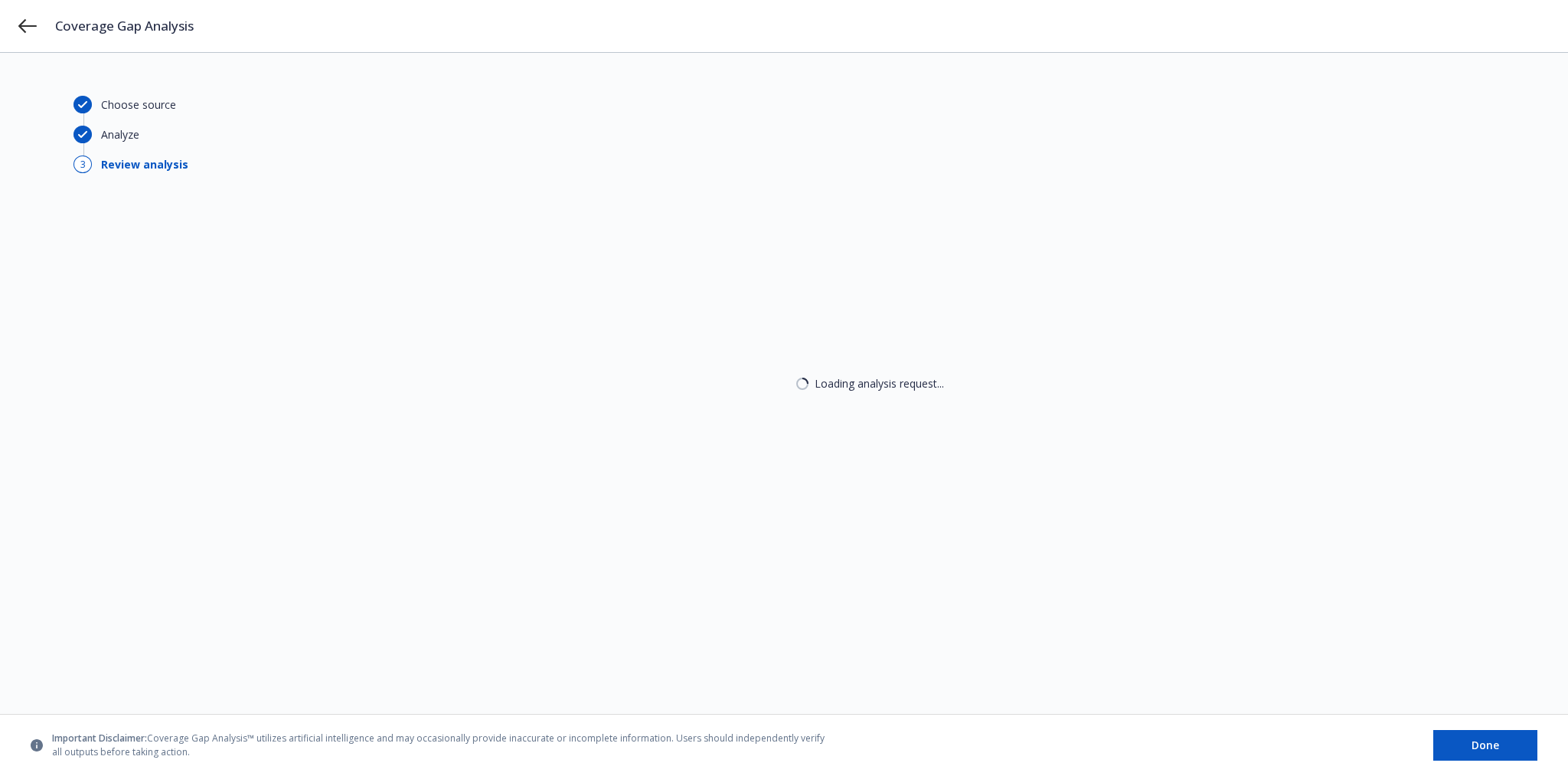 scroll, scrollTop: 0, scrollLeft: 0, axis: both 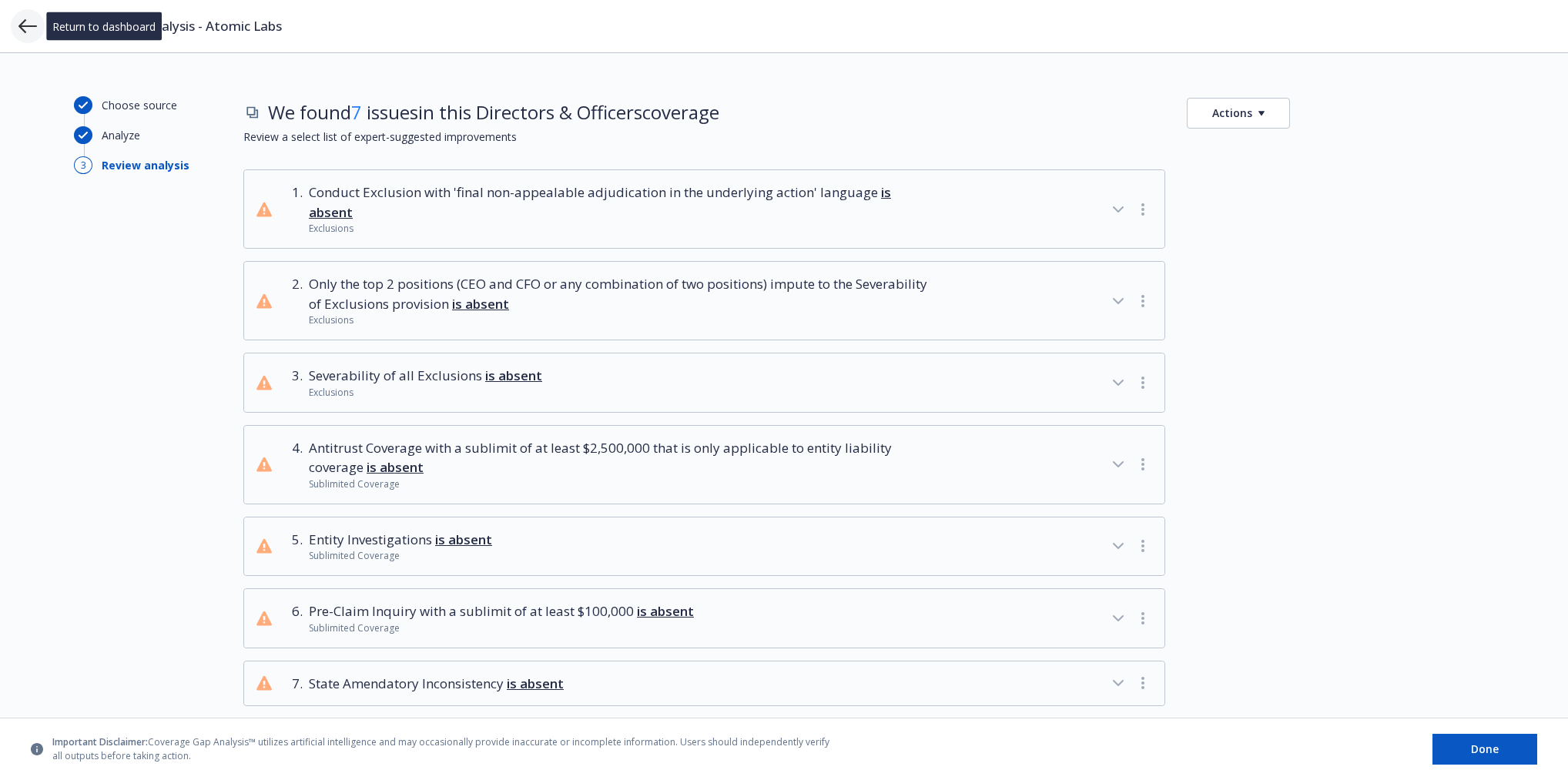 click 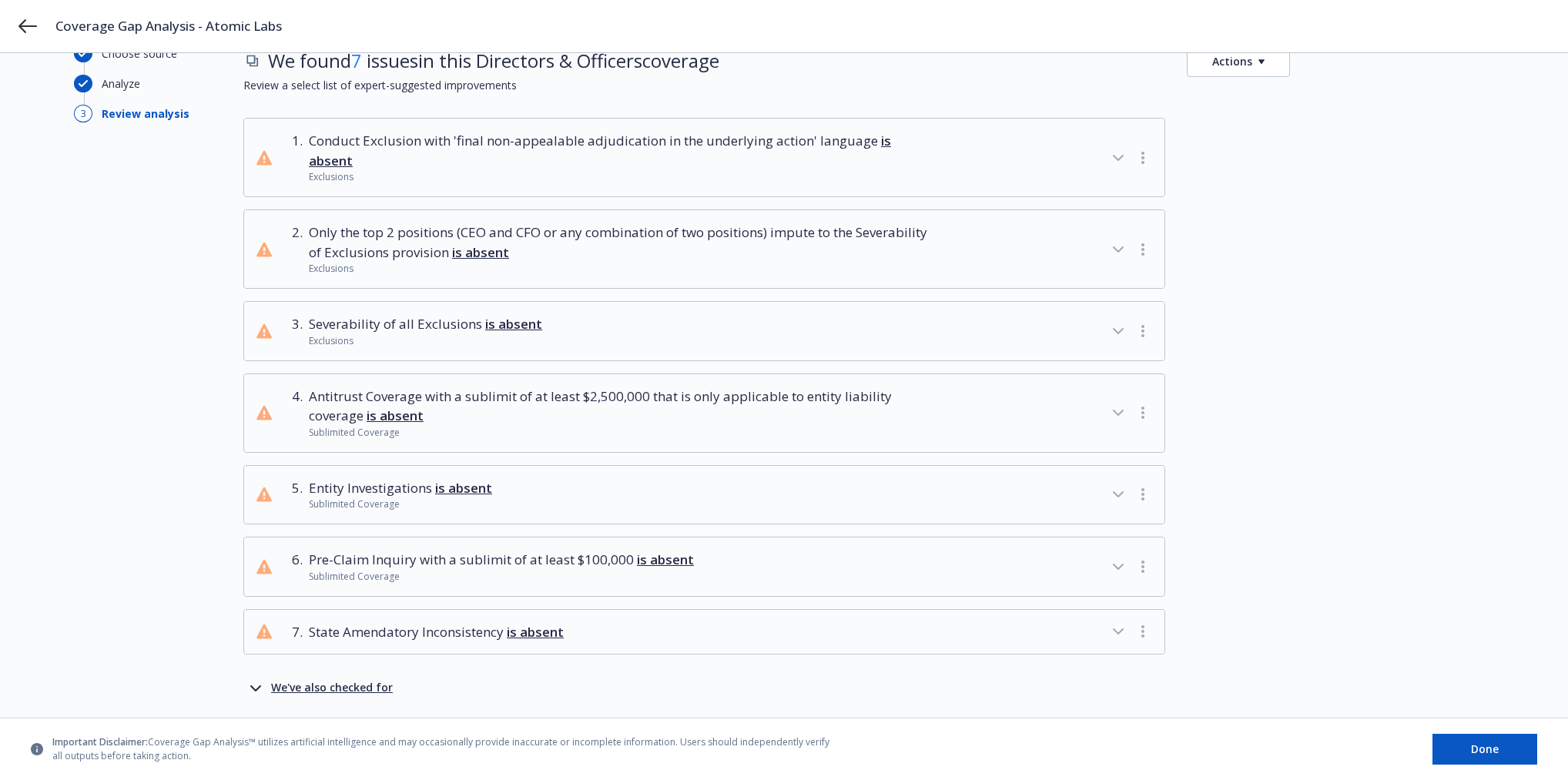 scroll, scrollTop: 73, scrollLeft: 0, axis: vertical 